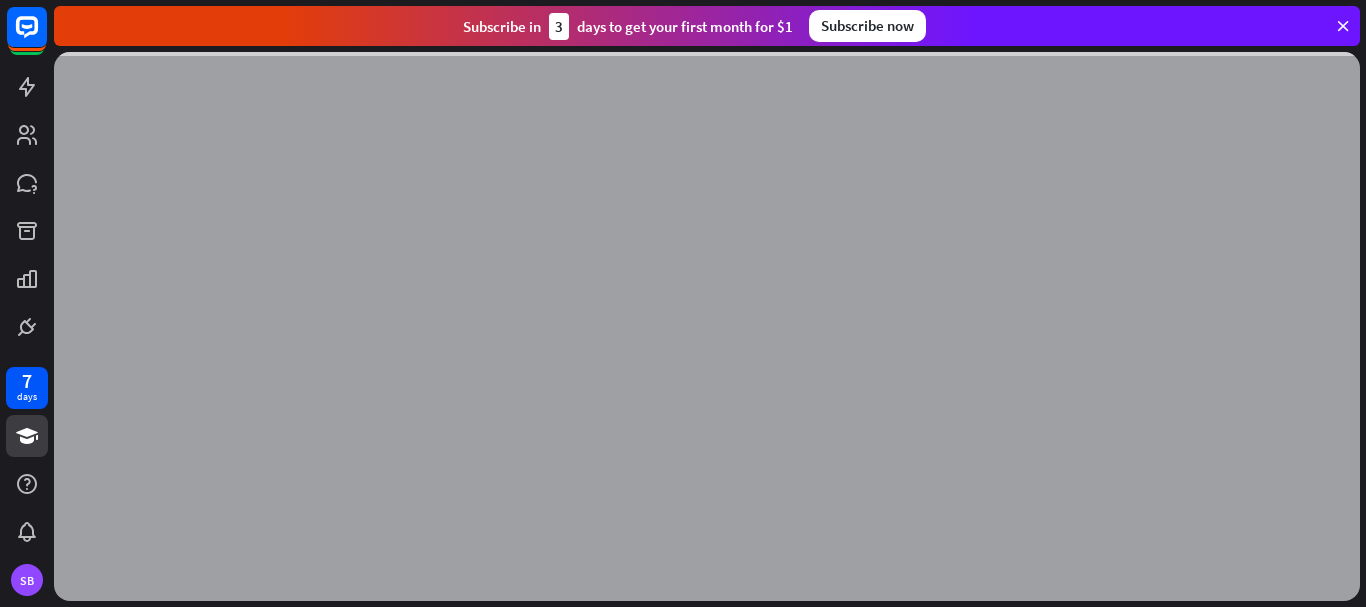 scroll, scrollTop: 0, scrollLeft: 0, axis: both 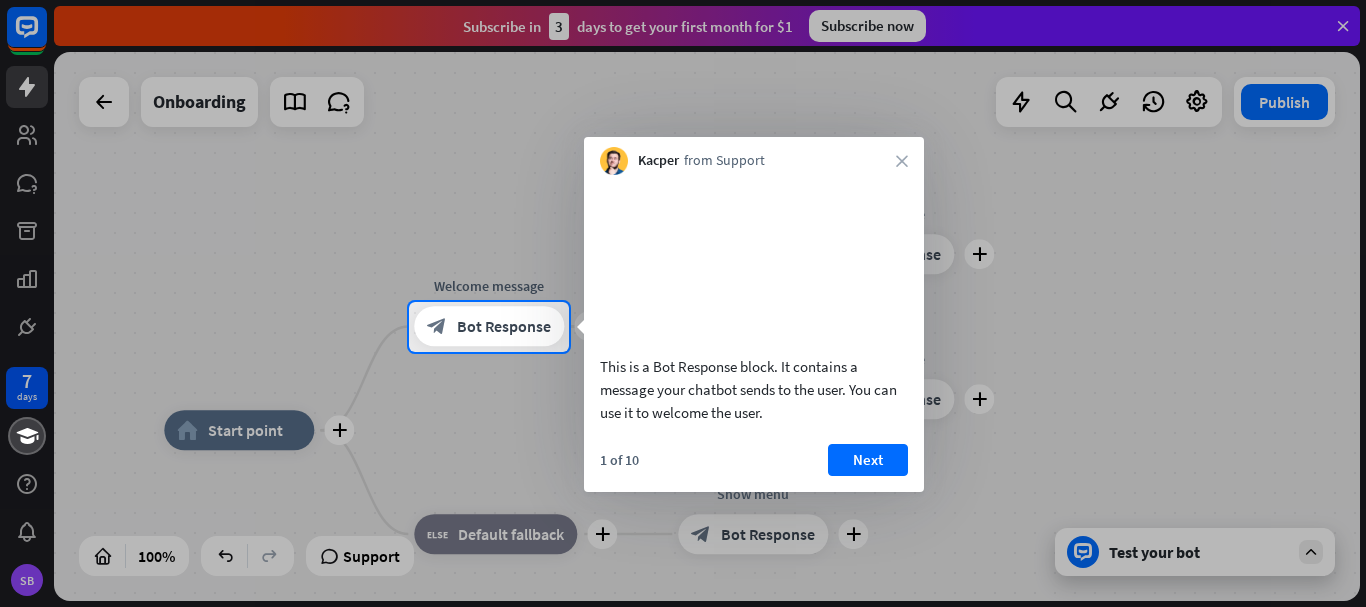 drag, startPoint x: 600, startPoint y: 72, endPoint x: 600, endPoint y: 20, distance: 52 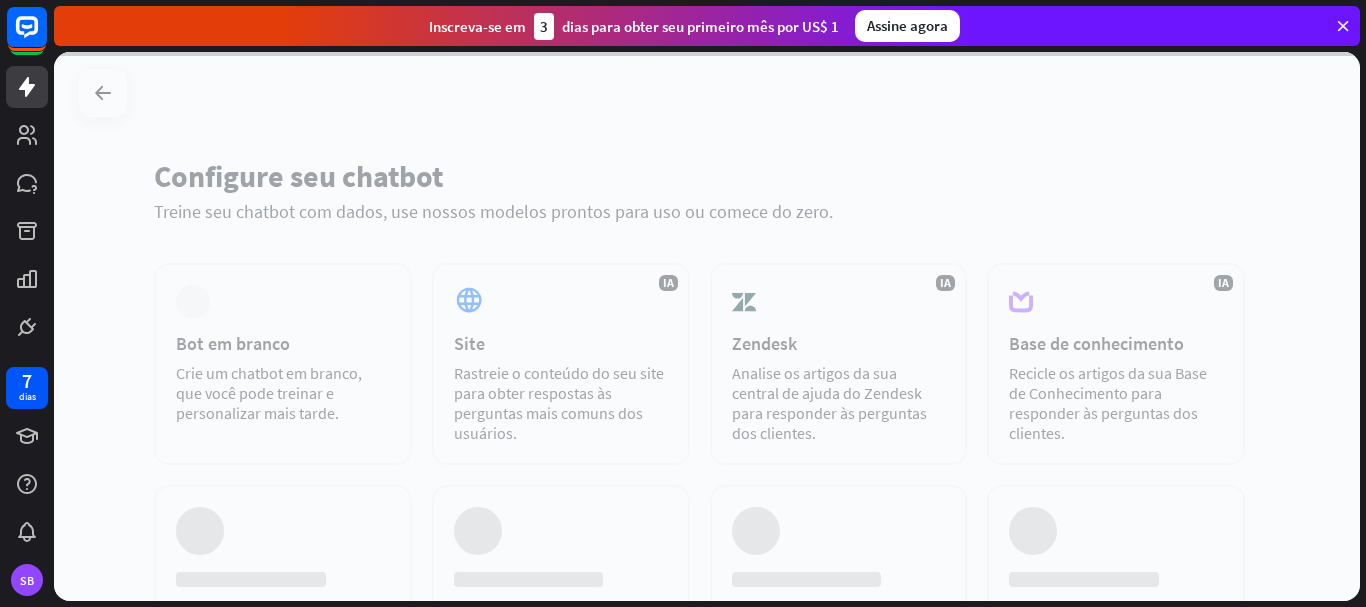 scroll, scrollTop: 0, scrollLeft: 0, axis: both 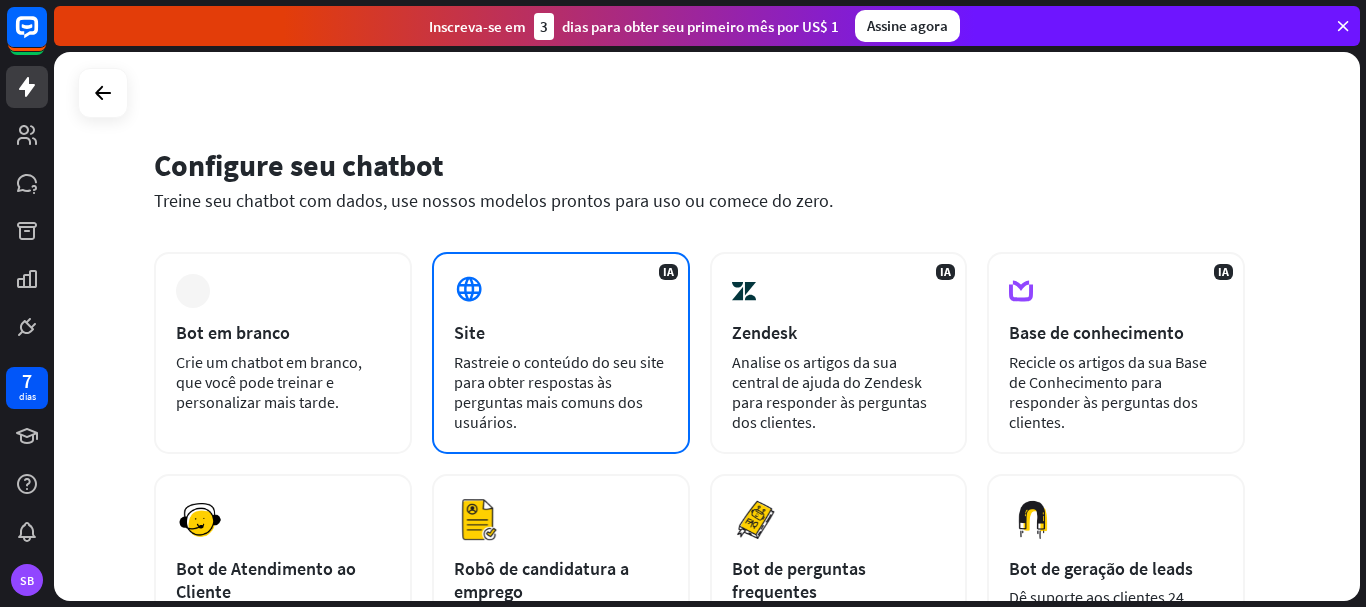 click on "Rastreie o conteúdo do seu site para obter respostas às perguntas mais comuns dos usuários." at bounding box center (559, 392) 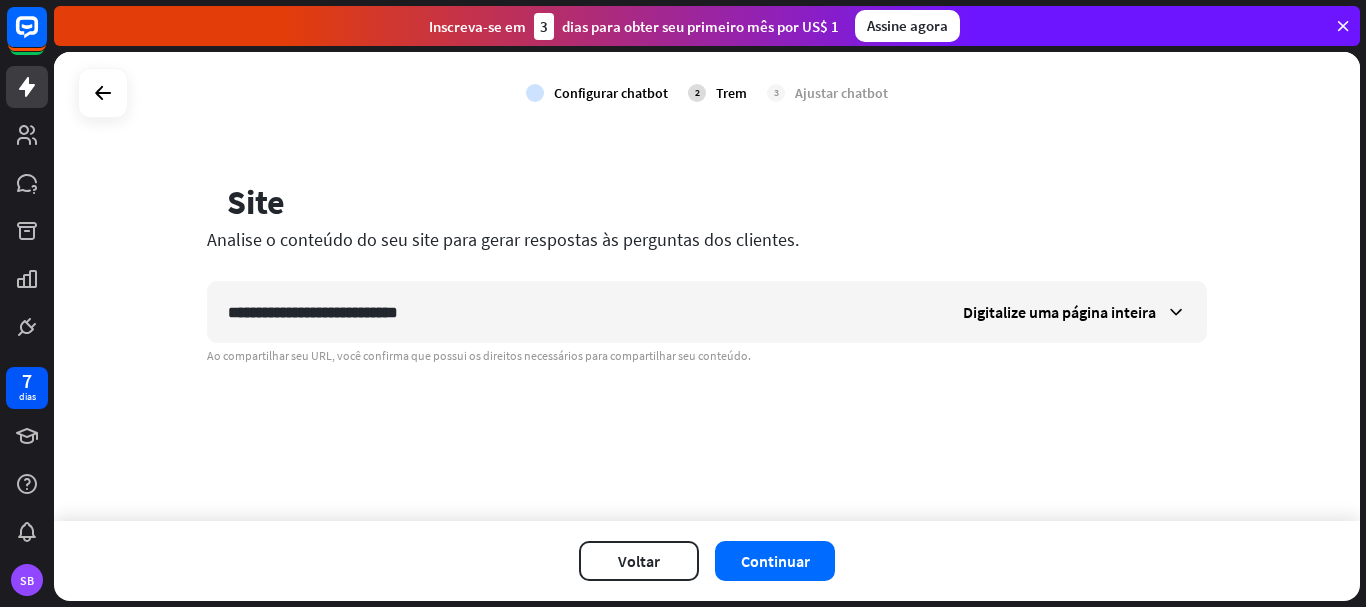 type on "**********" 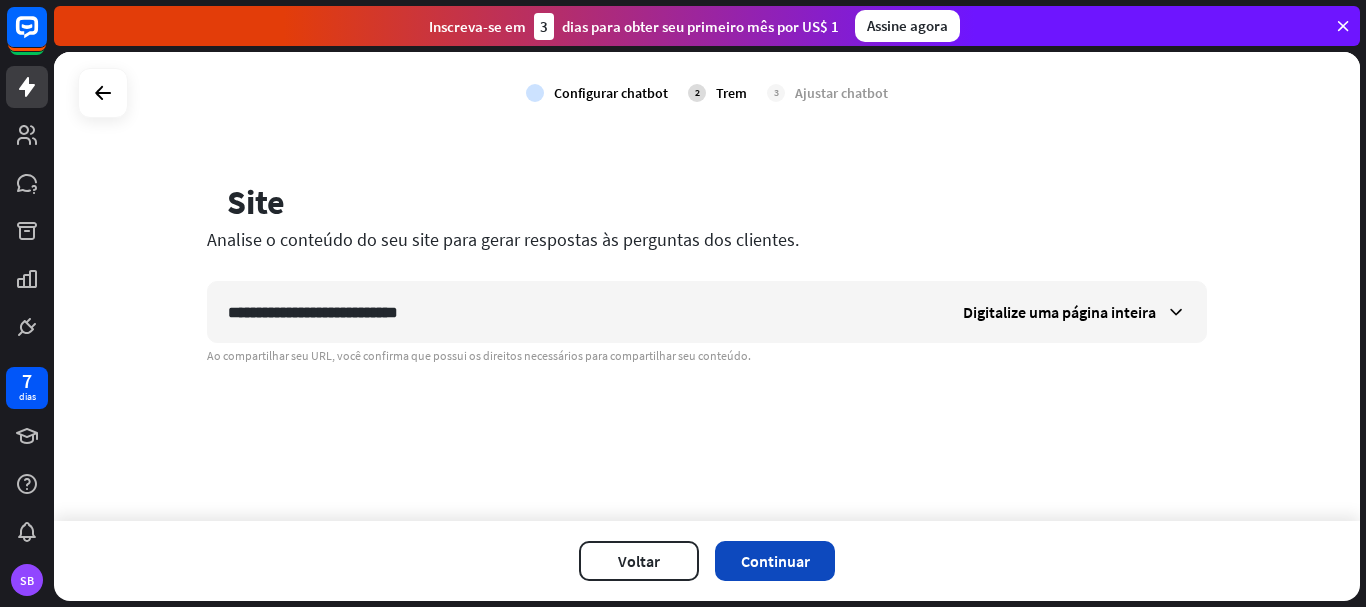 click on "Continuar" at bounding box center (775, 561) 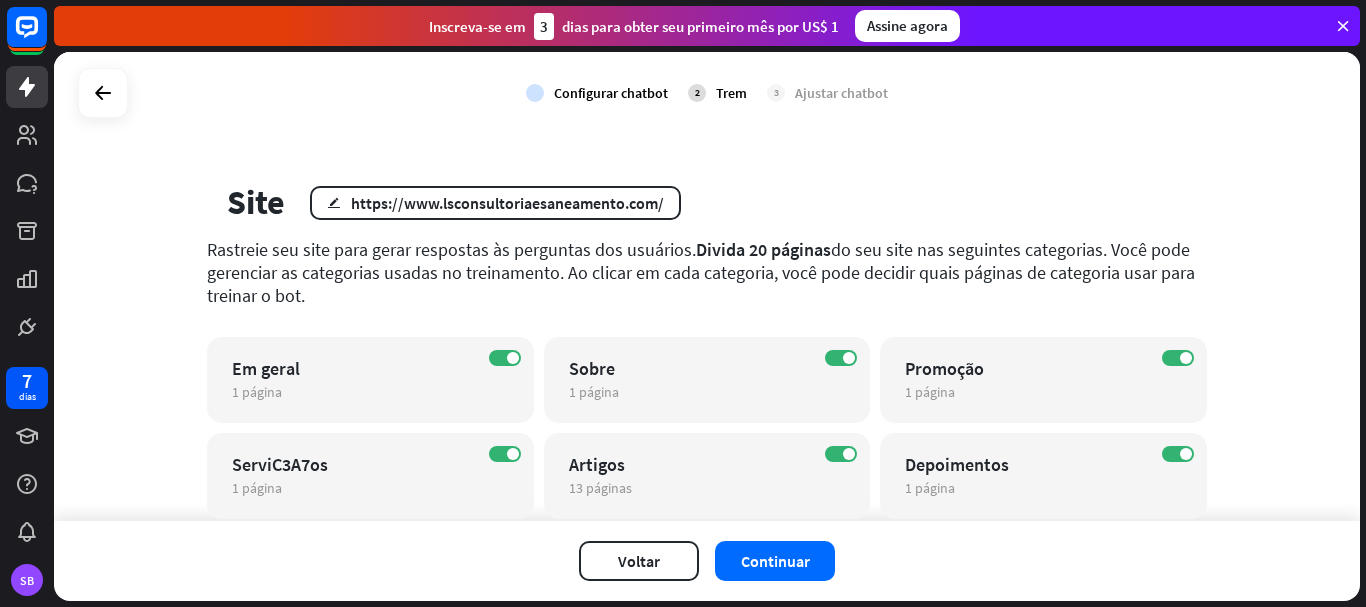 click on "Continuar" at bounding box center [775, 561] 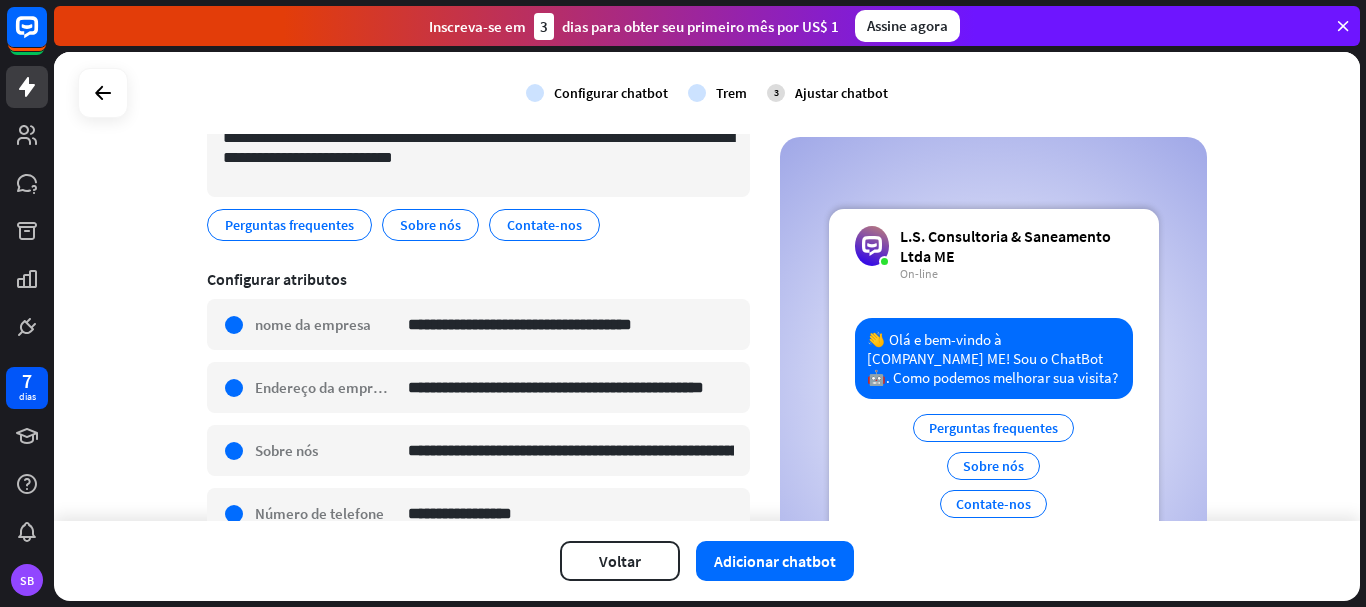 scroll, scrollTop: 242, scrollLeft: 0, axis: vertical 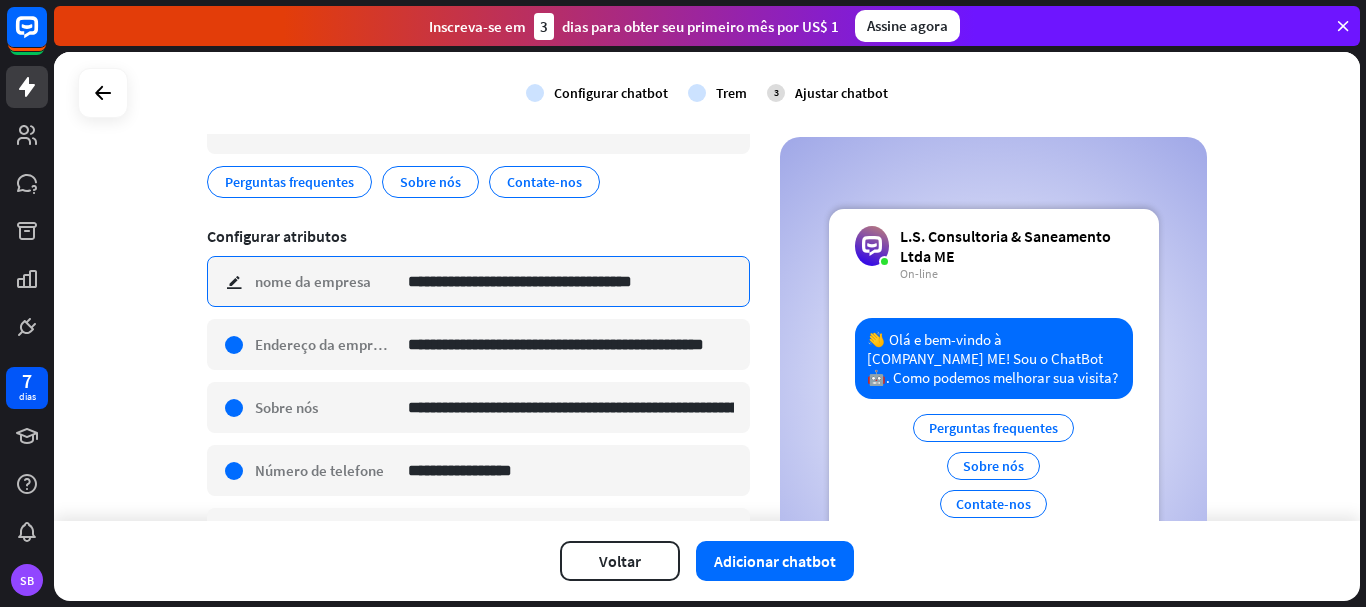 click on "**********" at bounding box center (571, 281) 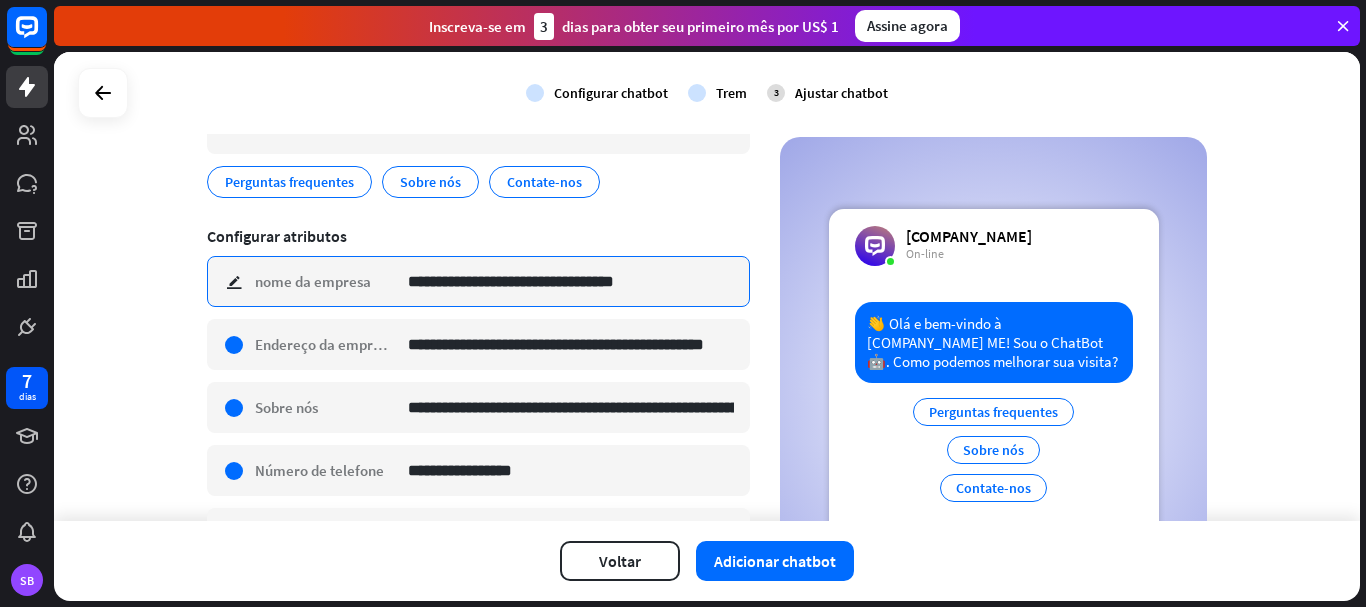 type on "**********" 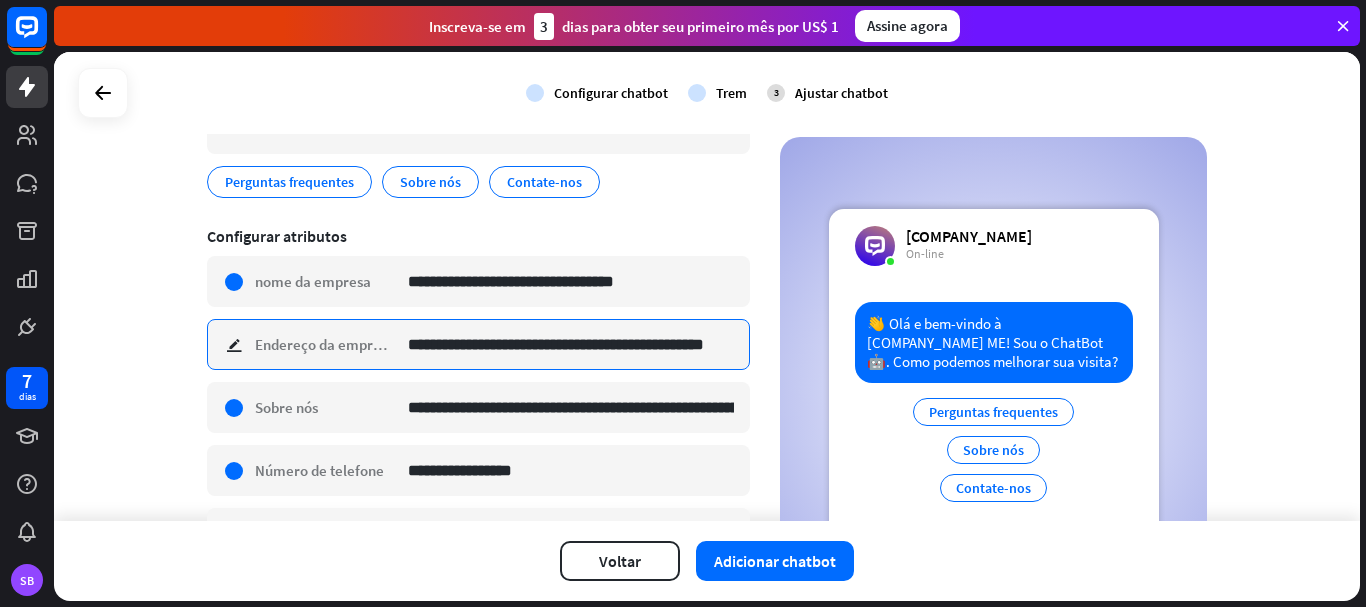 click on "**********" at bounding box center (571, 344) 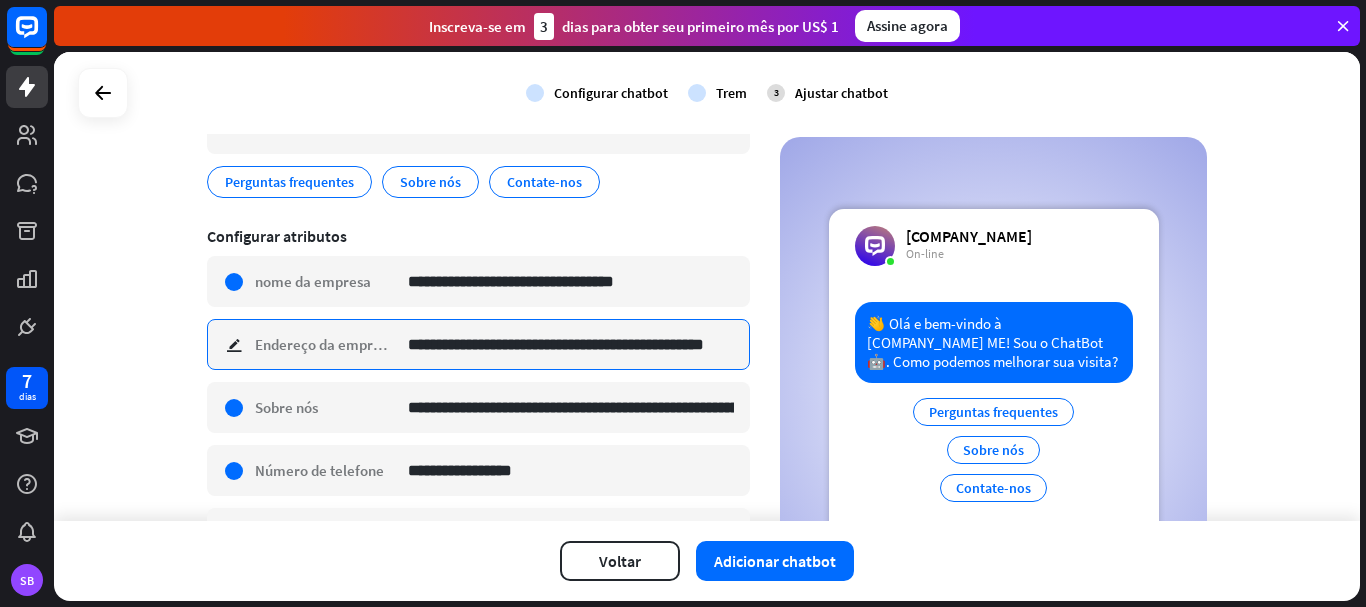 paste 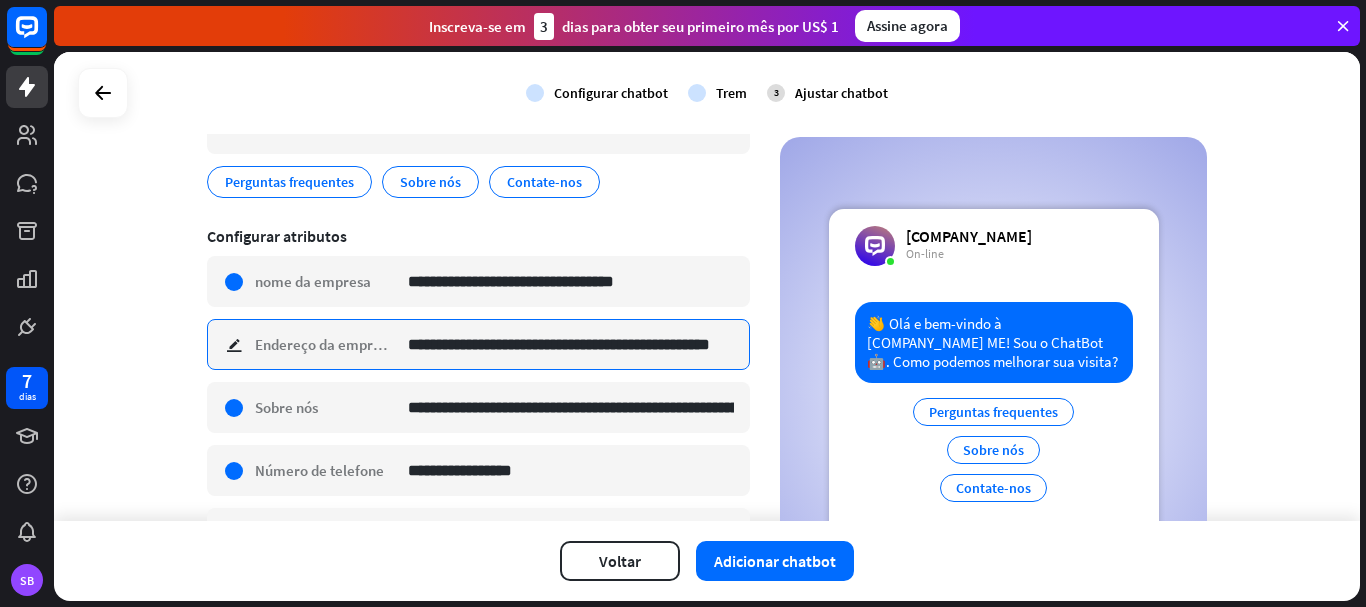 scroll, scrollTop: 0, scrollLeft: 45, axis: horizontal 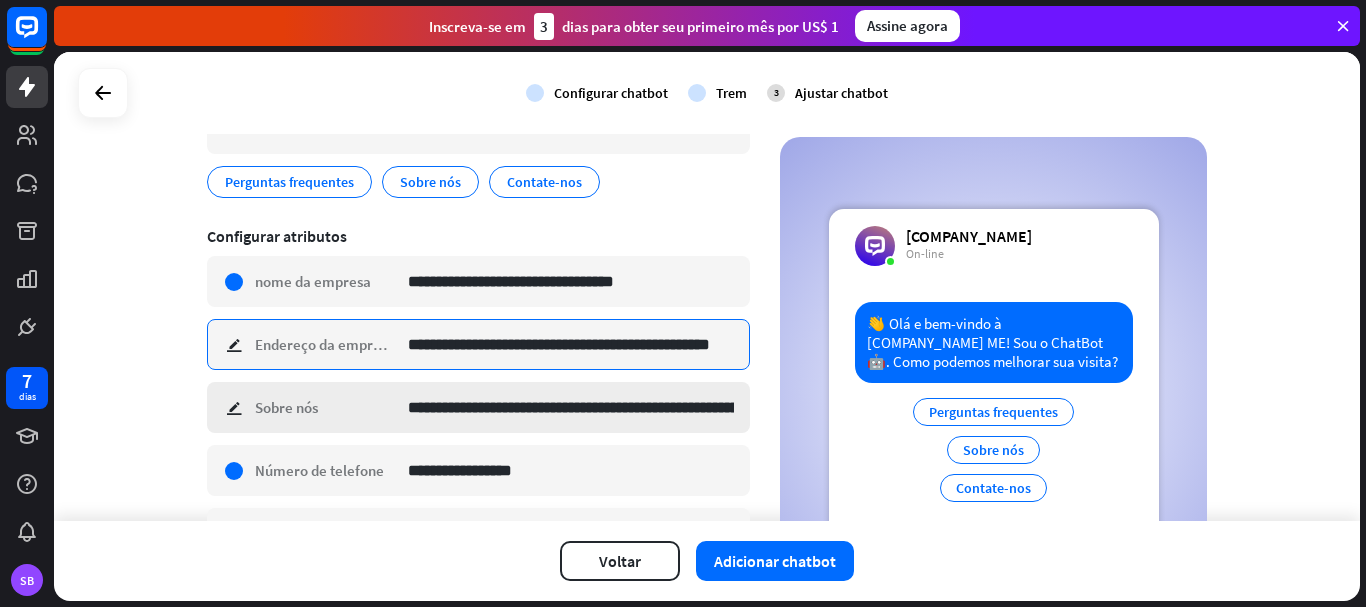 type on "**********" 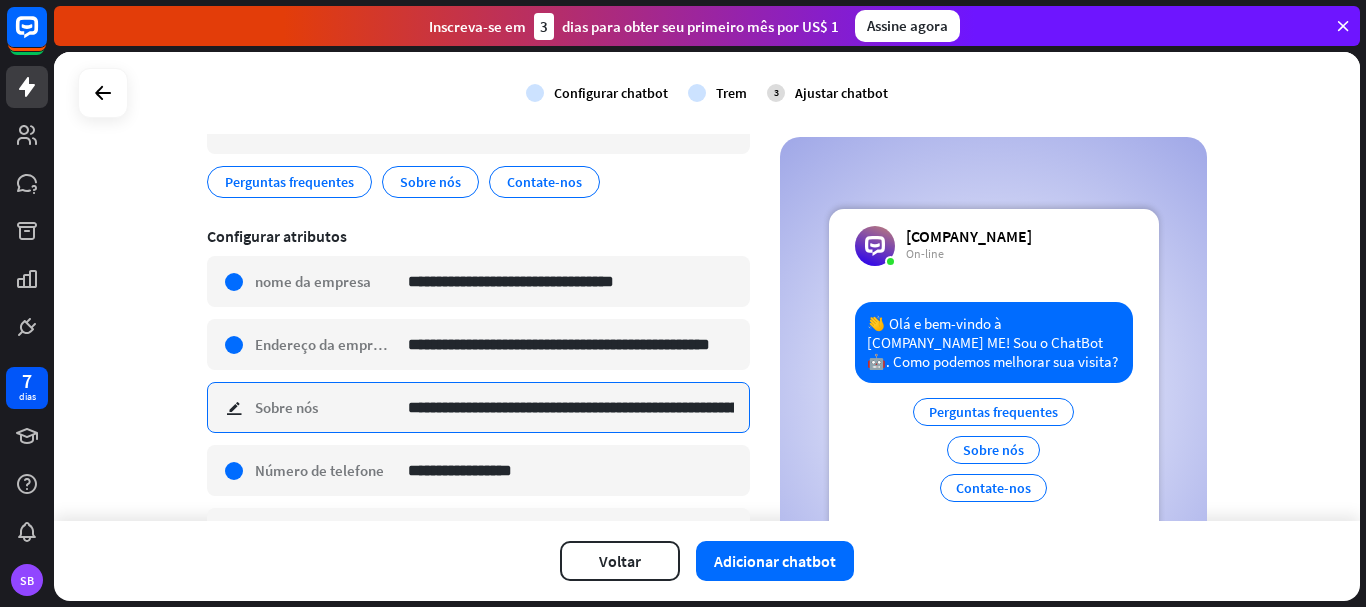 scroll, scrollTop: 0, scrollLeft: 0, axis: both 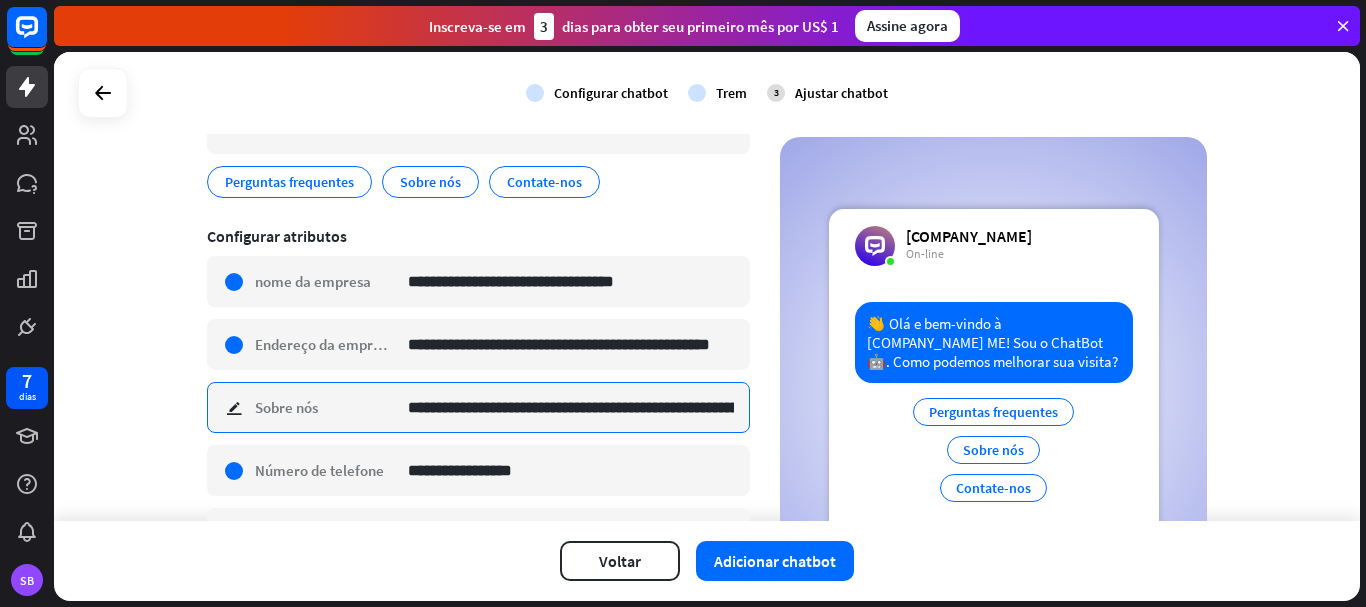 click on "**********" at bounding box center [571, 407] 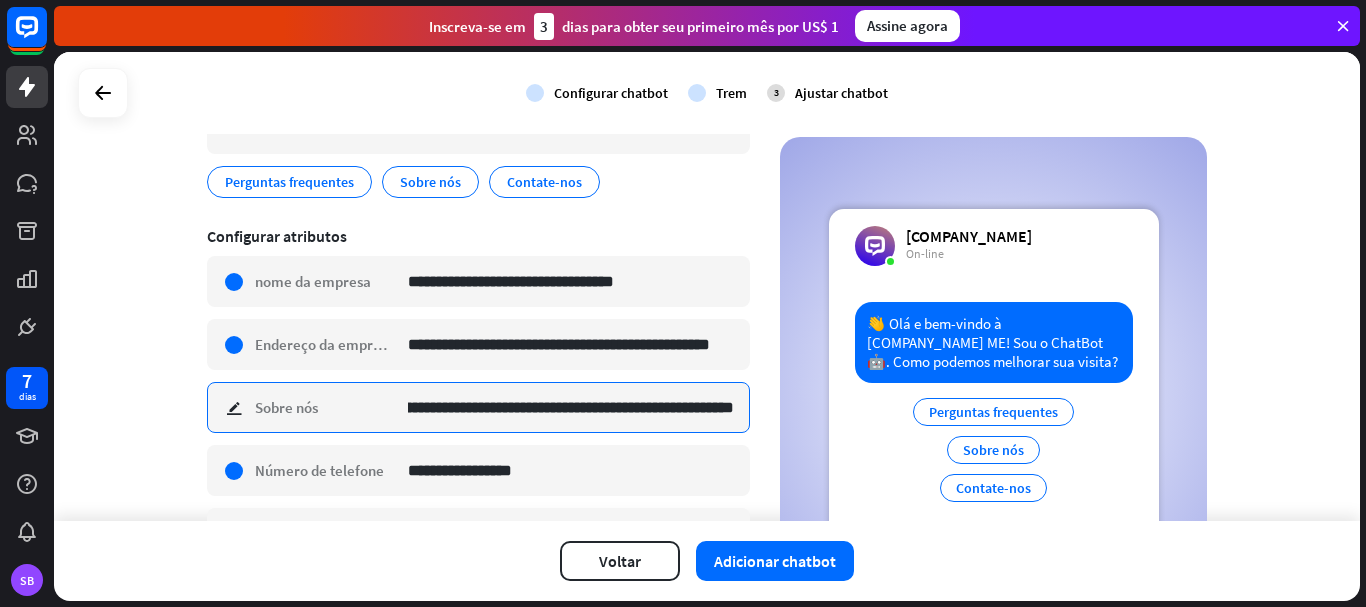 scroll, scrollTop: 0, scrollLeft: 1290, axis: horizontal 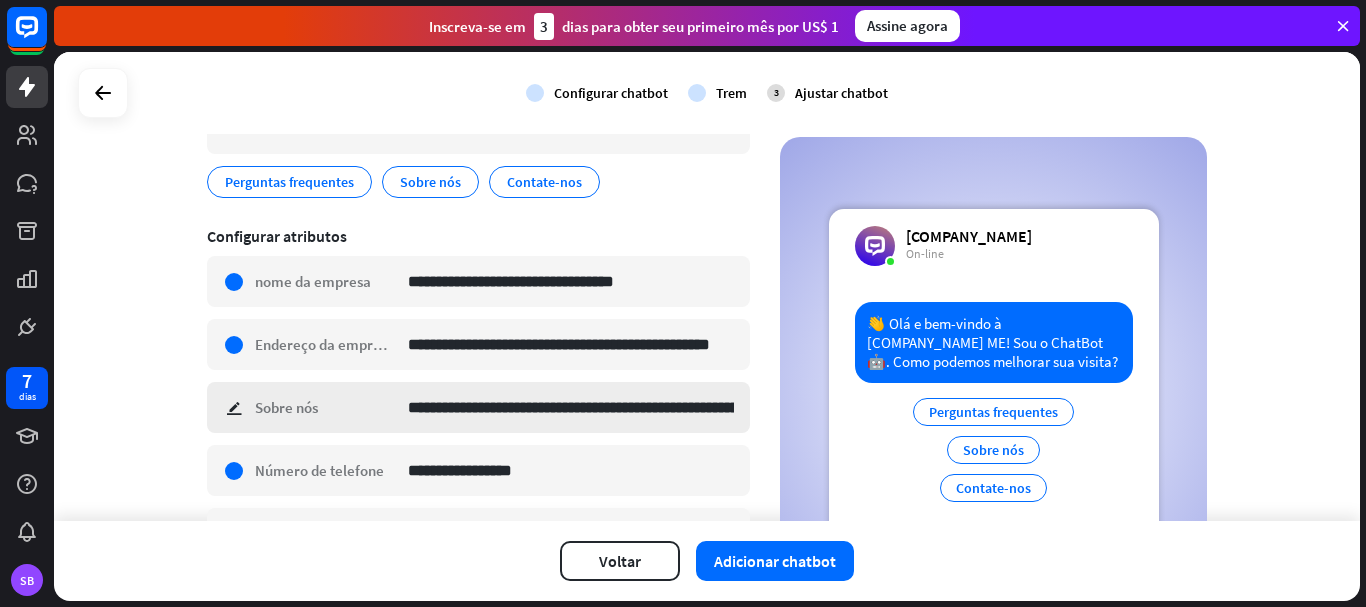 click on "**********" at bounding box center [478, 407] 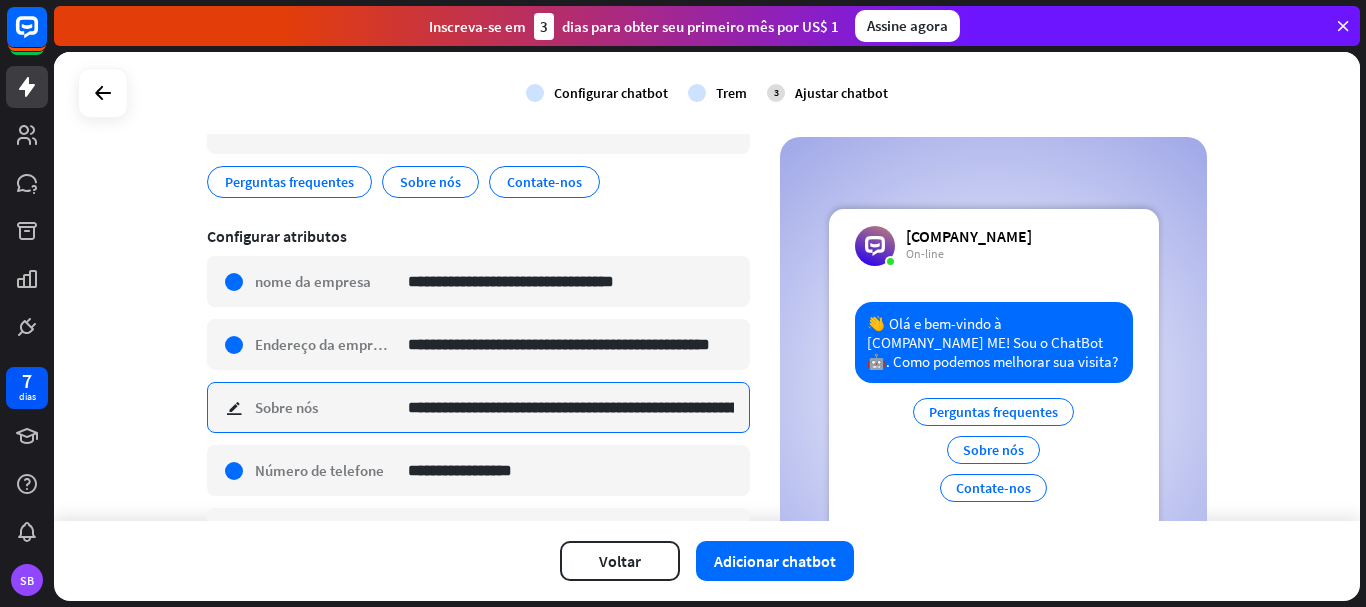 scroll, scrollTop: 0, scrollLeft: 1401, axis: horizontal 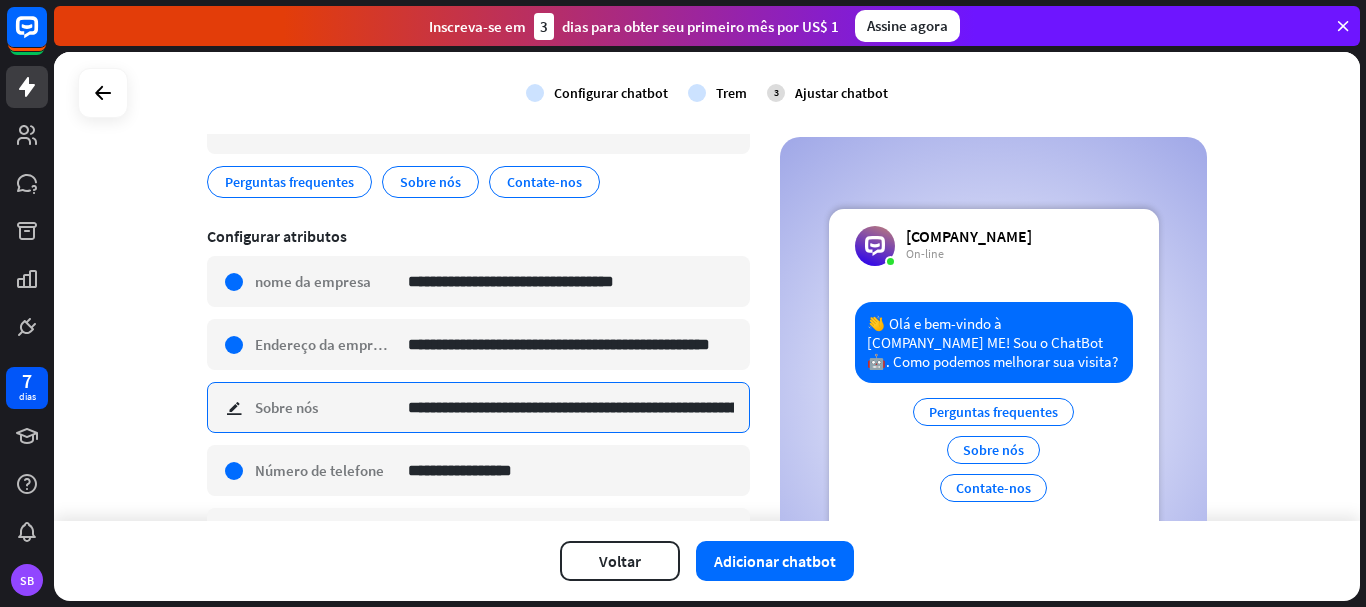 paste 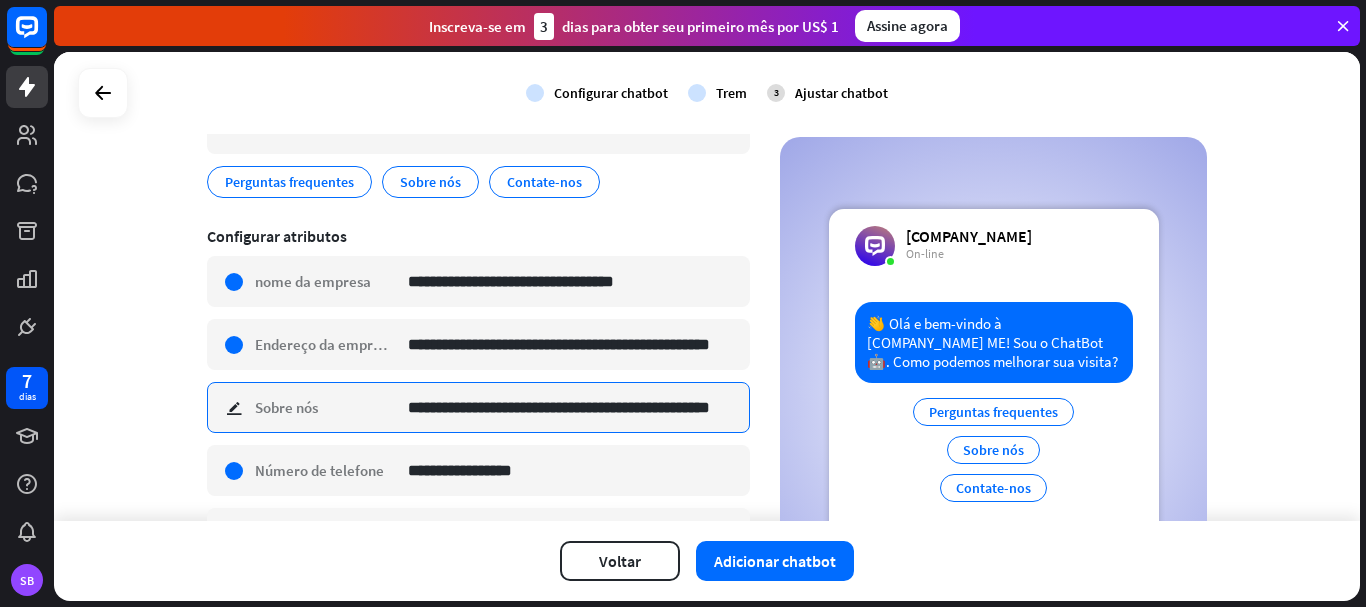 scroll, scrollTop: 0, scrollLeft: 15, axis: horizontal 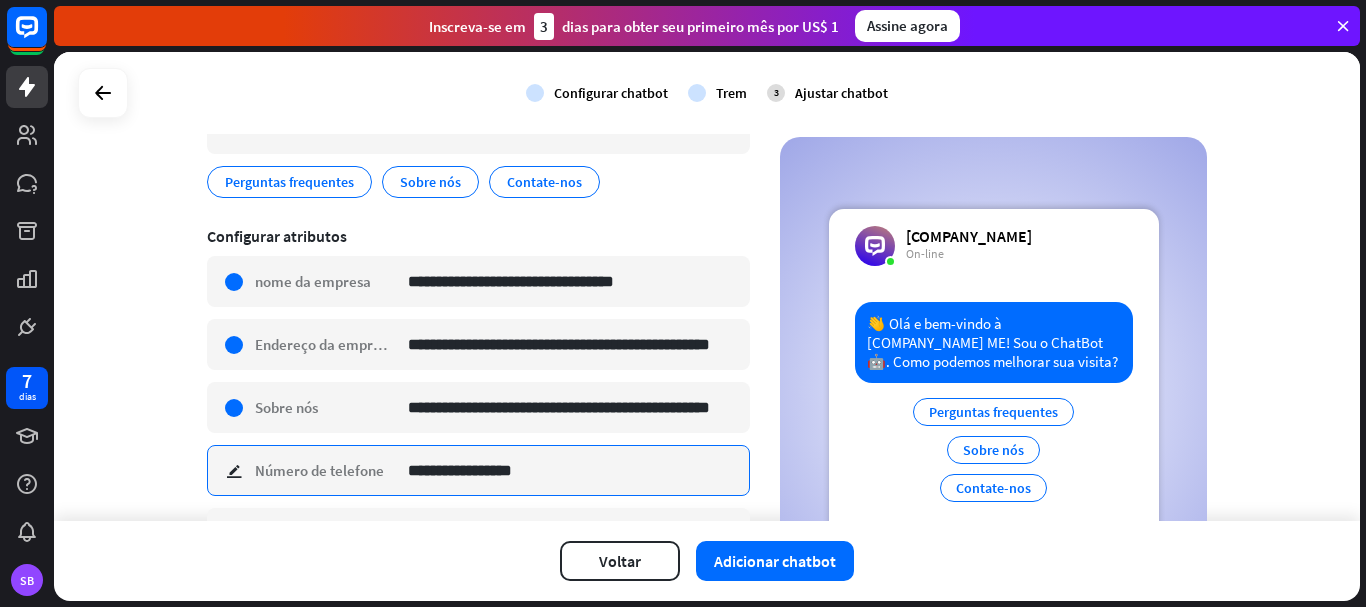 click on "**********" at bounding box center (571, 470) 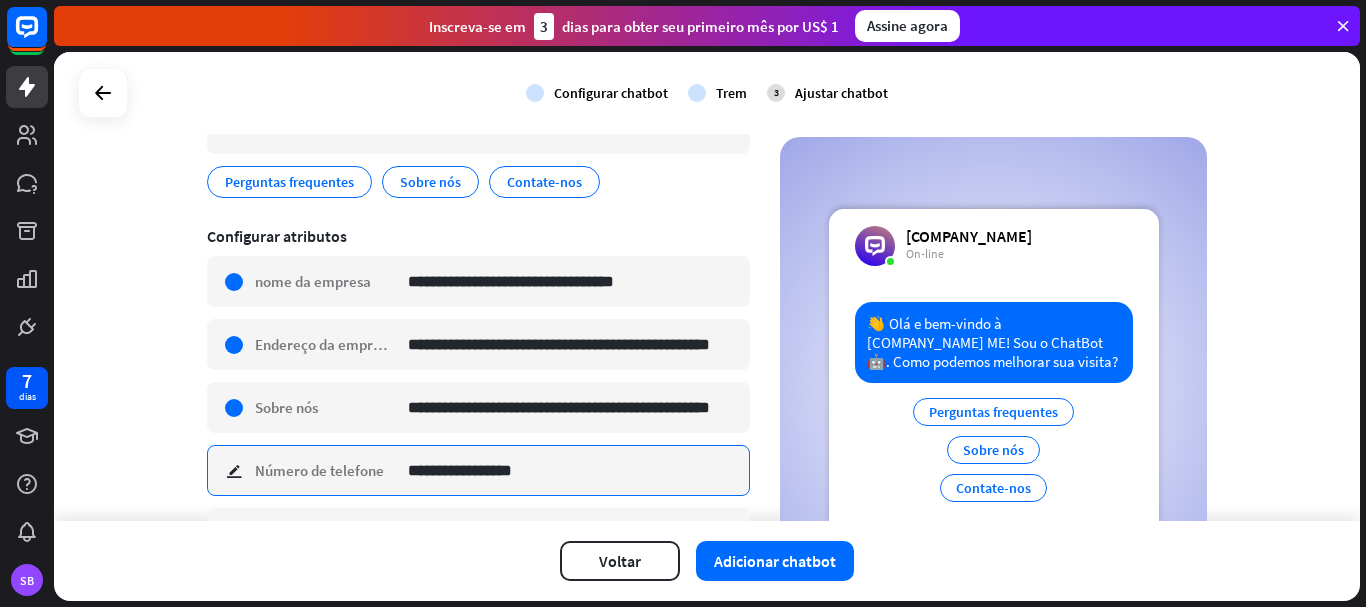 drag, startPoint x: 448, startPoint y: 469, endPoint x: 525, endPoint y: 473, distance: 77.10383 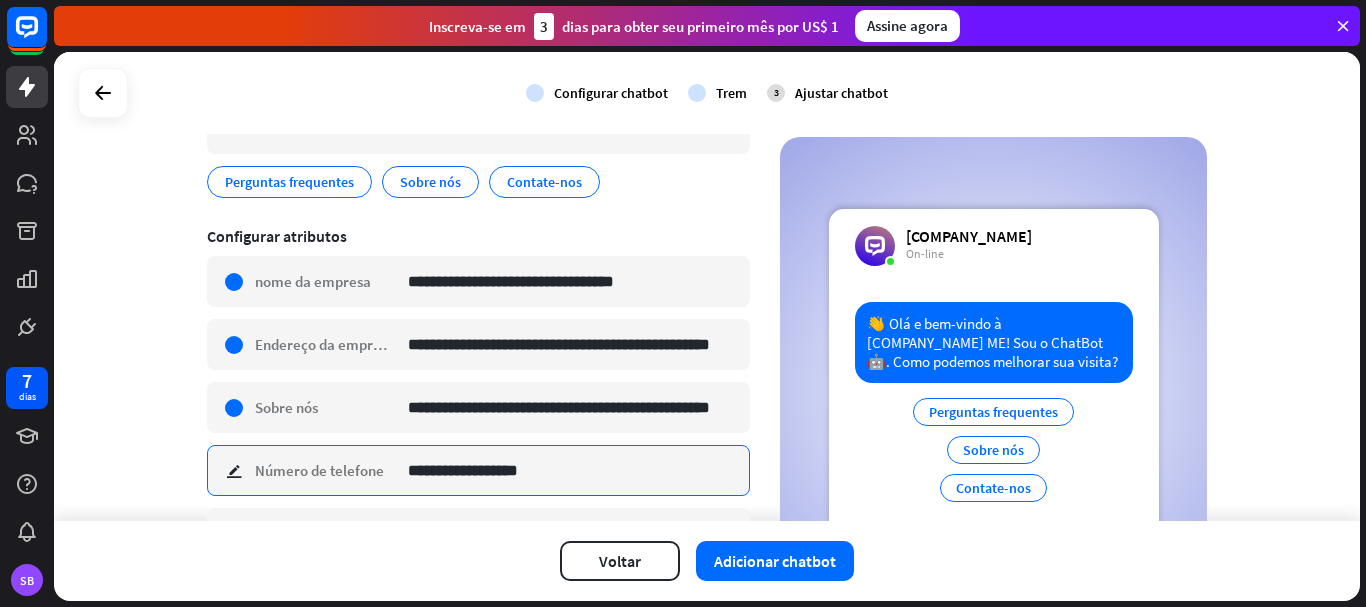 click on "**********" at bounding box center (571, 470) 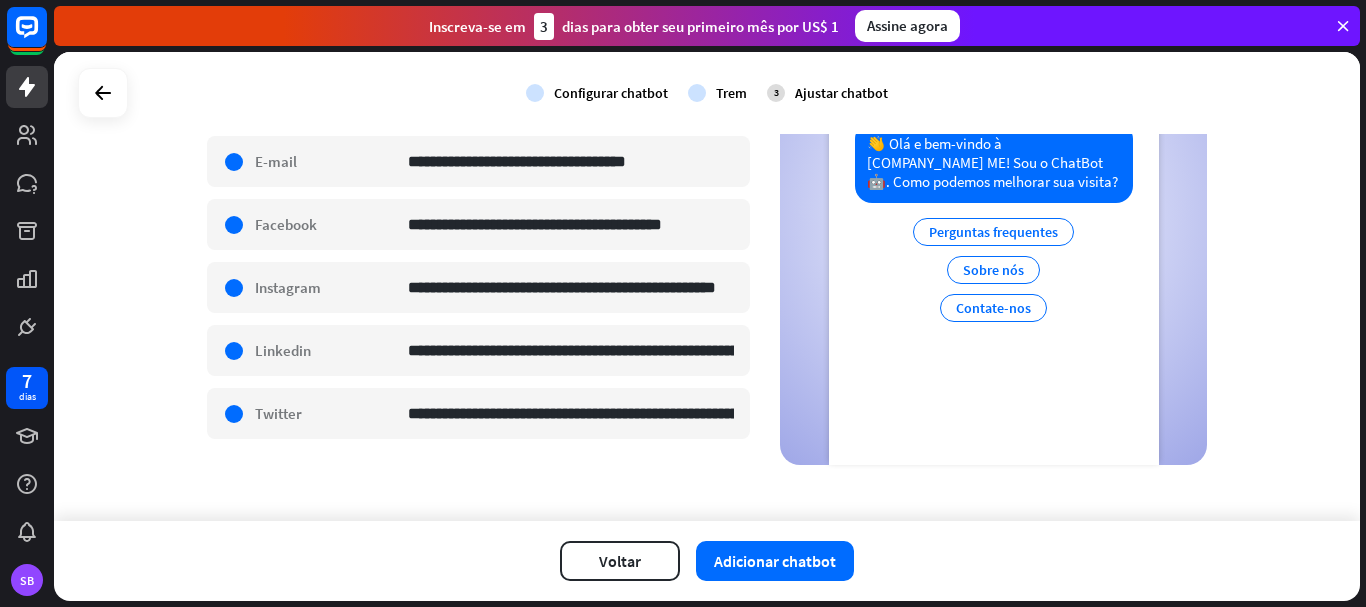 scroll, scrollTop: 622, scrollLeft: 0, axis: vertical 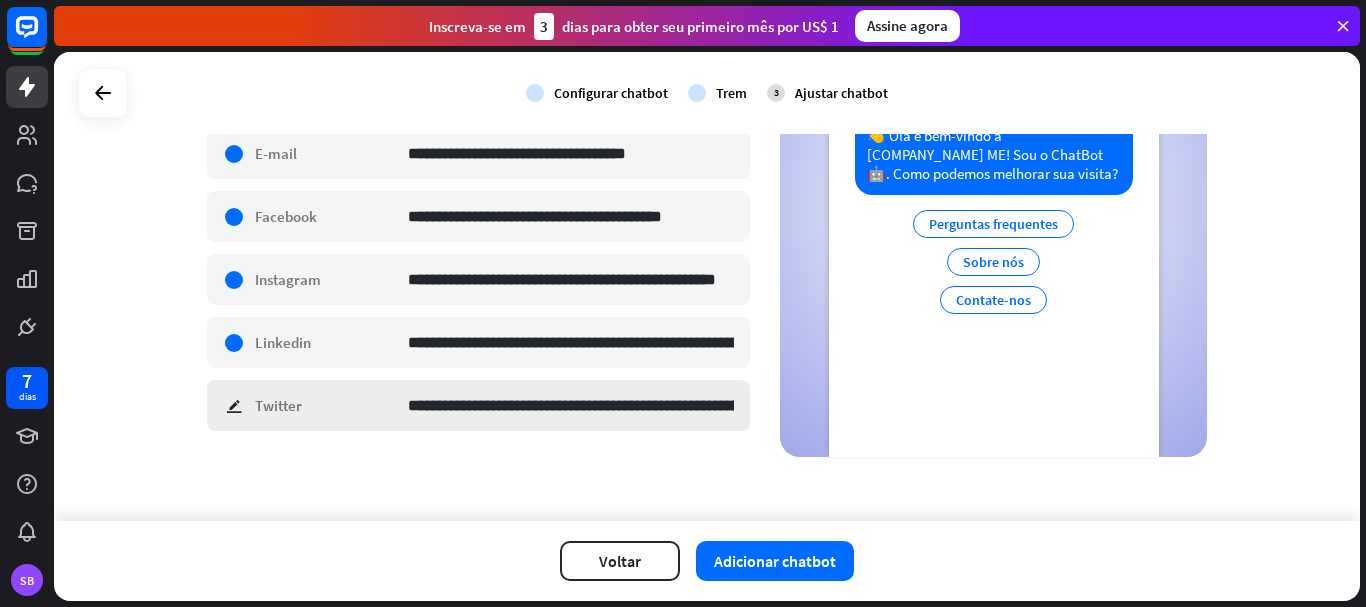 type on "**********" 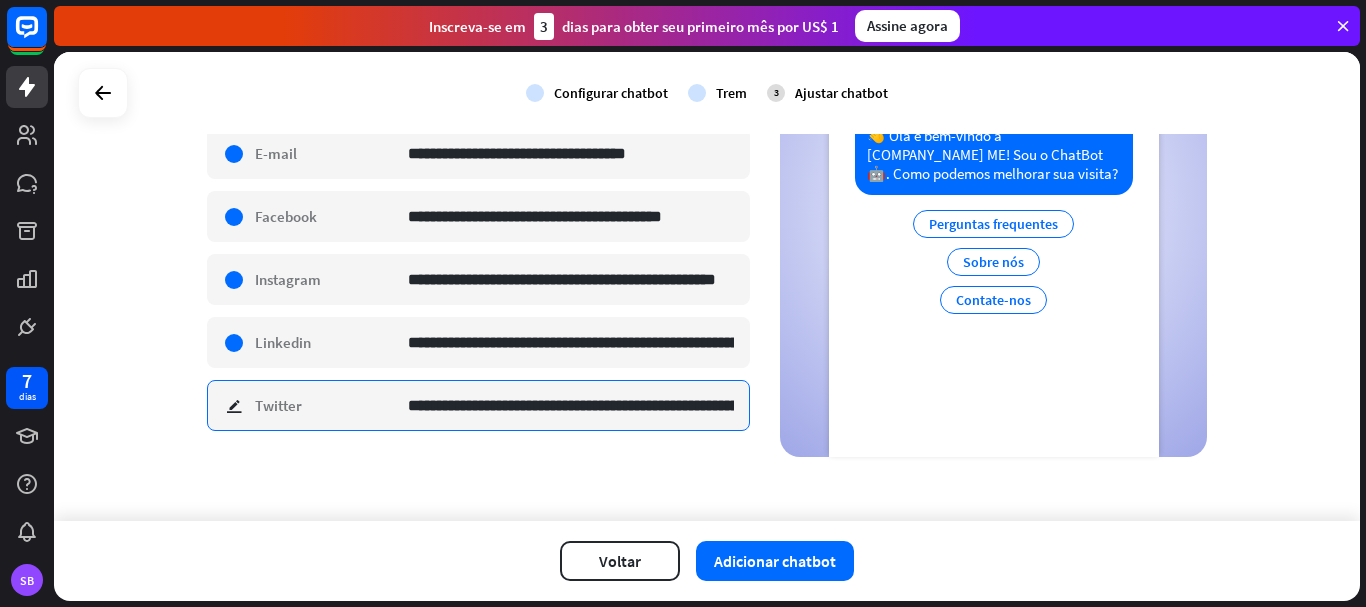 click on "**********" at bounding box center (571, 405) 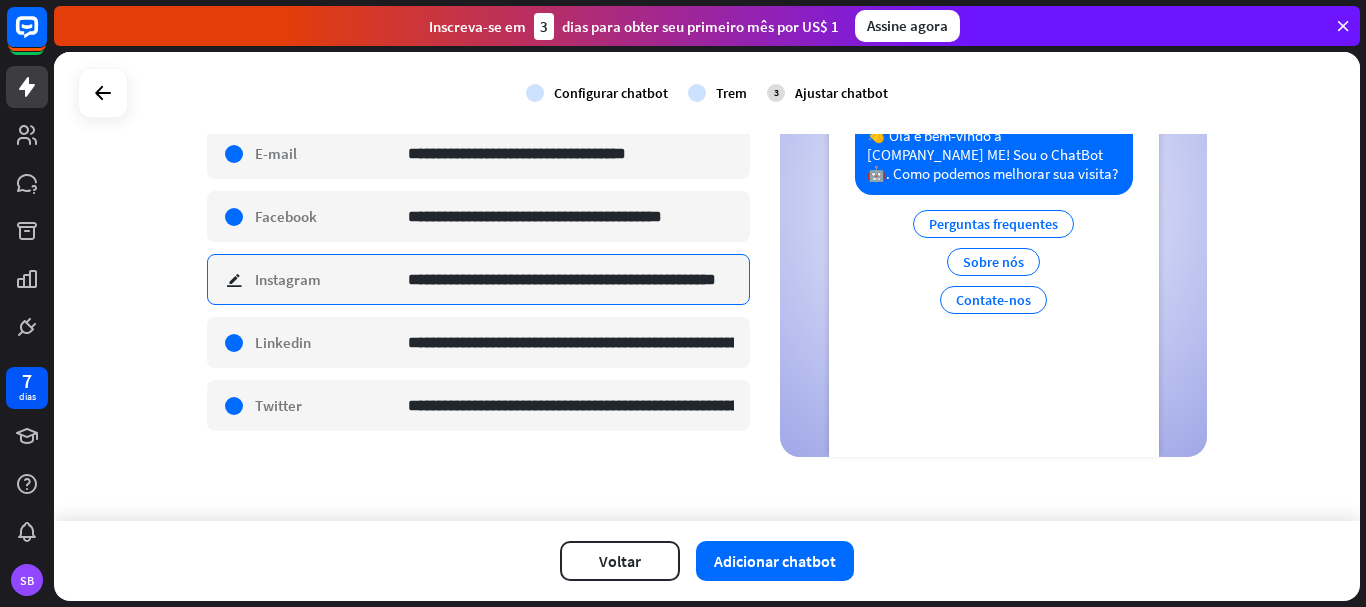 click on "**********" at bounding box center (571, 279) 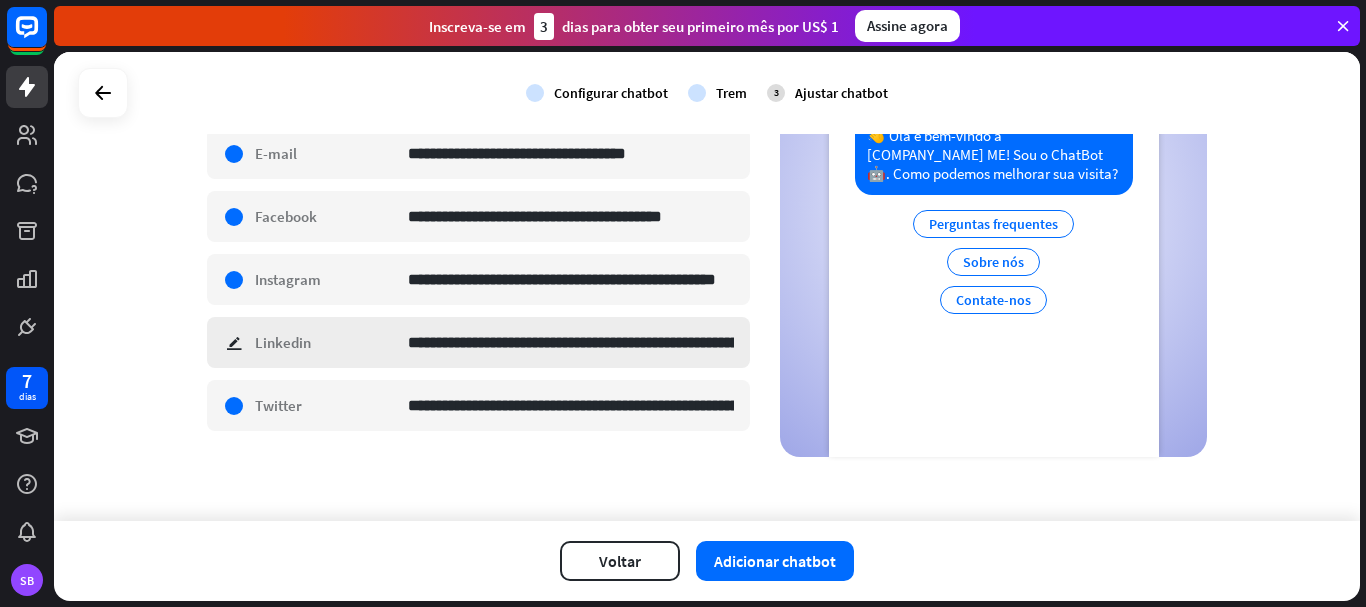 click on "**********" at bounding box center [478, 342] 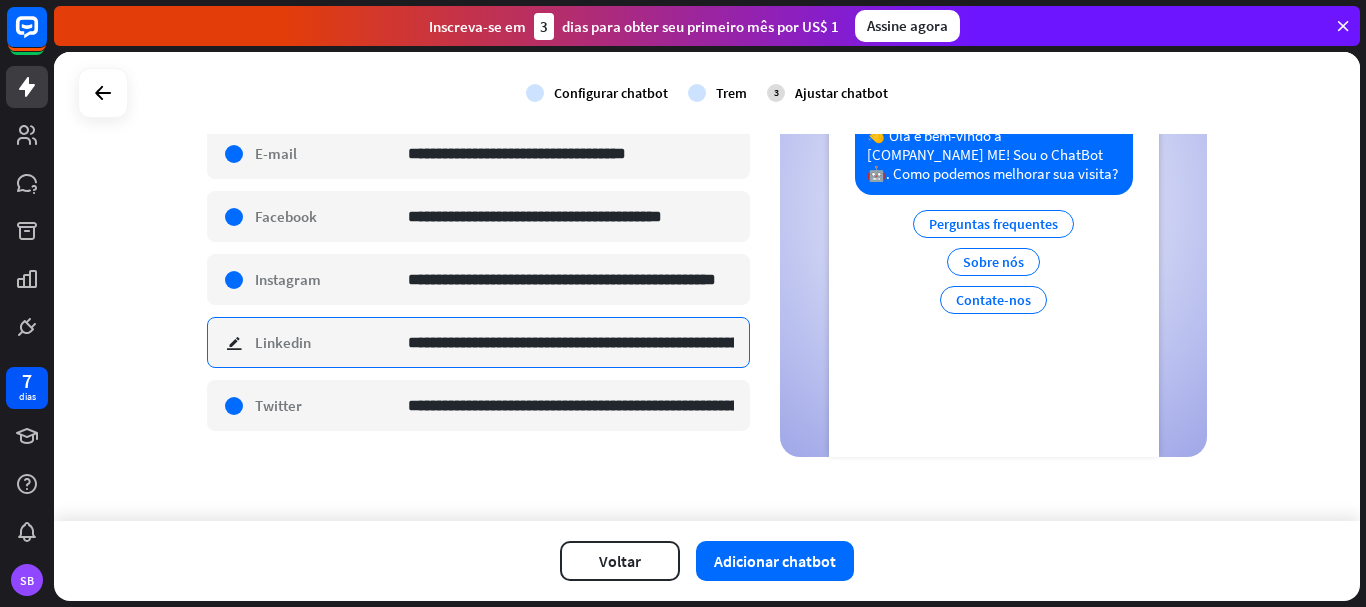 scroll, scrollTop: 0, scrollLeft: 151, axis: horizontal 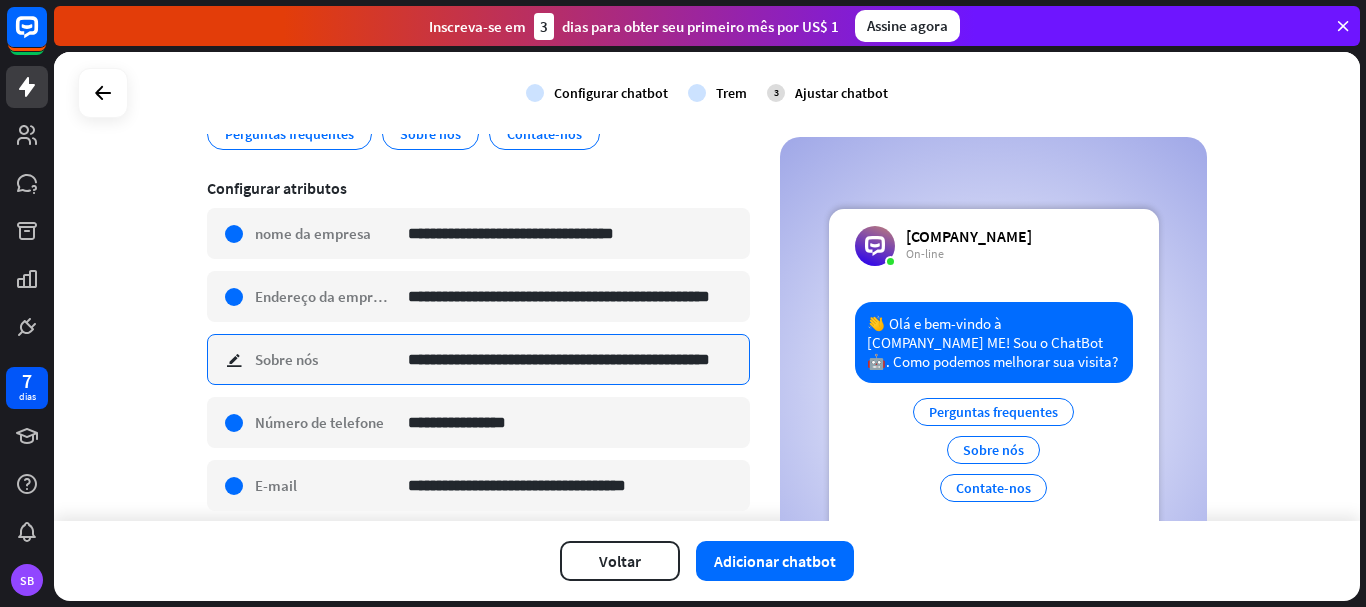 click on "**********" at bounding box center [571, 359] 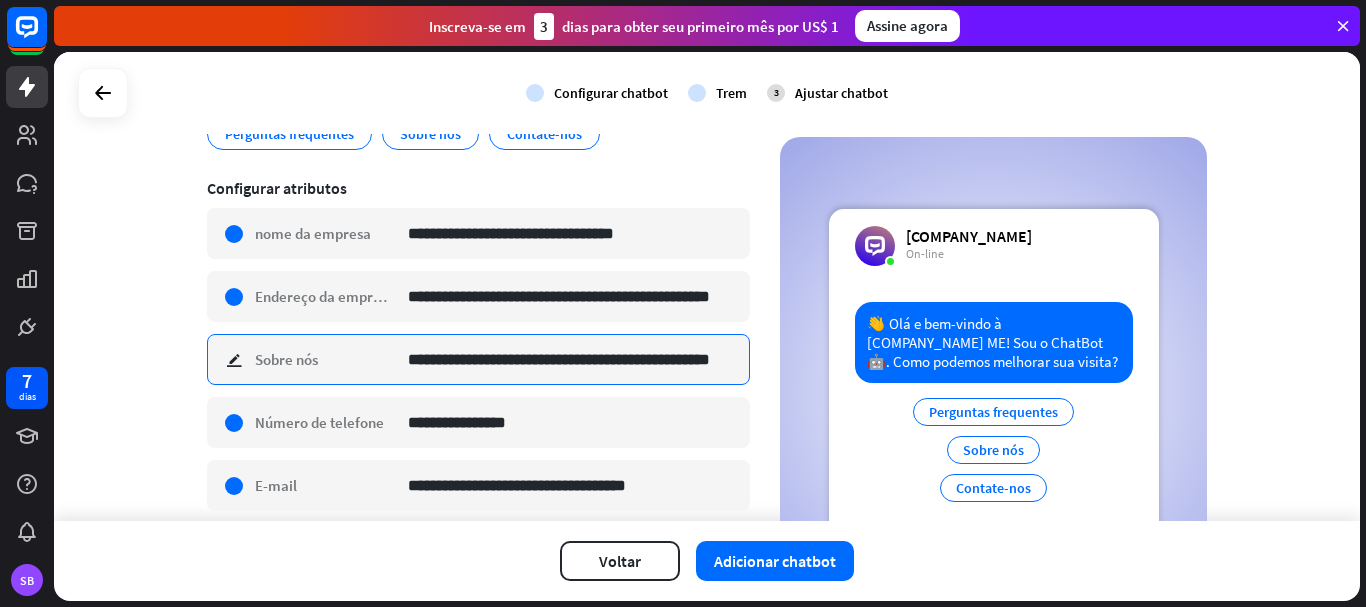 paste 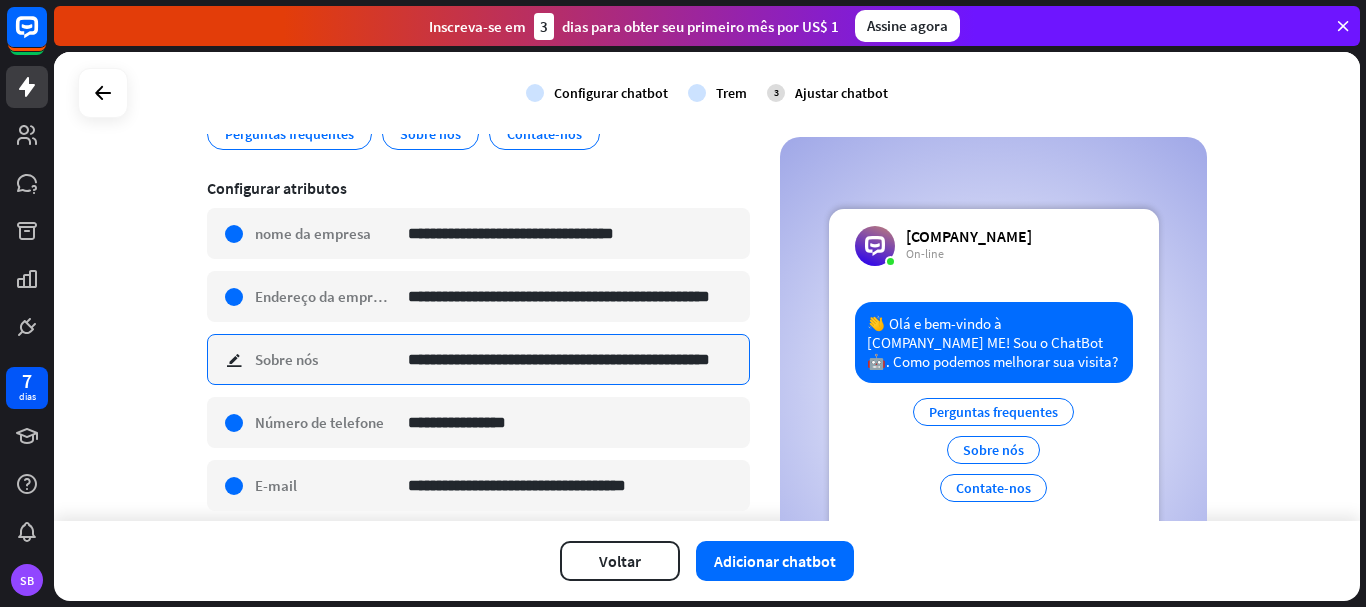 scroll, scrollTop: 0, scrollLeft: 18, axis: horizontal 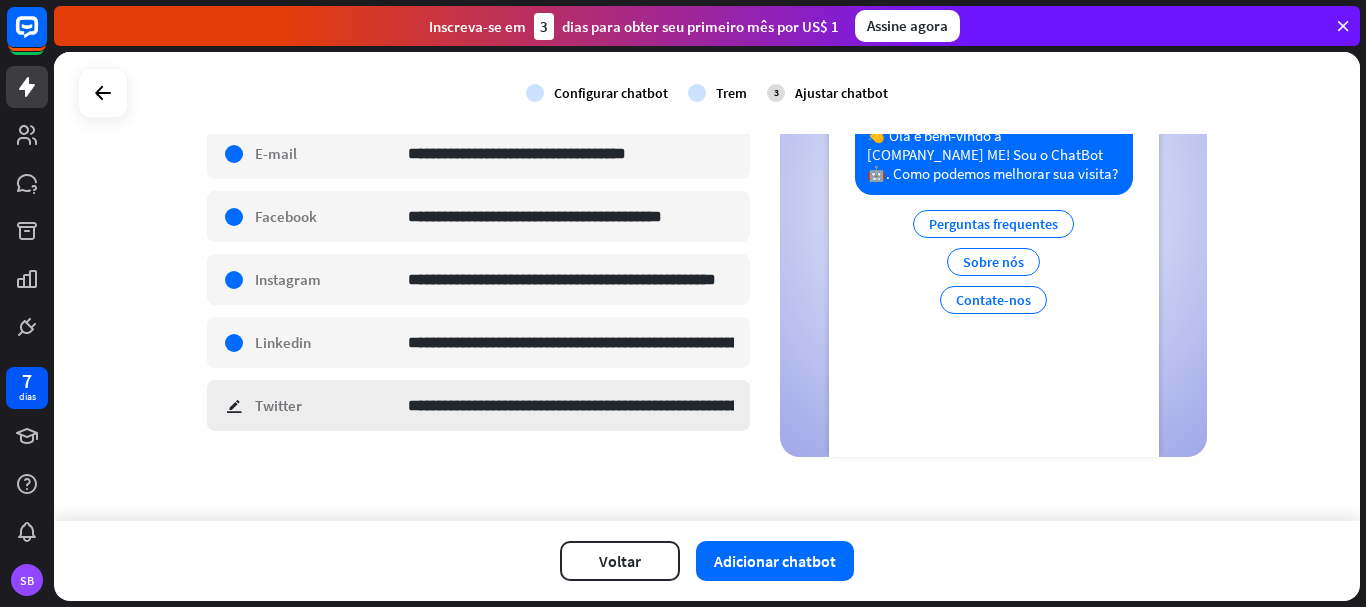 type on "**********" 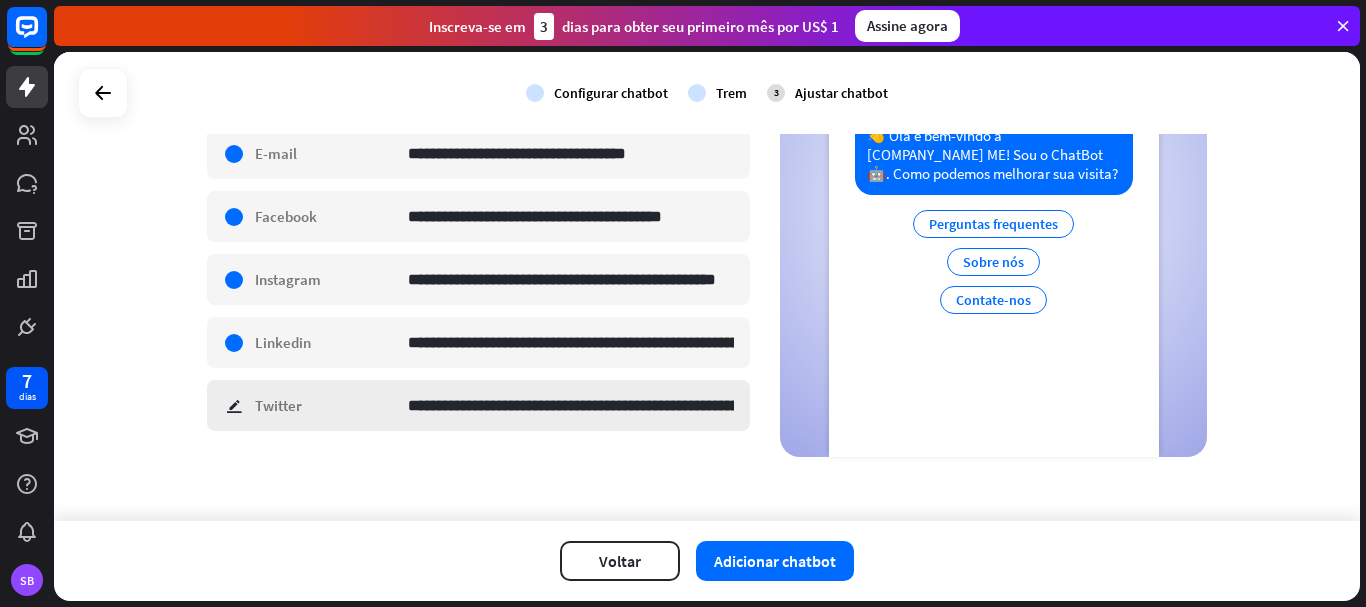 scroll, scrollTop: 0, scrollLeft: 0, axis: both 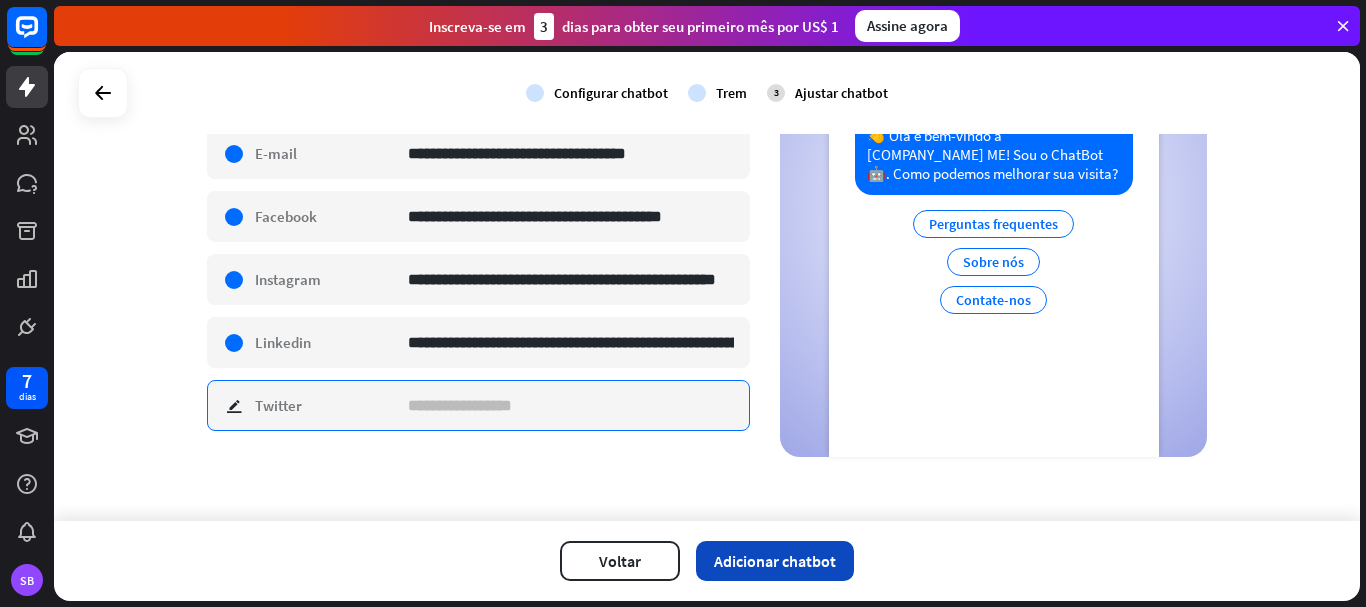 type 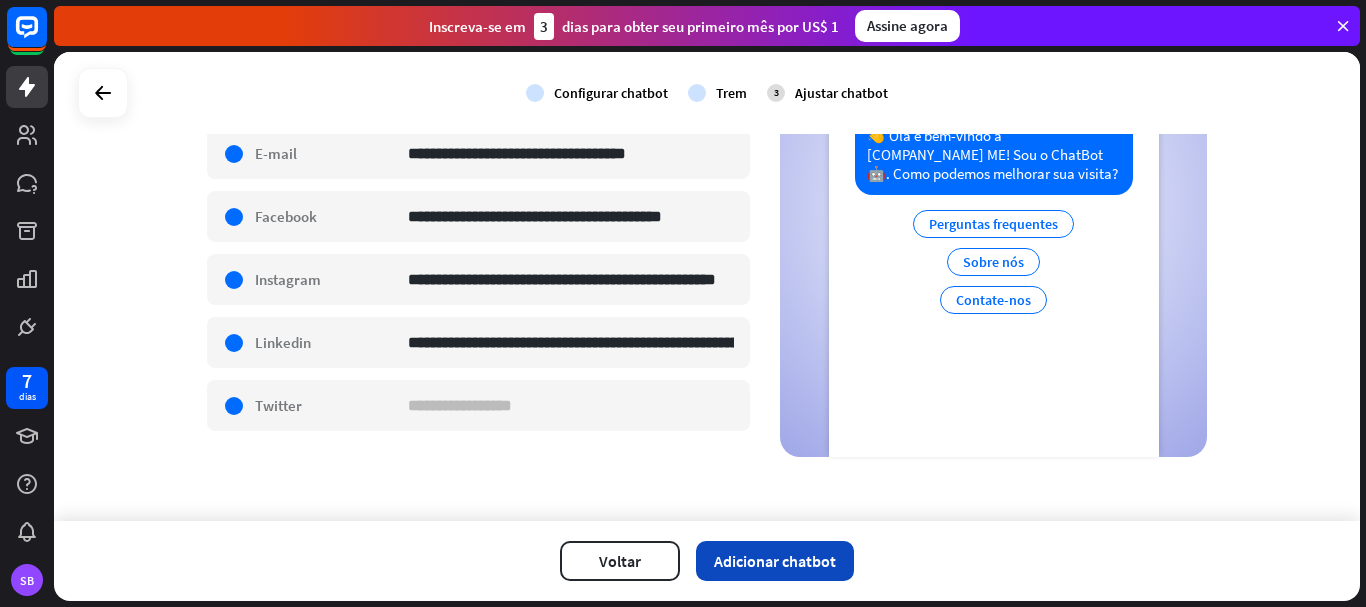 click on "Adicionar chatbot" at bounding box center [775, 561] 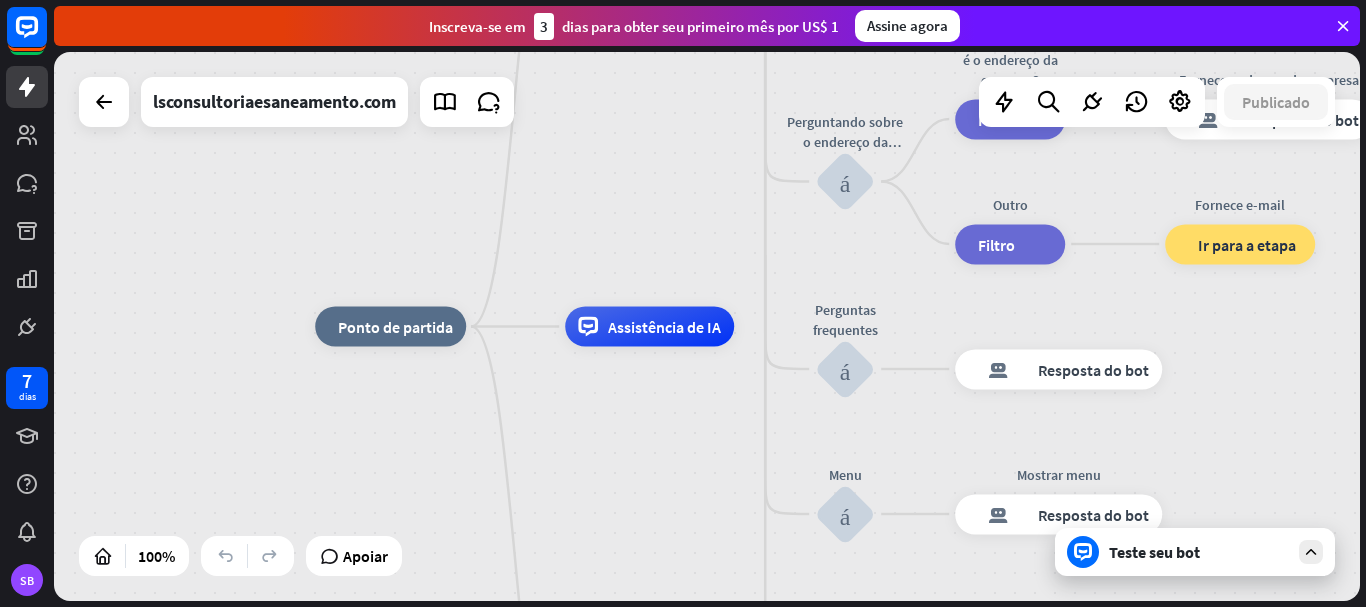 click on "Teste seu bot" at bounding box center (1154, 552) 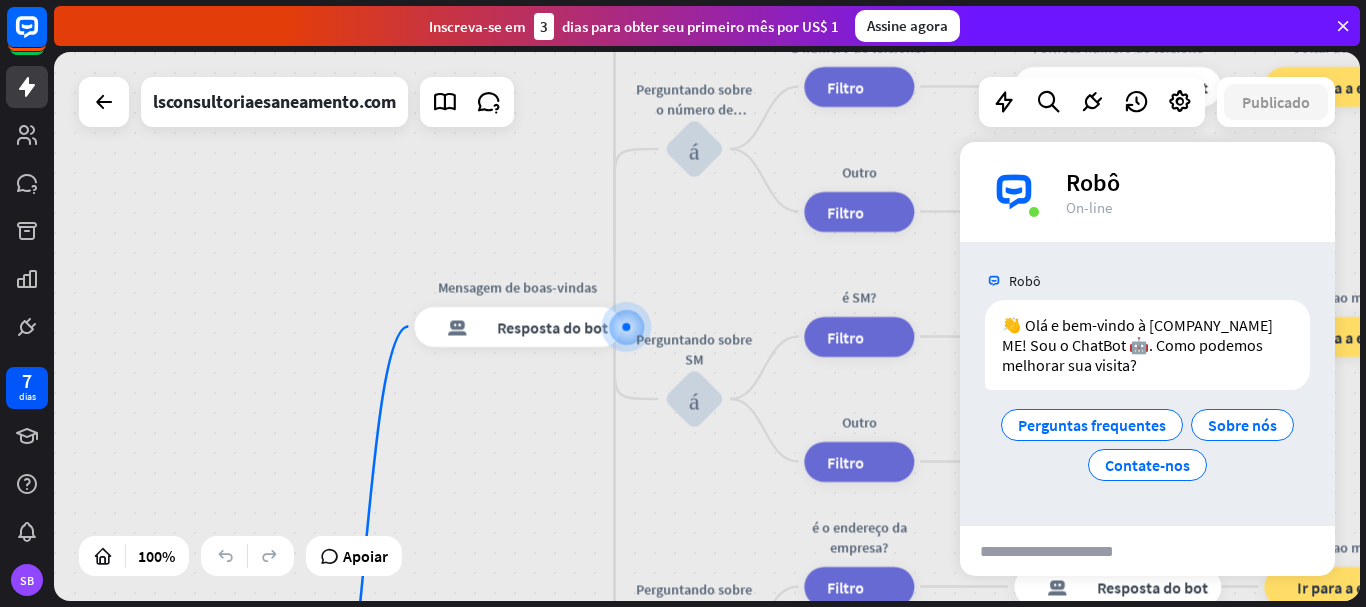 click at bounding box center (1061, 551) 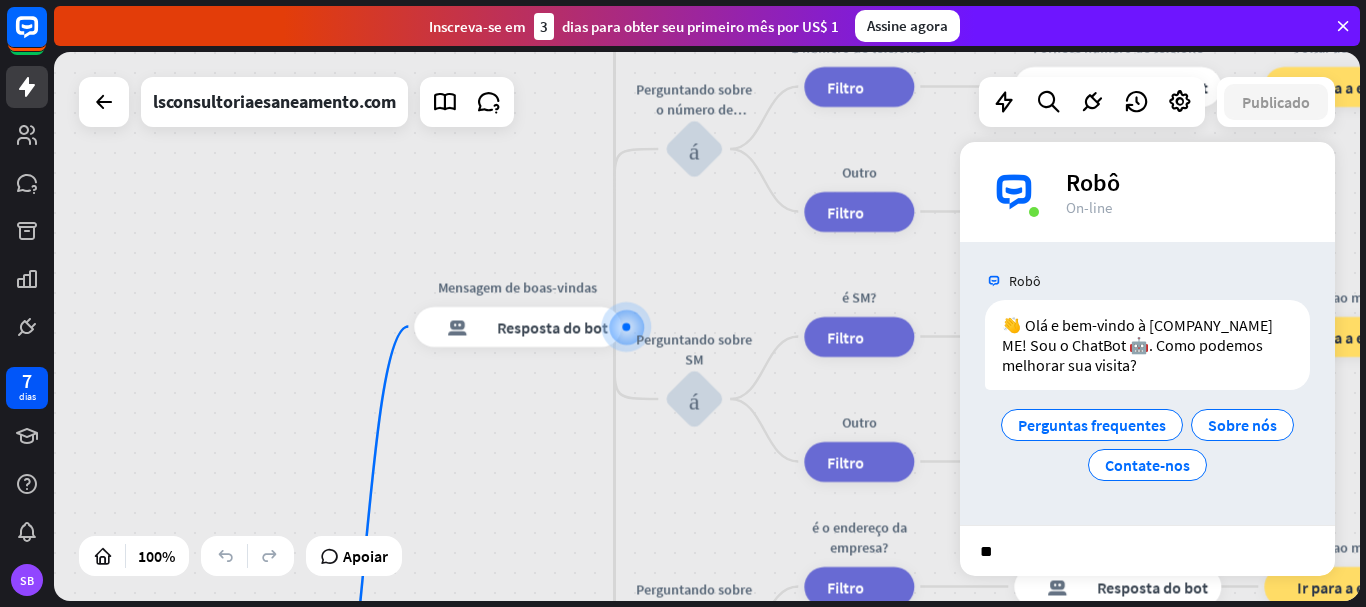 type on "*" 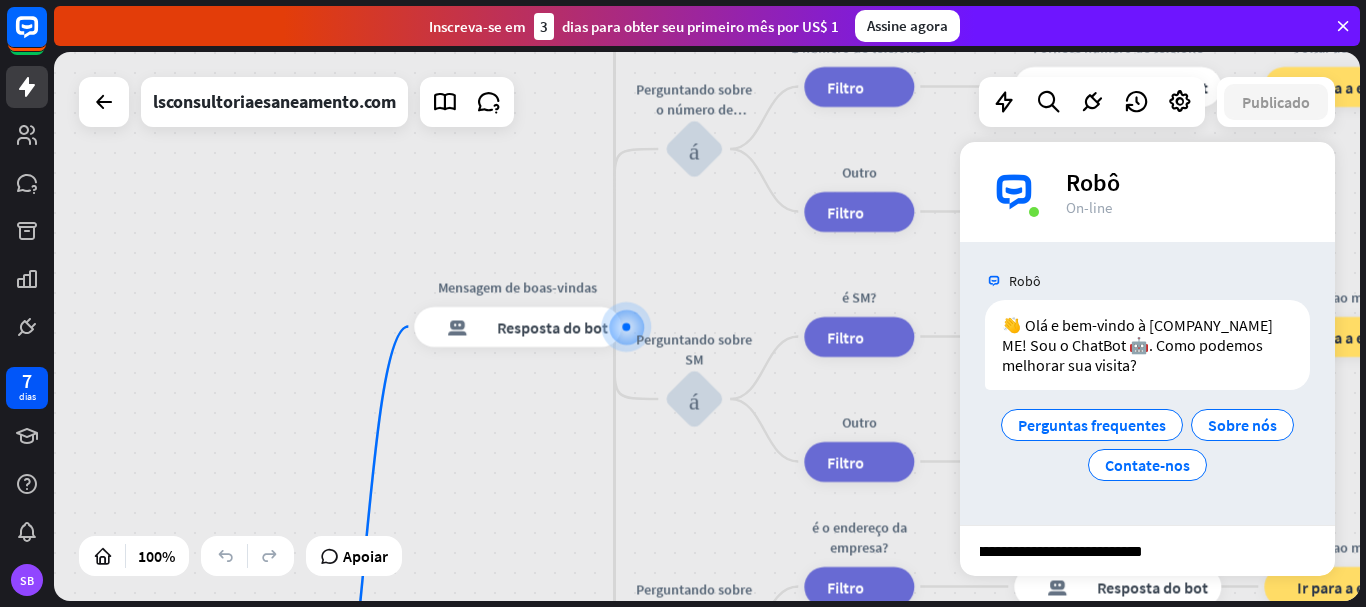 scroll, scrollTop: 0, scrollLeft: 515, axis: horizontal 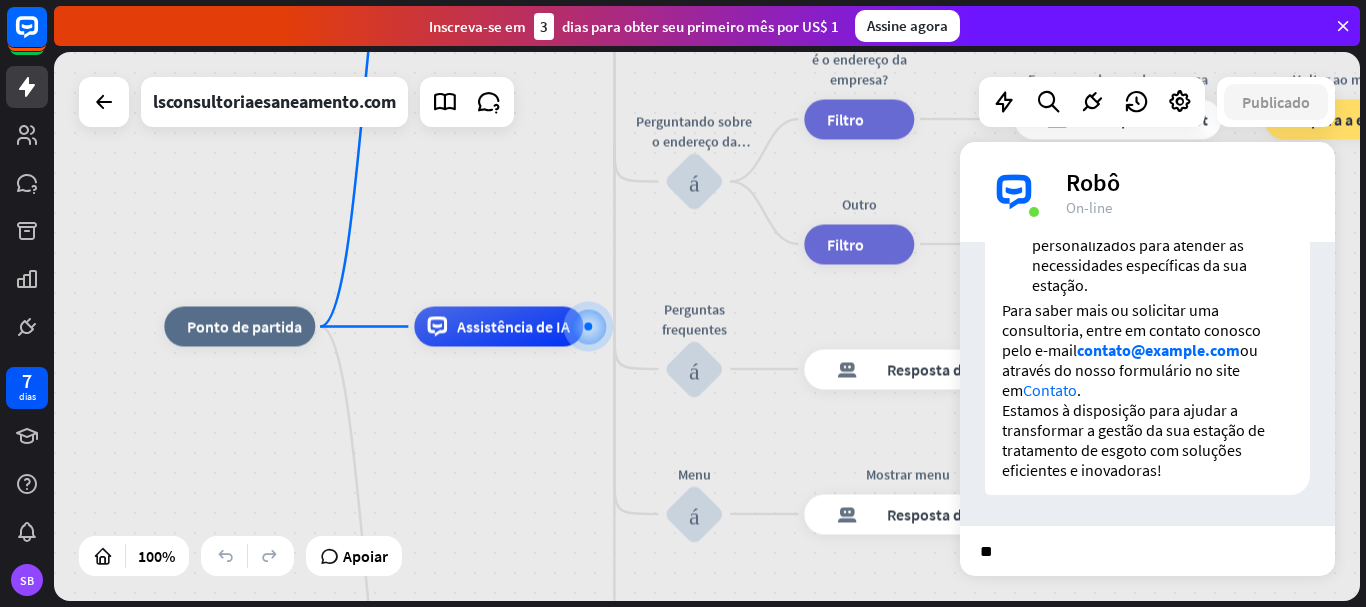 type on "*" 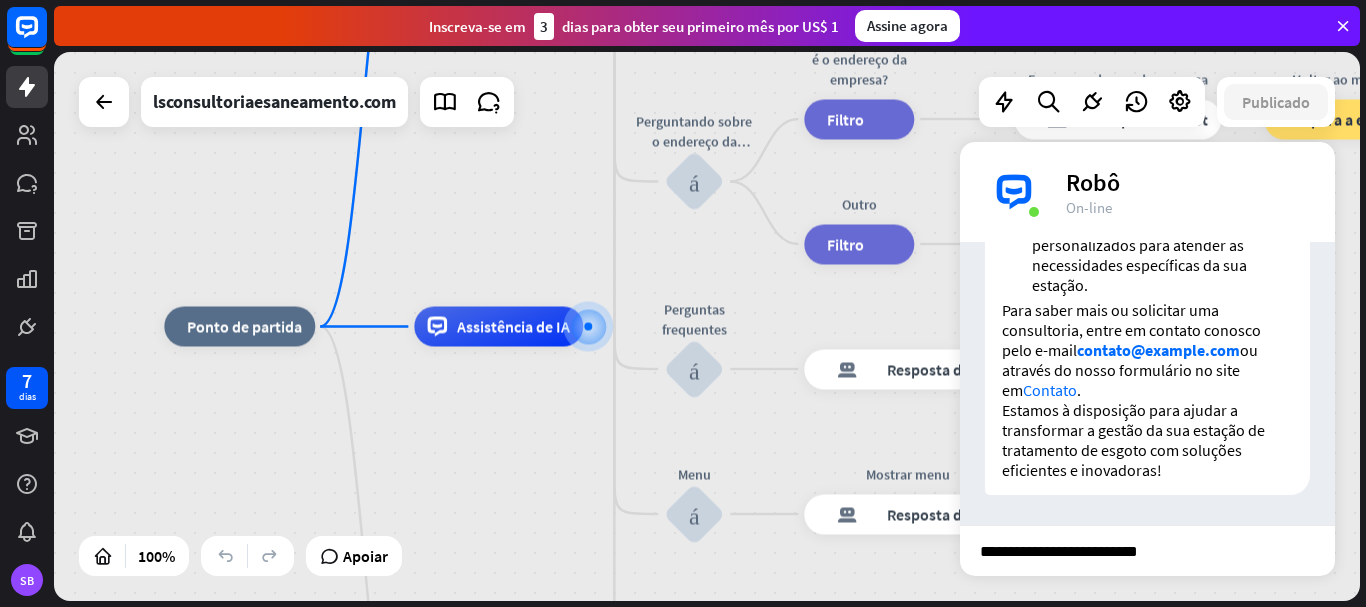 scroll, scrollTop: 0, scrollLeft: 20, axis: horizontal 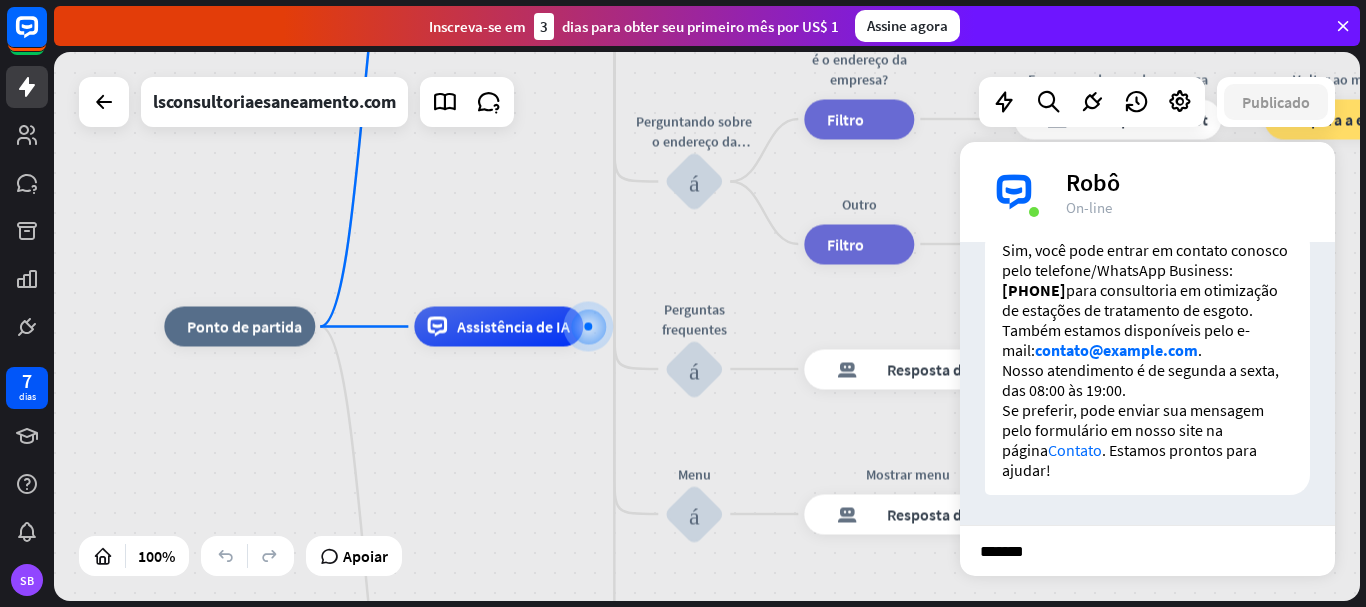 type on "********" 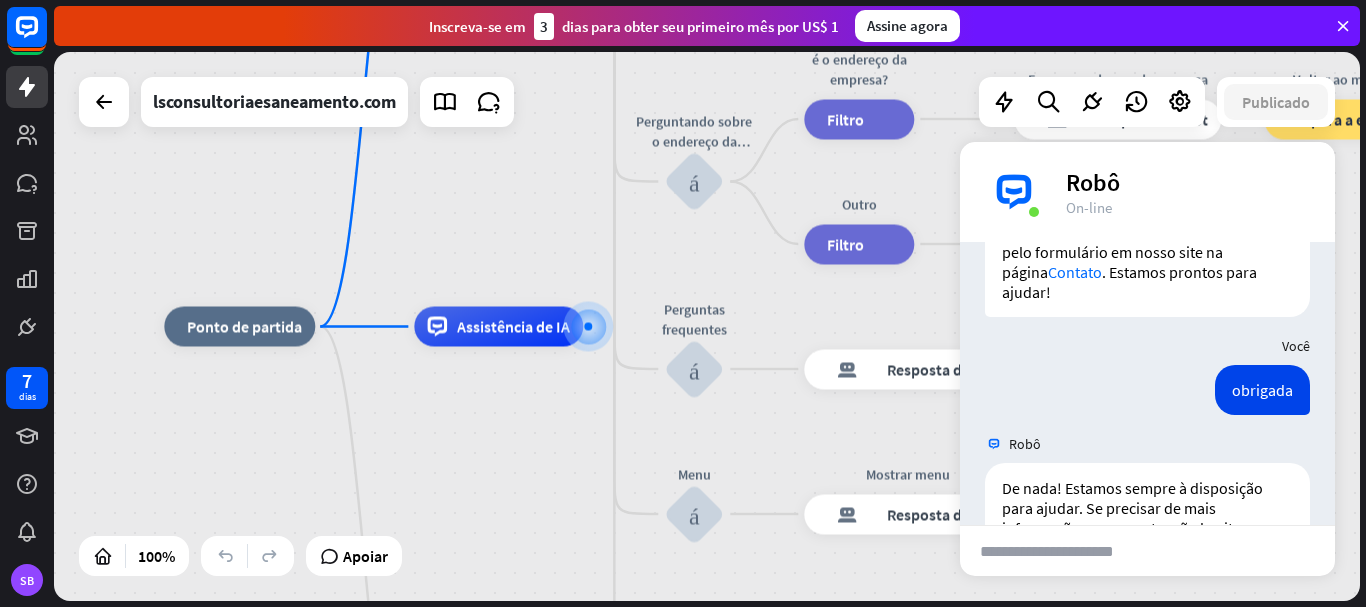 scroll, scrollTop: 1653, scrollLeft: 0, axis: vertical 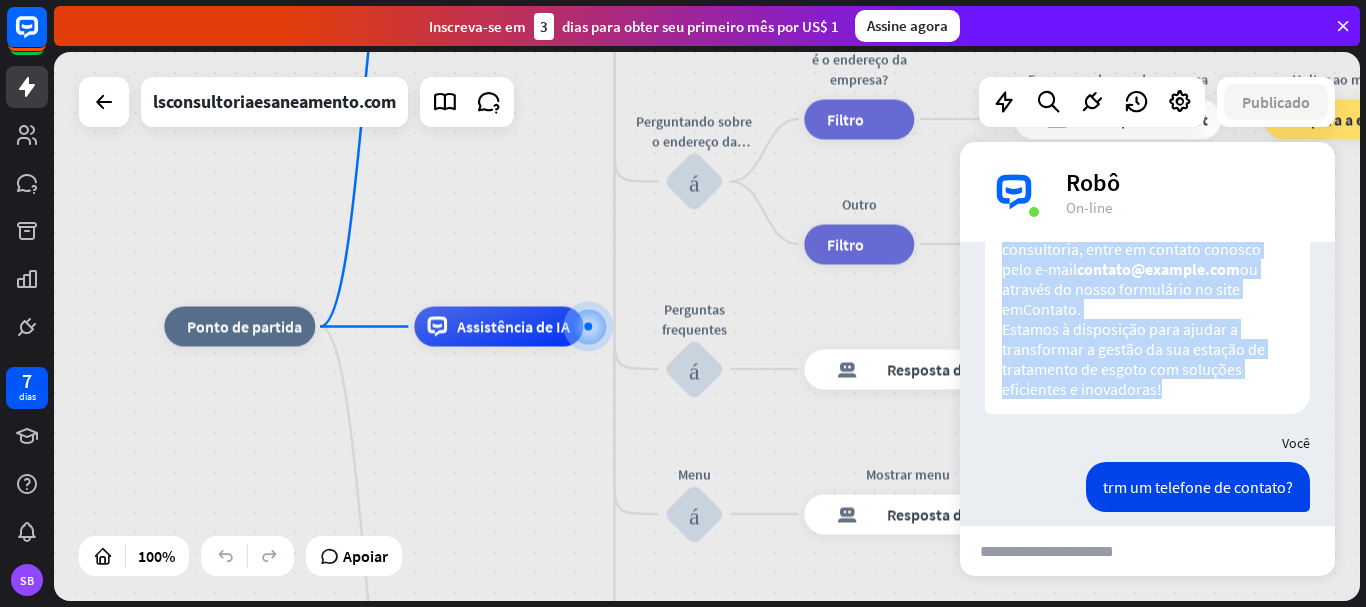 drag, startPoint x: 1034, startPoint y: 328, endPoint x: 1204, endPoint y: 420, distance: 193.2977 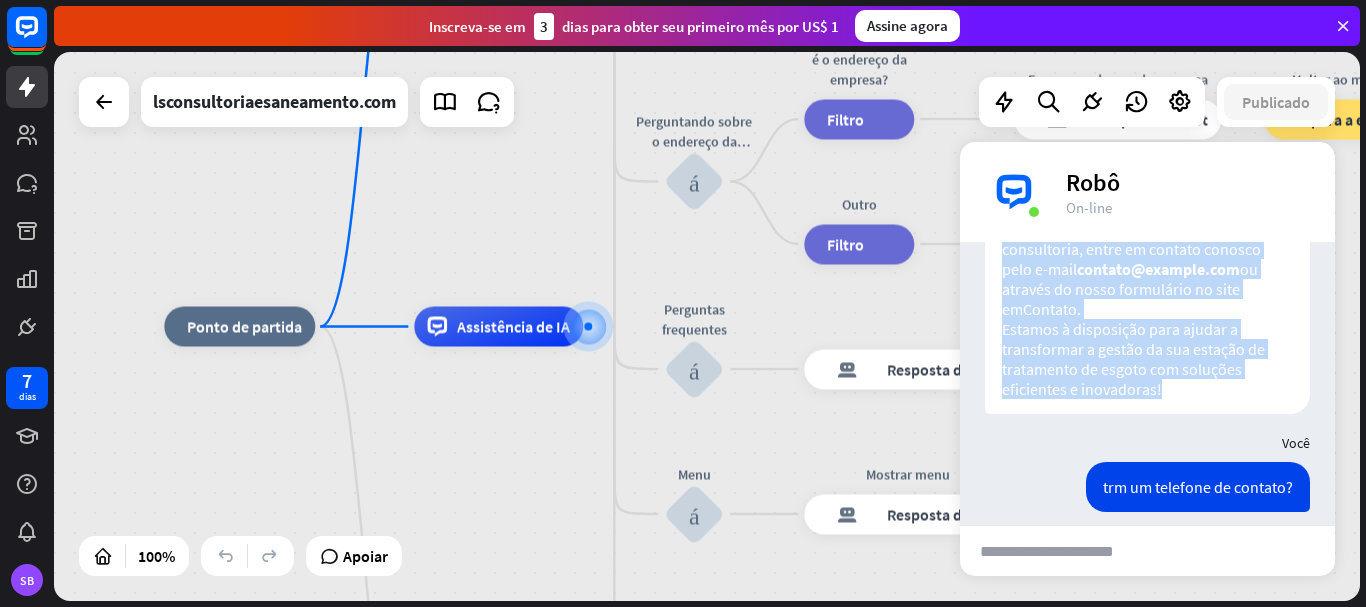 click on "Sim, oferecemos serviços especializados de consultoria para  otimização de sistemas de saneamento , incluindo estações de tratamento de esgoto. Realizamos estudos detalhados para melhorar a eficiência operacional, reduzir custos e garantir a sustentabilidade do sistema.
Nossos serviços incluem:
Análise e modernização de equipamentos para maior eficiência energética.
Implantação de tecnologias de automação e monitoramento.
Revisão e otimização de processos operacionais.
Capacitação contínua da equipe para melhores práticas.
Desenvolvimento de planos personalizados para atender às necessidades específicas da sua estação.
Para saber mais ou solicitar uma consultoria, entre em contato conosco pelo e-mail  [EMAIL]  ou através do nosso formulário no site em  Contato .
Estamos à disposição para ajudar a transformar a gestão da sua estação de tratamento de esgoto com soluções eficientes e inovadoras!" at bounding box center (1147, 84) 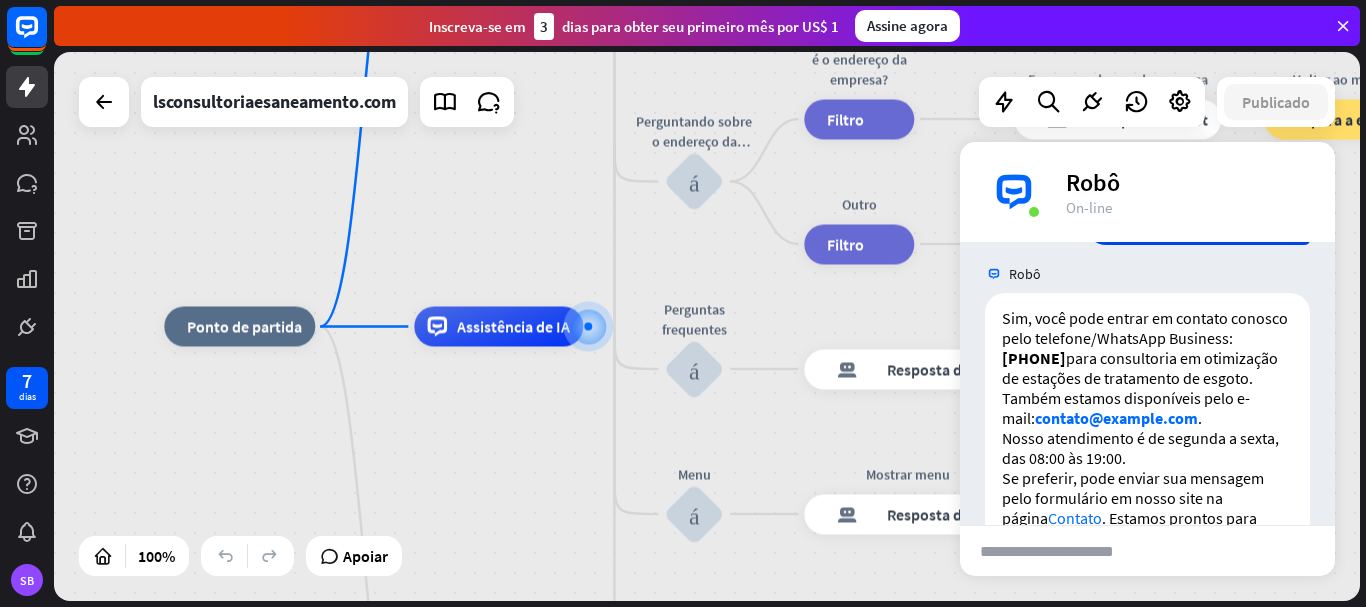 scroll, scrollTop: 1112, scrollLeft: 0, axis: vertical 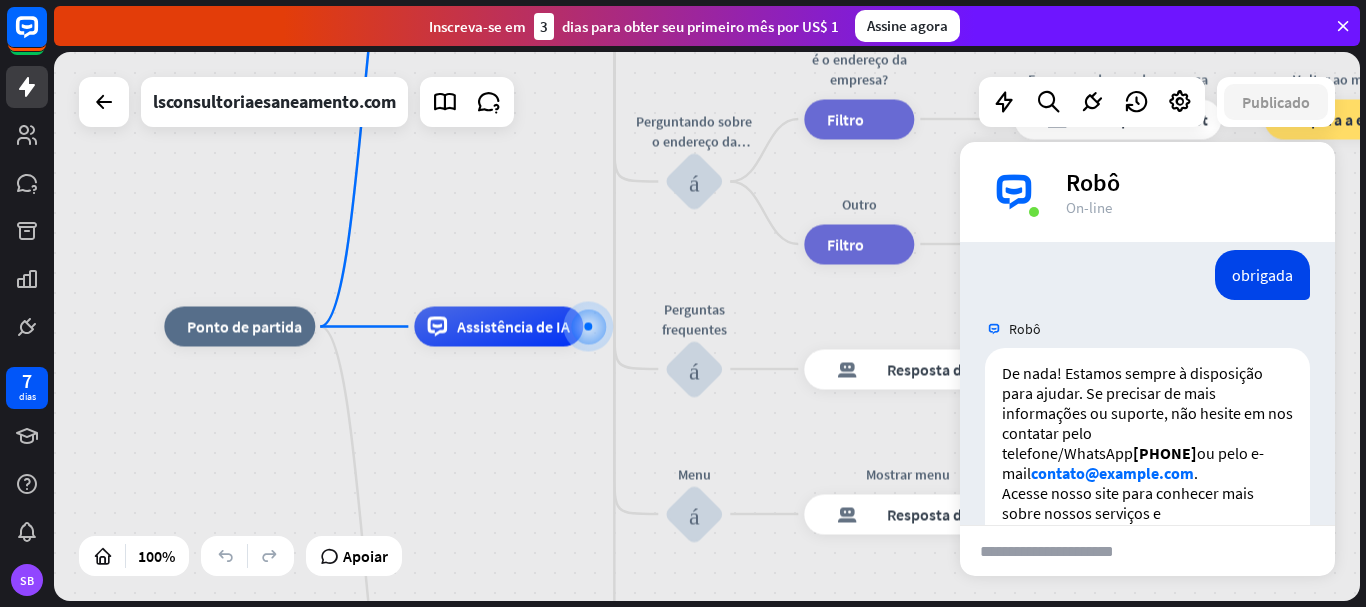 drag, startPoint x: 1036, startPoint y: 334, endPoint x: 1189, endPoint y: 288, distance: 159.76546 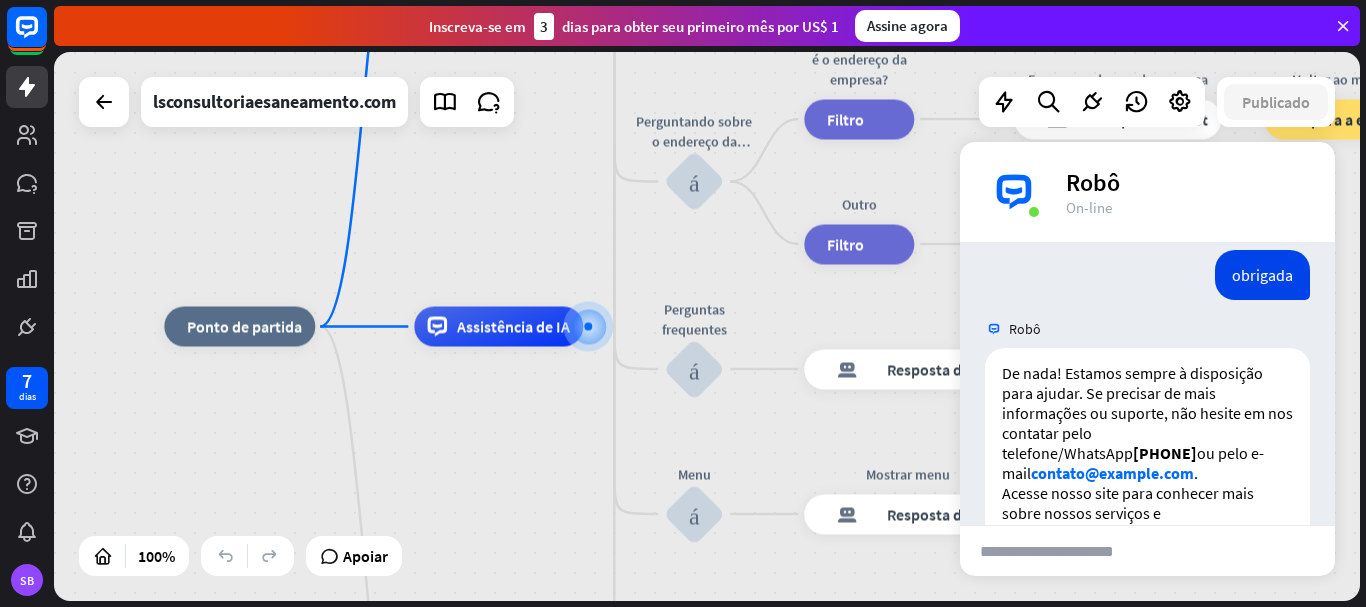 click on "Sim, você pode entrar em contato conosco pelo telefone/WhatsApp Business:  +[PHONE]  para consultoria em otimização de estações de tratamento de esgoto.
Também estamos disponíveis pelo e-mail:  contato@example.com .
Nosso atendimento é de segunda a sexta, das 08:00 às 19:00.
Se preferir, pode enviar sua mensagem pelo formulário em nosso site na página  Contato . Estamos prontos para ajudar!
Hoje 7:44 AM
Mostrar JSON" at bounding box center (1147, 72) 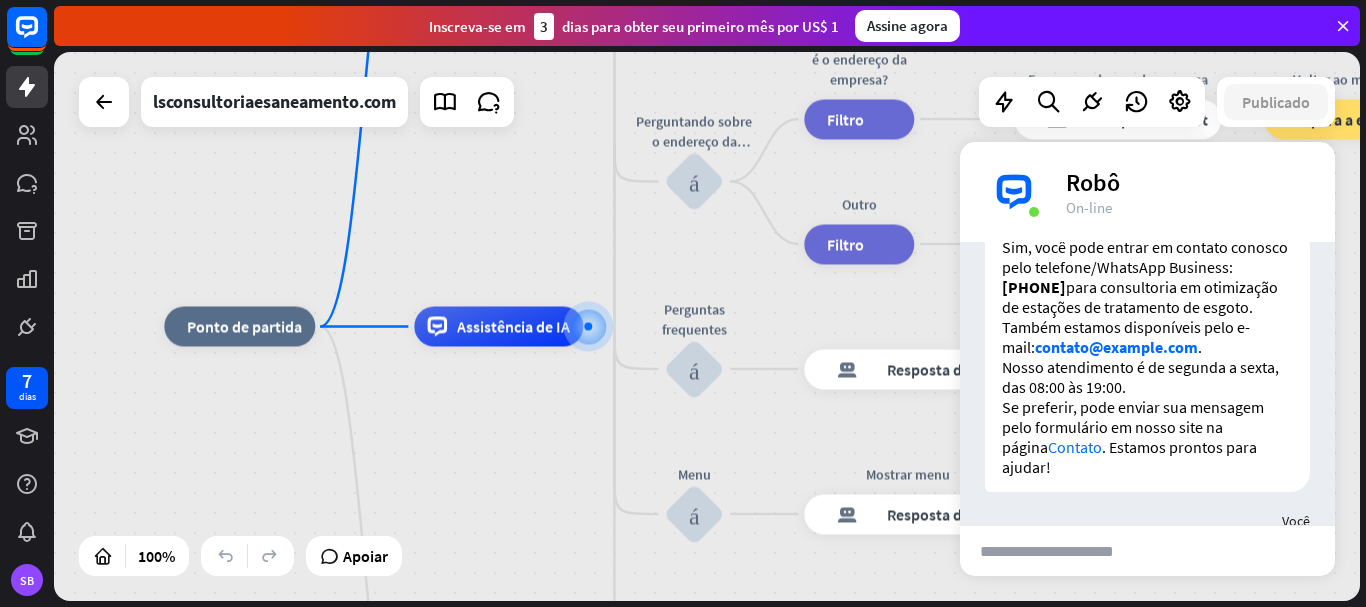 scroll, scrollTop: 1152, scrollLeft: 0, axis: vertical 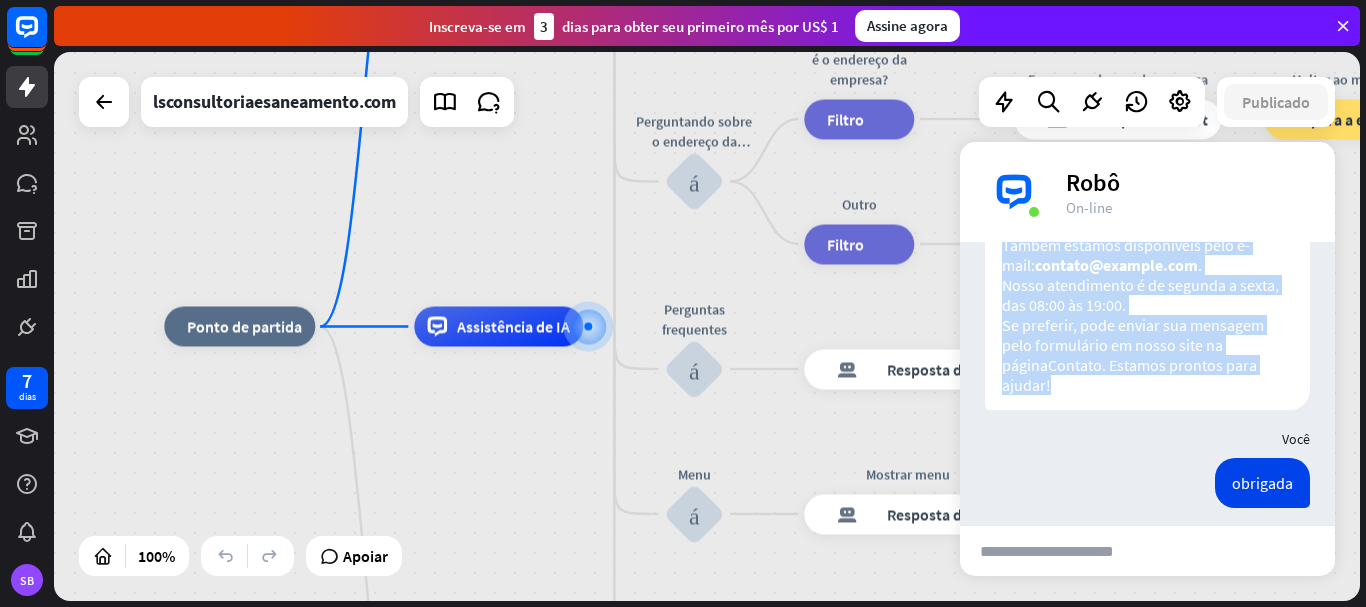 drag, startPoint x: 1037, startPoint y: 296, endPoint x: 1275, endPoint y: 464, distance: 291.32114 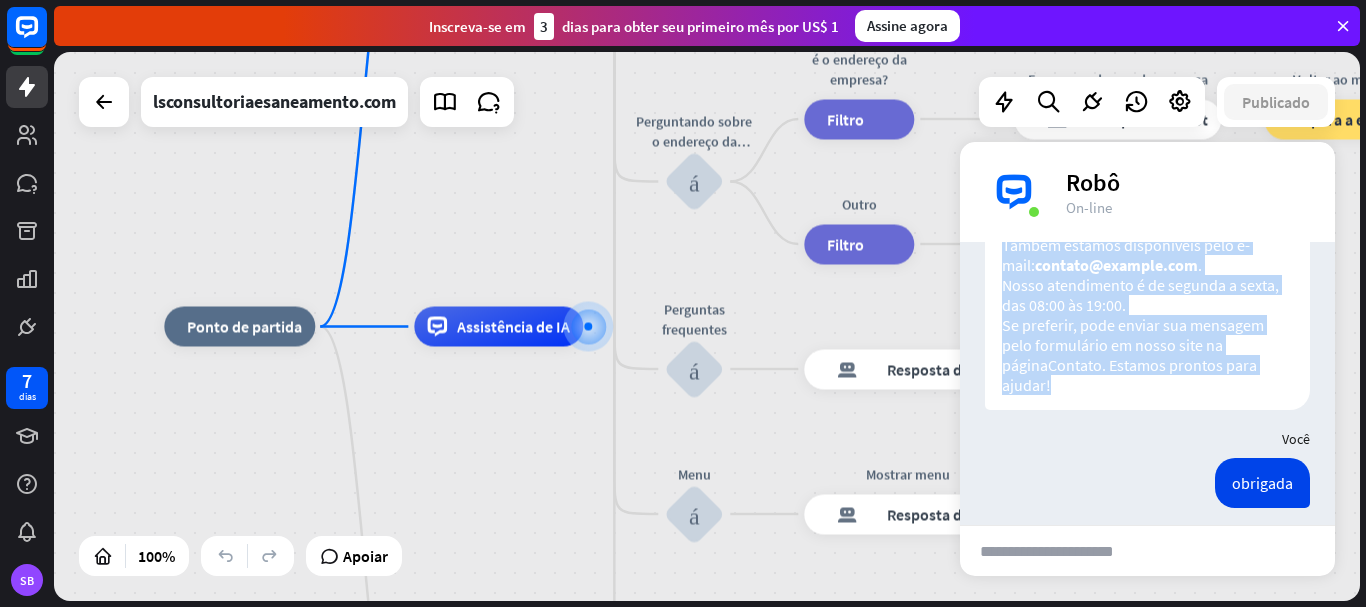 click on "Sim, você pode entrar em contato conosco pelo telefone/WhatsApp Business:  [PHONE]  para consultoria em otimização de estações de tratamento de esgoto.
Também estamos disponíveis pelo e-mail:  [EMAIL] .
Nosso atendimento é de segunda a sexta, das 08:00 às 19:00.
Se preferir, pode enviar sua mensagem pelo formulário em nosso site na página  Contato . Estamos prontos para ajudar!" at bounding box center (1147, 275) 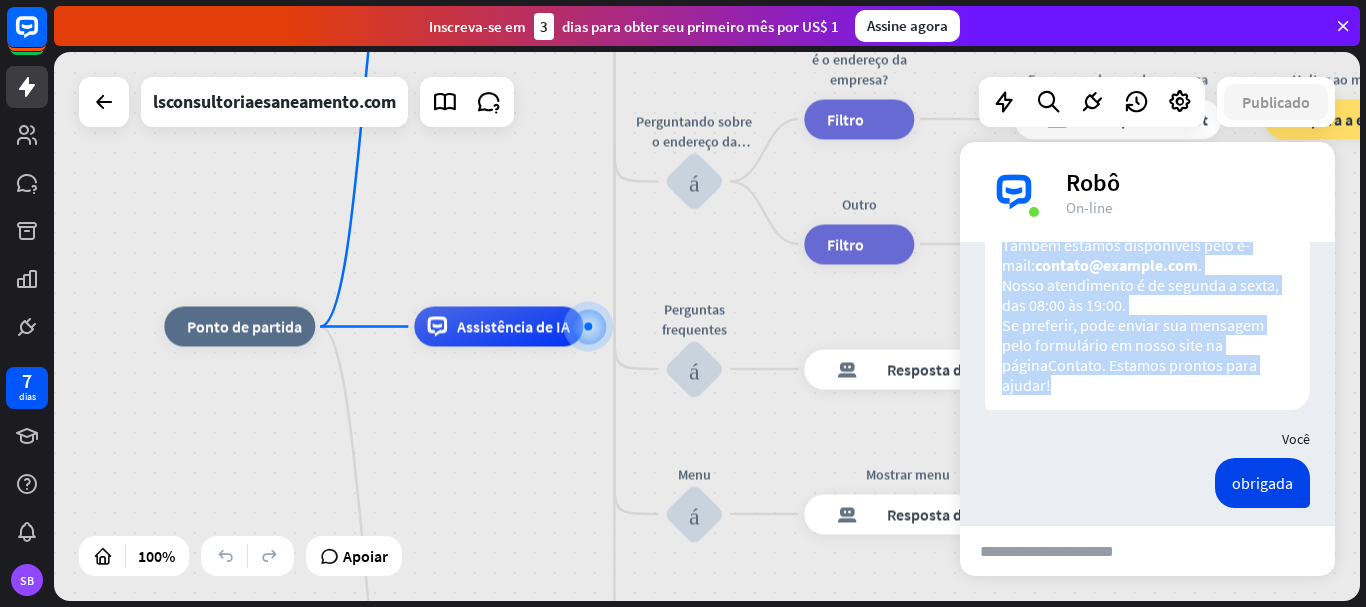copy on "você pode entrar em contato conosco pelo telefone/WhatsApp Business:  +[PHONE]  para consultoria em otimização de estações de tratamento de esgoto.
Também estamos disponíveis pelo e-mail:  contato@example.com .
Nosso atendimento é de segunda a sexta, das 08:00 às 19:00.
Se preferir, pode enviar sua mensagem pelo formulário em nosso site na página  Contato . Estamos prontos para ajudar!" 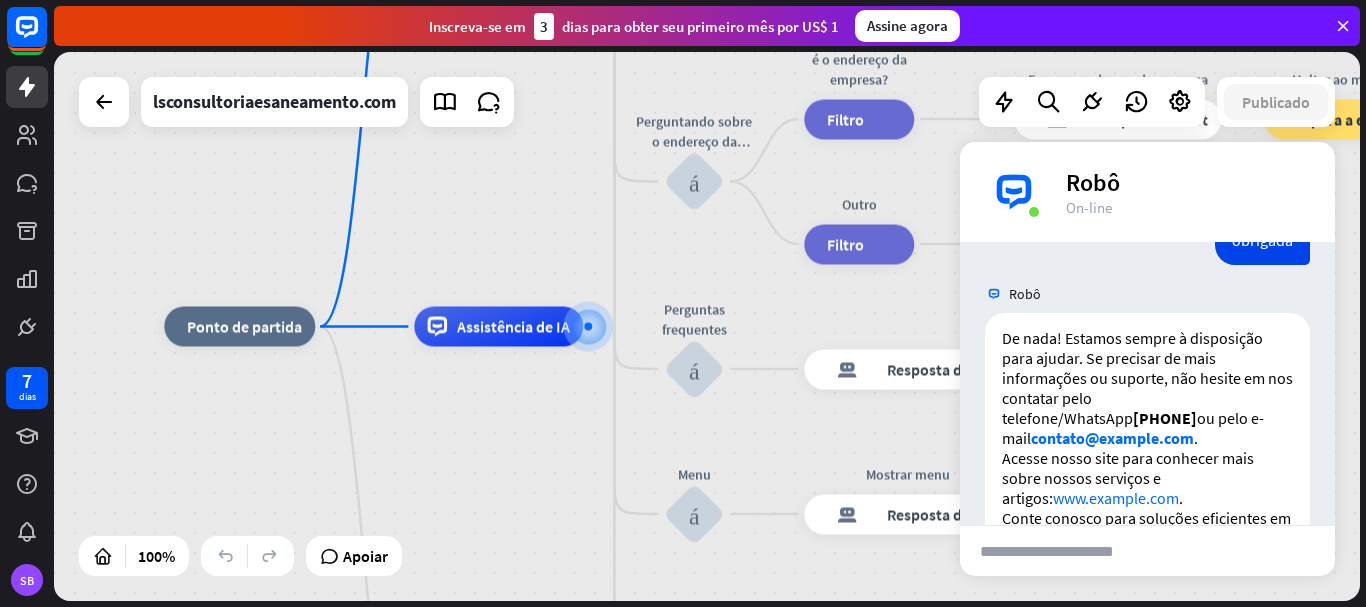 scroll, scrollTop: 1653, scrollLeft: 0, axis: vertical 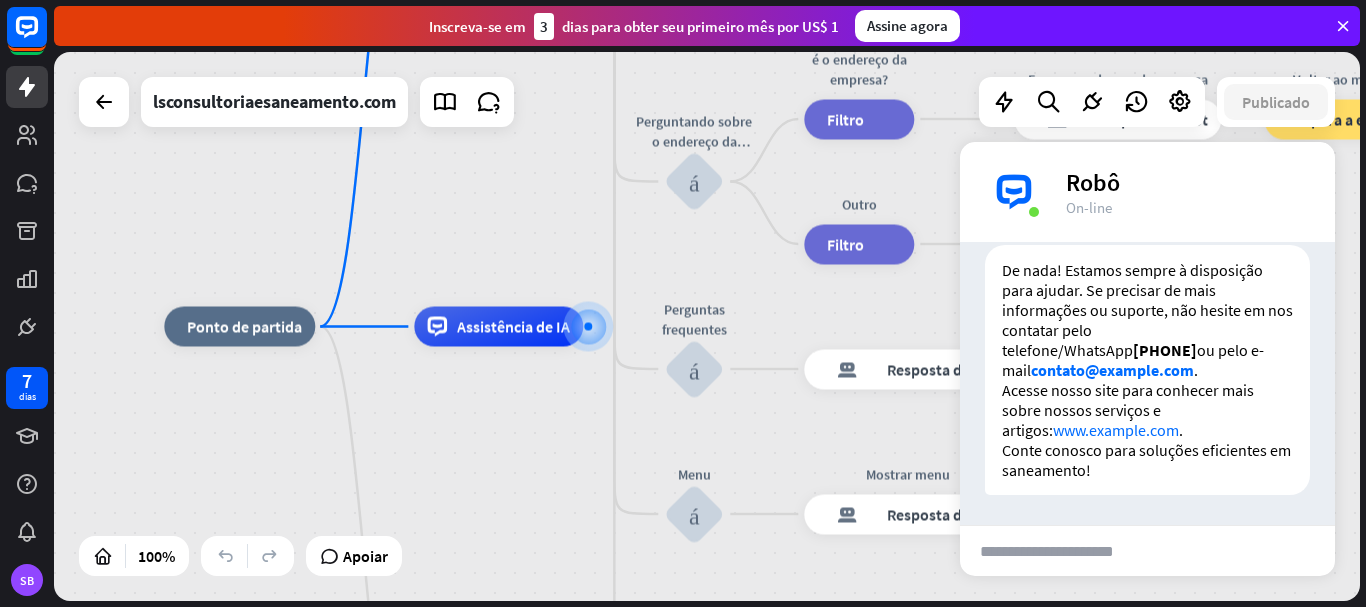 click at bounding box center [1061, 551] 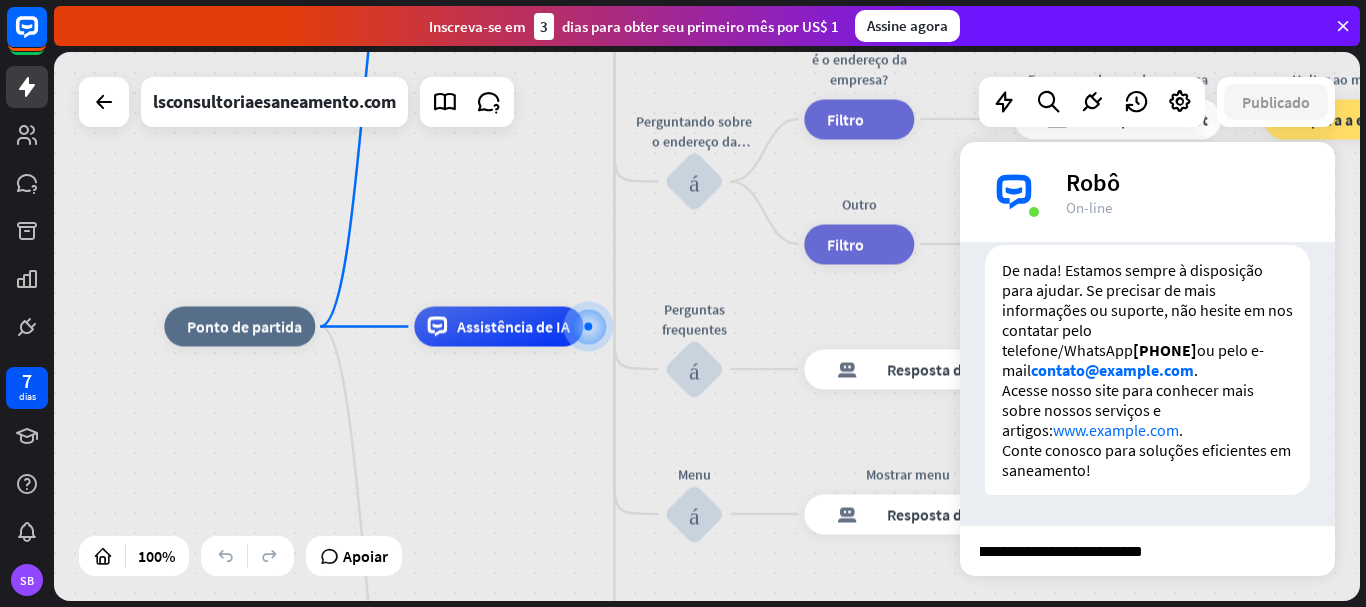scroll, scrollTop: 0, scrollLeft: 498, axis: horizontal 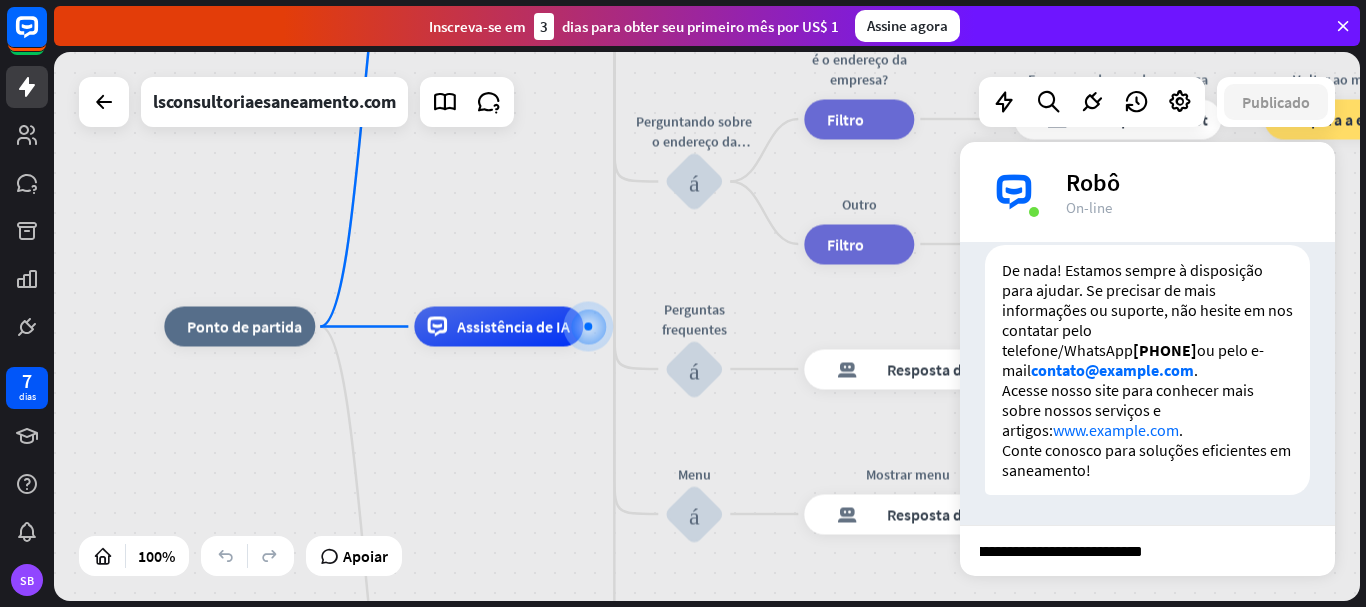 type 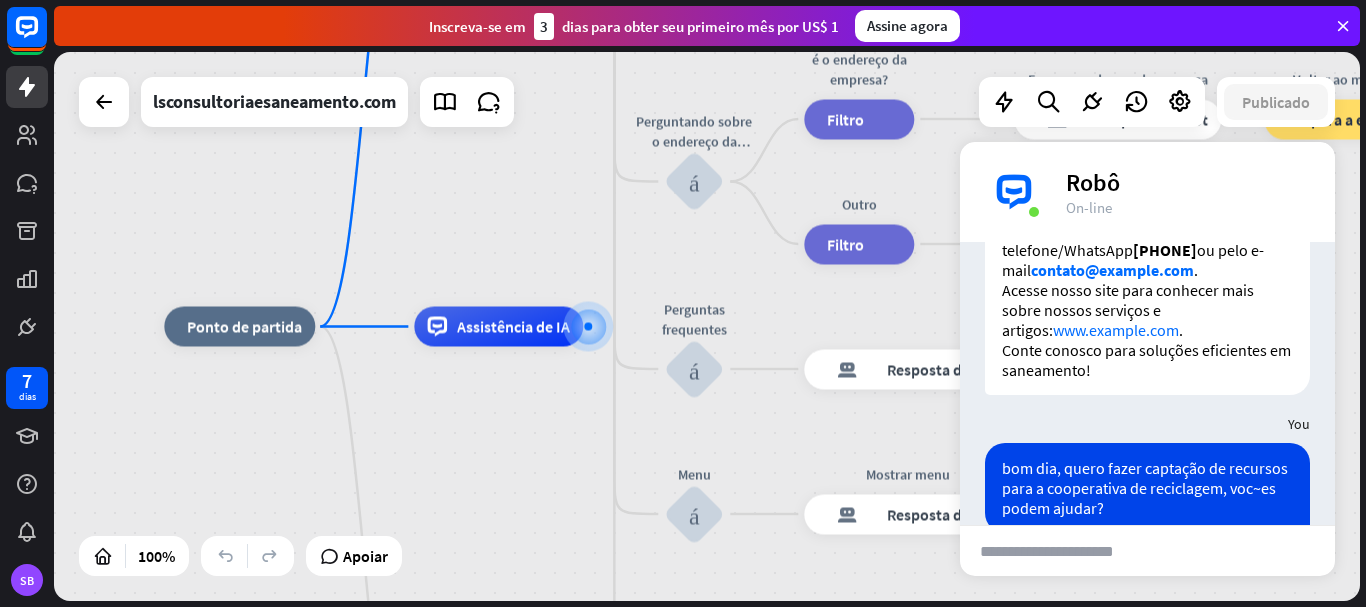 scroll, scrollTop: 0, scrollLeft: 0, axis: both 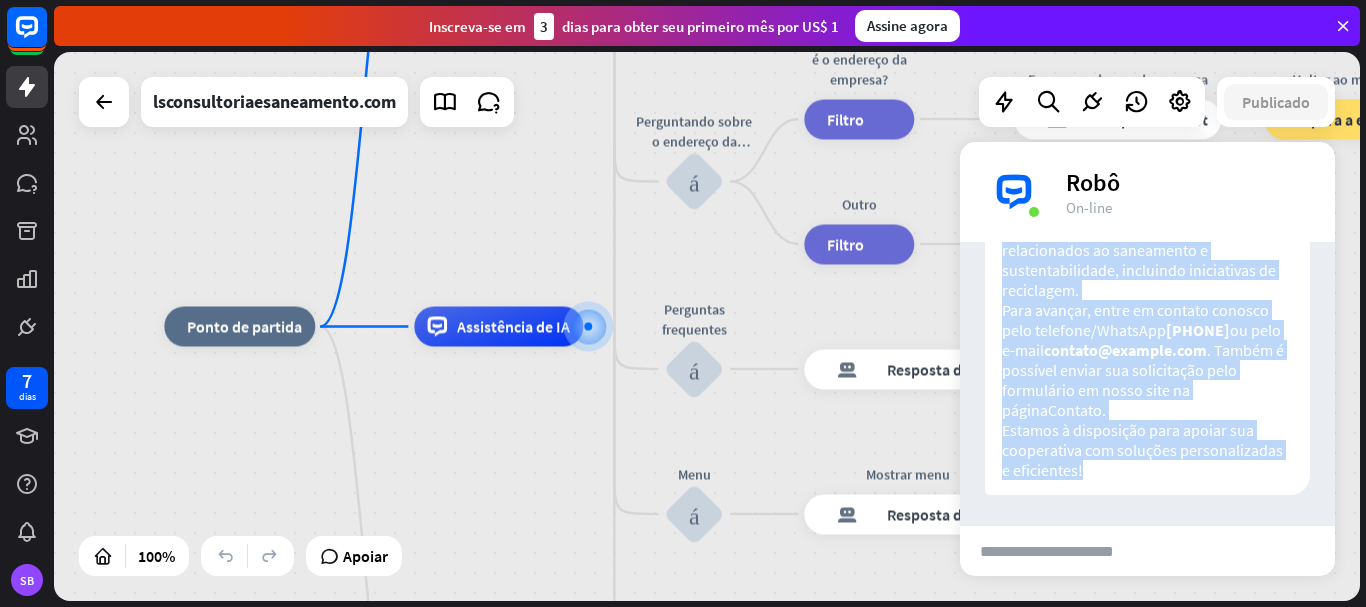 drag, startPoint x: 1066, startPoint y: 325, endPoint x: 1198, endPoint y: 480, distance: 203.59027 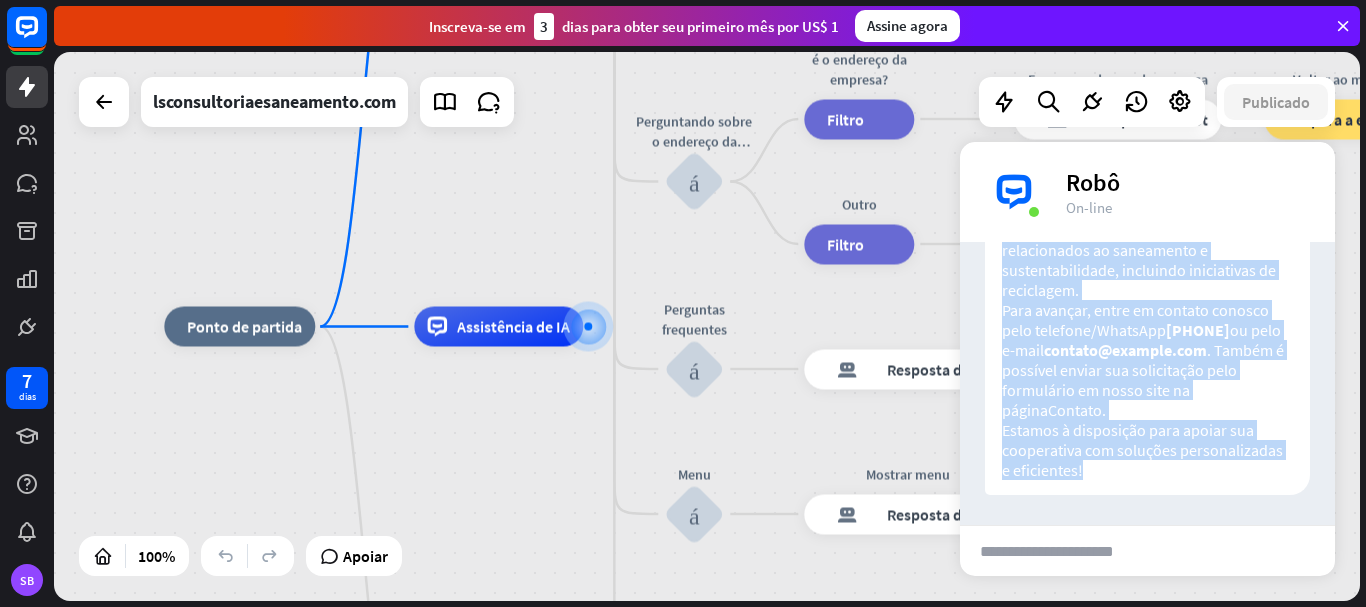 click on "Bom dia! Sim, podemos ajudar sua cooperativa de reciclagem com a  captação de recursos . Oferecemos consultoria especializada para identificar fontes de financiamento e elaborar estratégias eficazes para viabilizar projetos relacionados ao saneamento e sustentabilidade, incluindo iniciativas de reciclagem.
Para avançar, entre em contato conosco pelo telefone/WhatsApp  [PHONE]  ou pelo e-mail  [EMAIL] . Também é possível enviar sua solicitação pelo formulário em nosso site na página  Contato .
Estamos à disposição para apoiar sua cooperativa com soluções personalizadas e eficientes!" at bounding box center [1147, 300] 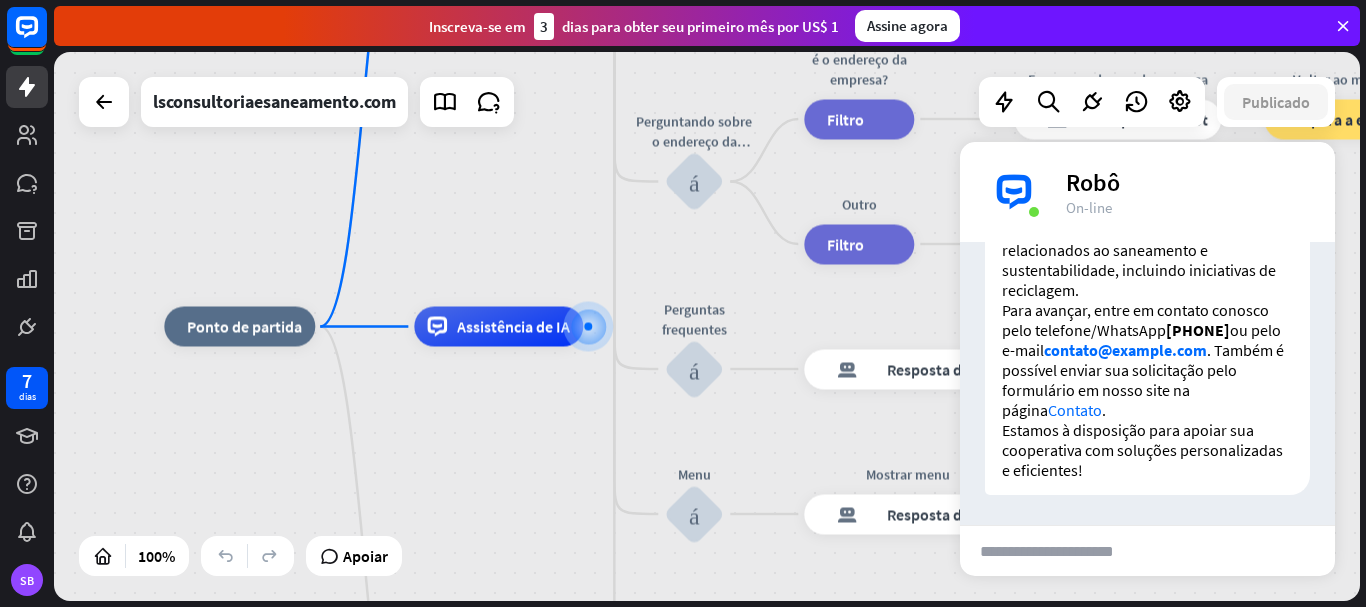 click at bounding box center (1061, 551) 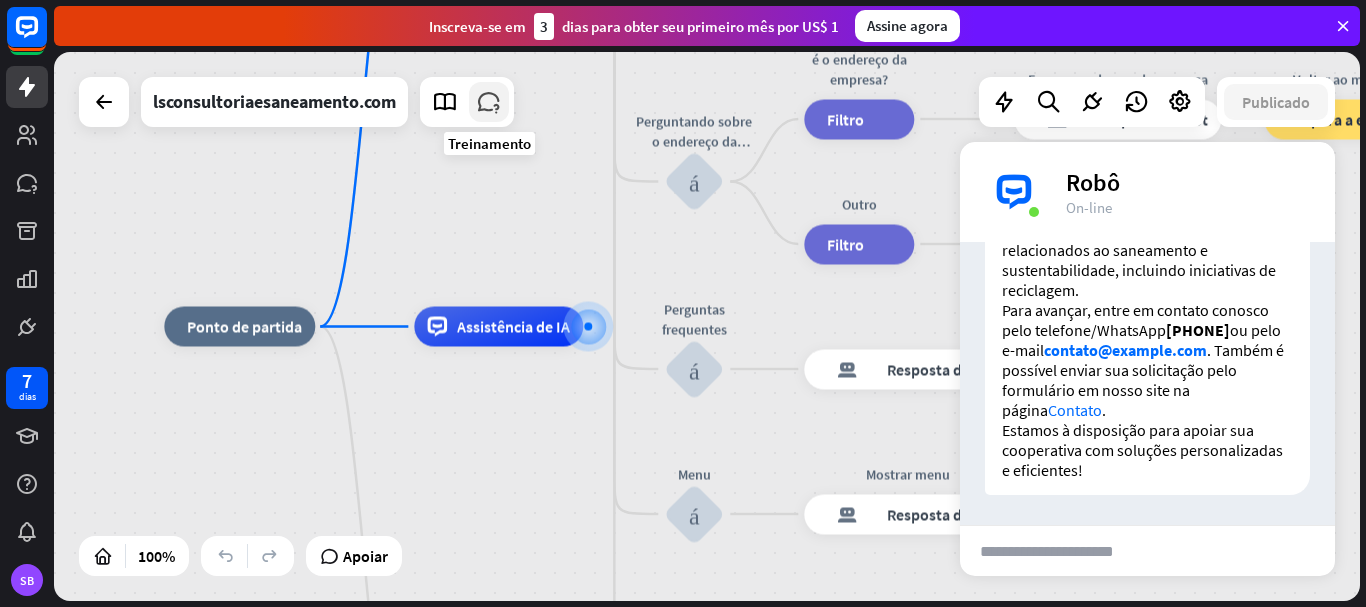 click at bounding box center [489, 102] 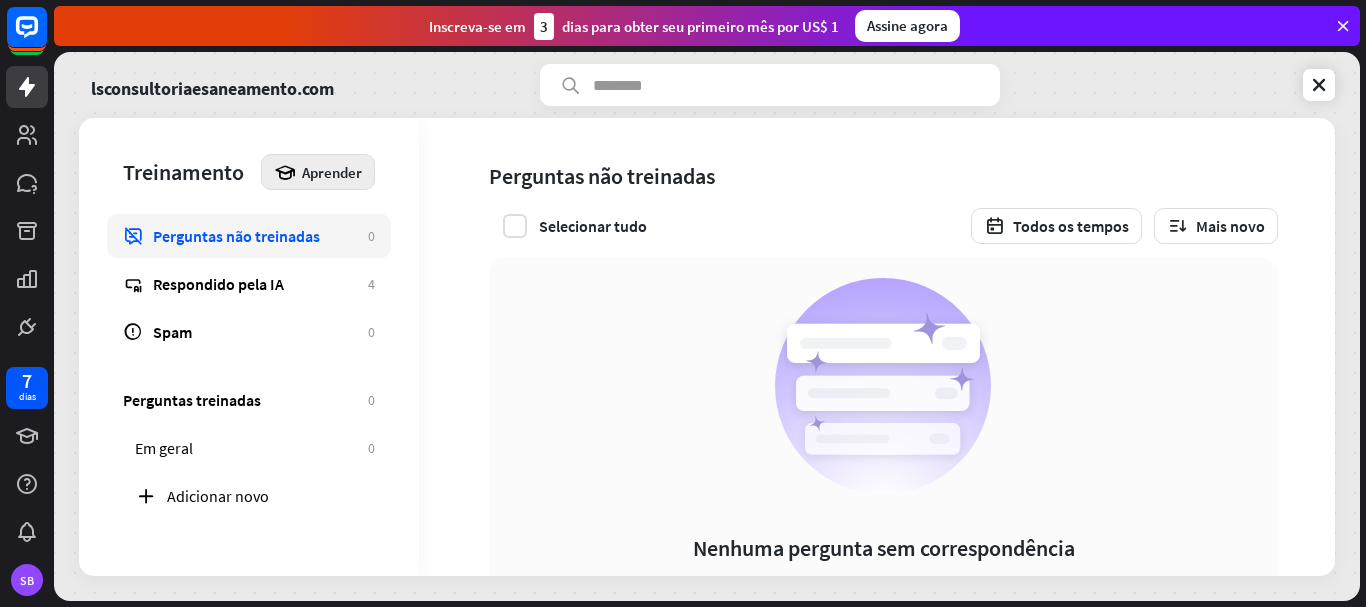 click on "Aprender" at bounding box center (332, 172) 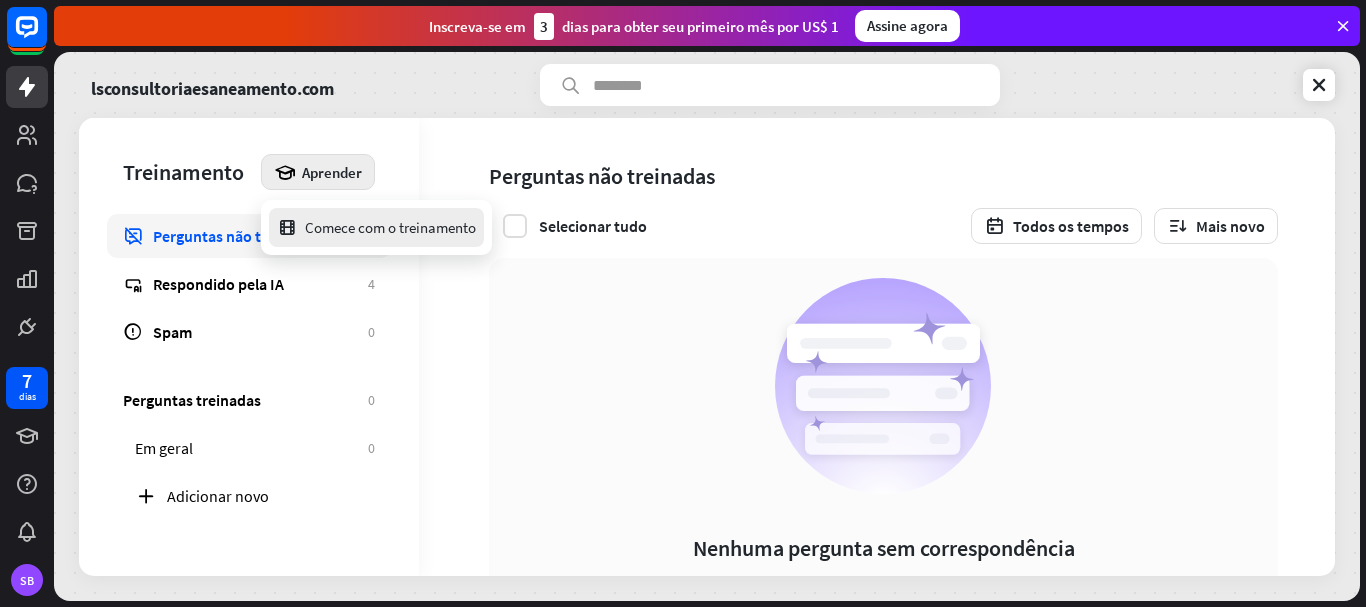 click on "Comece com o treinamento" at bounding box center [390, 227] 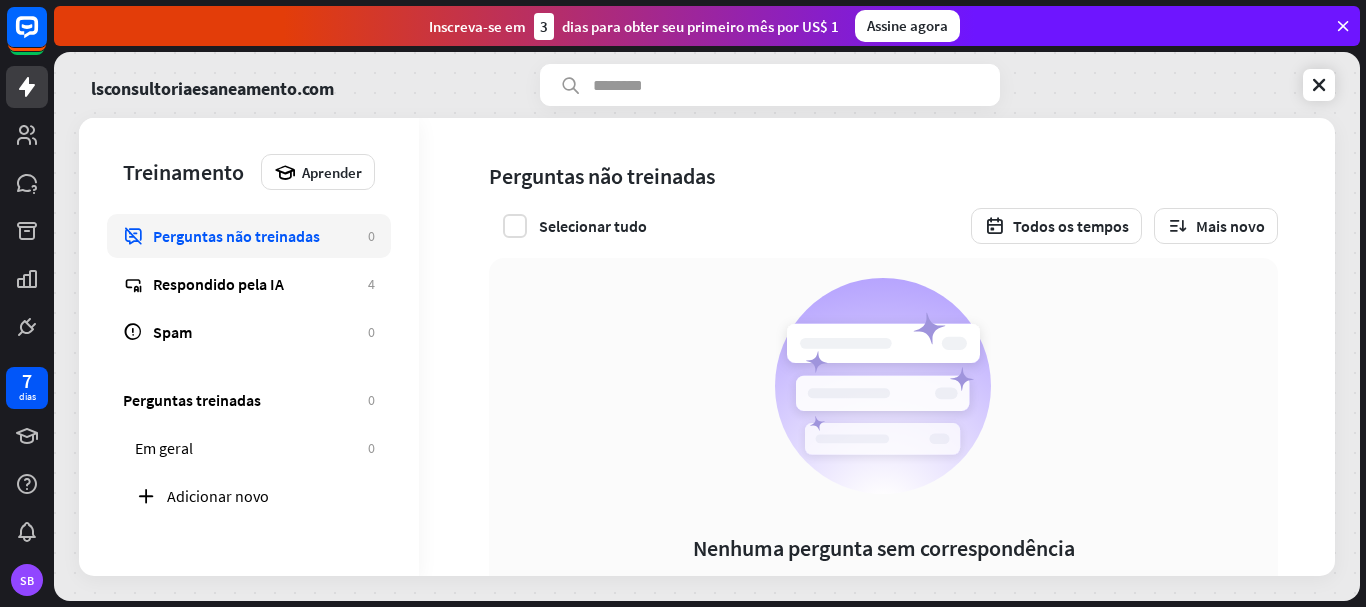 click on "fechar" at bounding box center [683, 303] 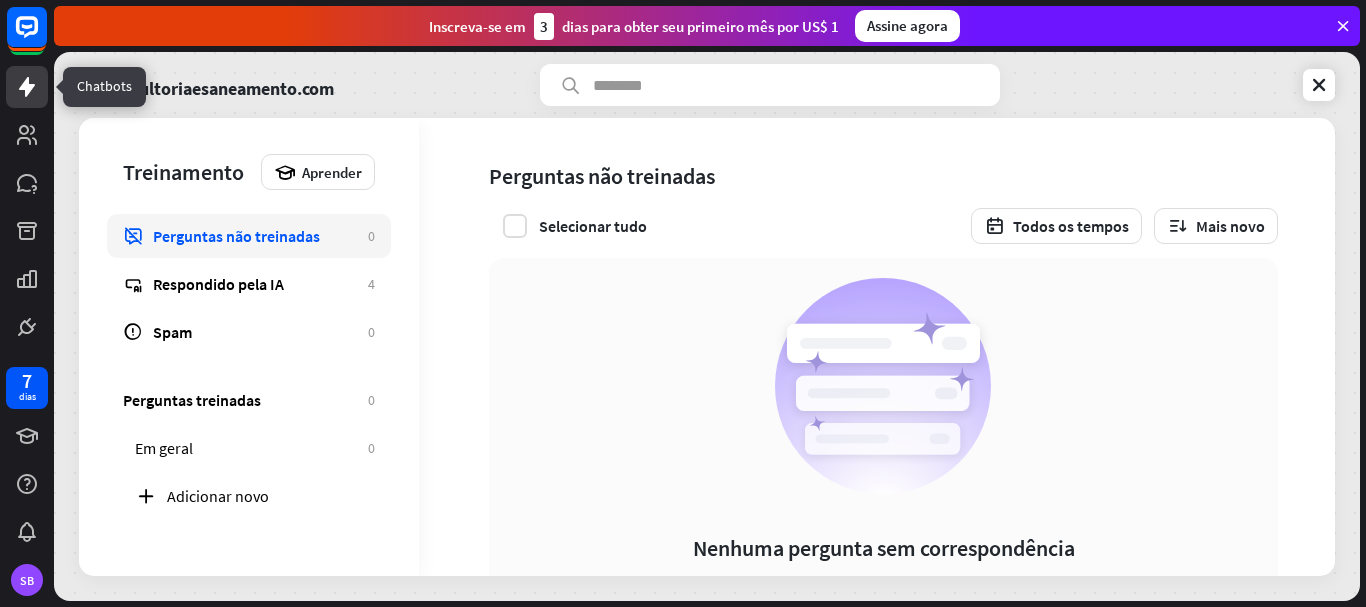 click 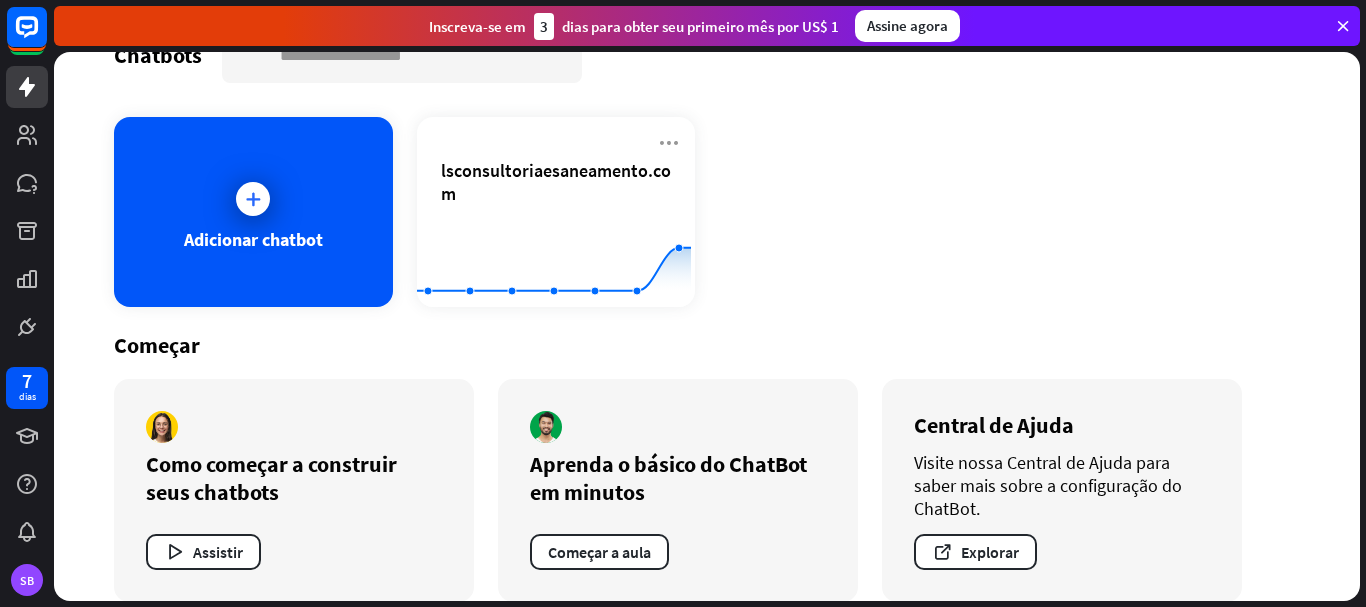 scroll, scrollTop: 74, scrollLeft: 0, axis: vertical 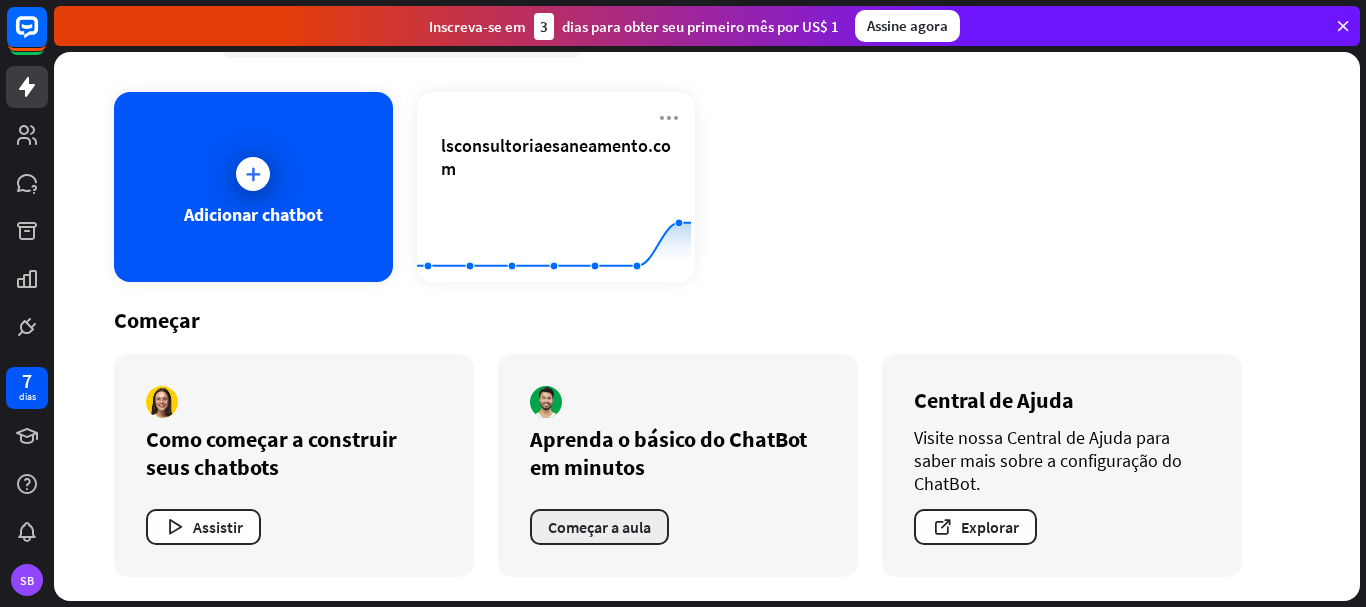 click on "Começar a aula" at bounding box center (599, 527) 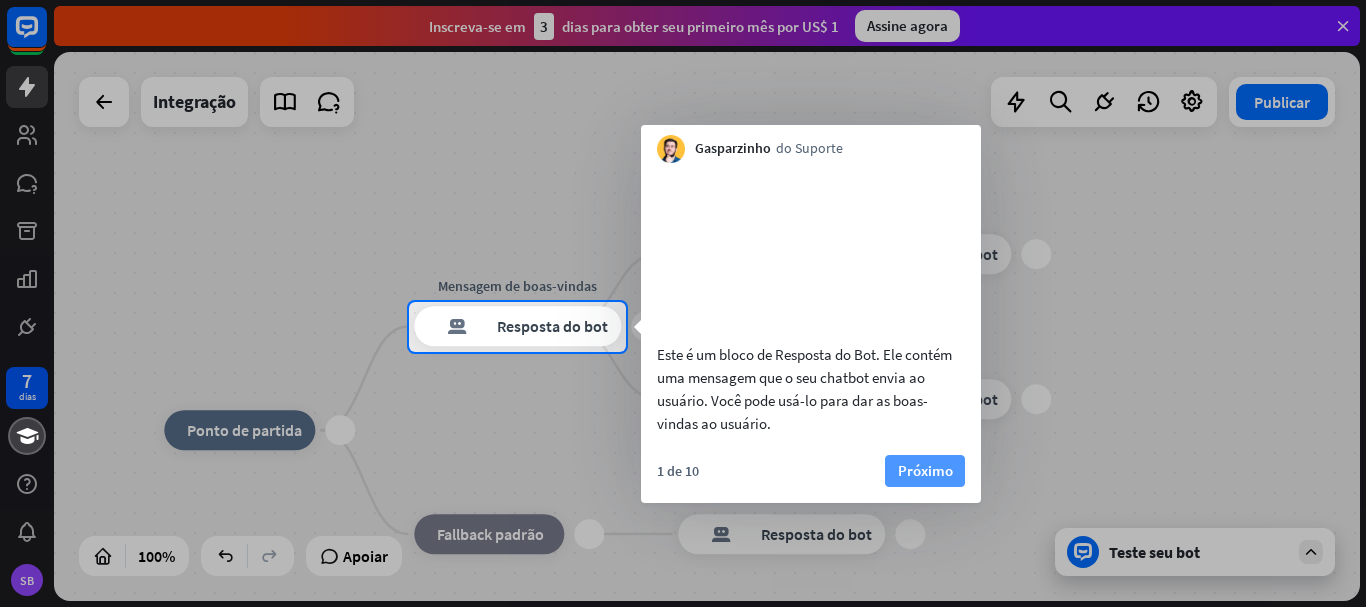 click on "Próximo" at bounding box center [925, 470] 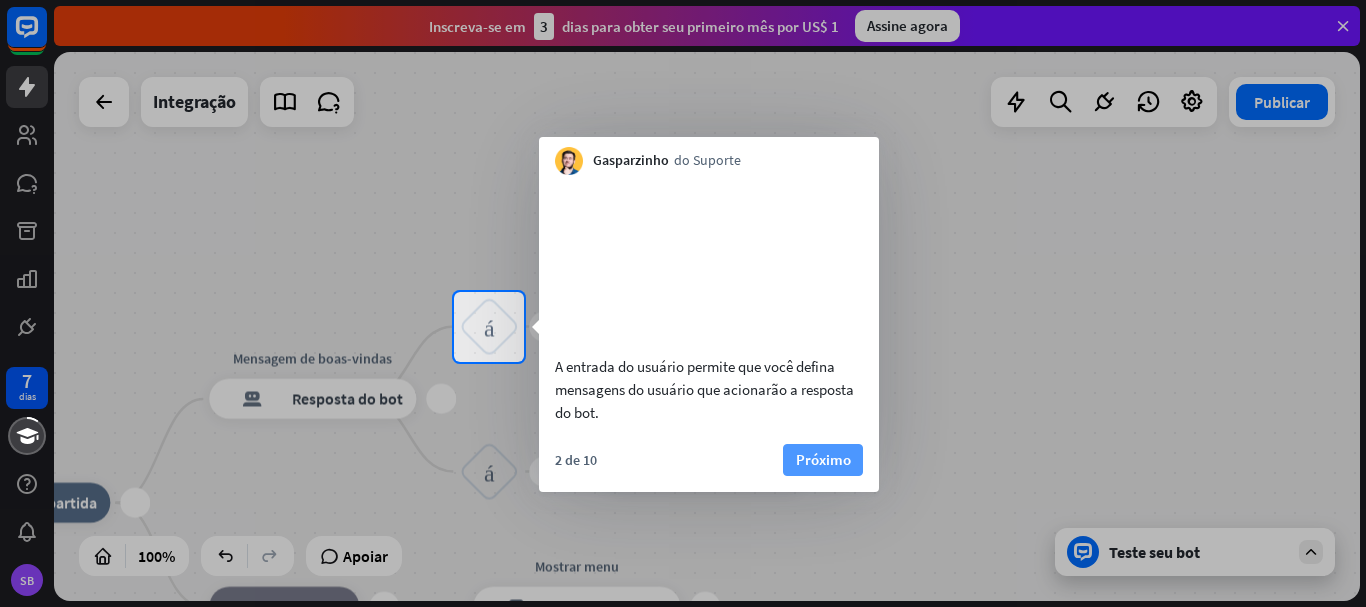 click on "Próximo" at bounding box center [823, 459] 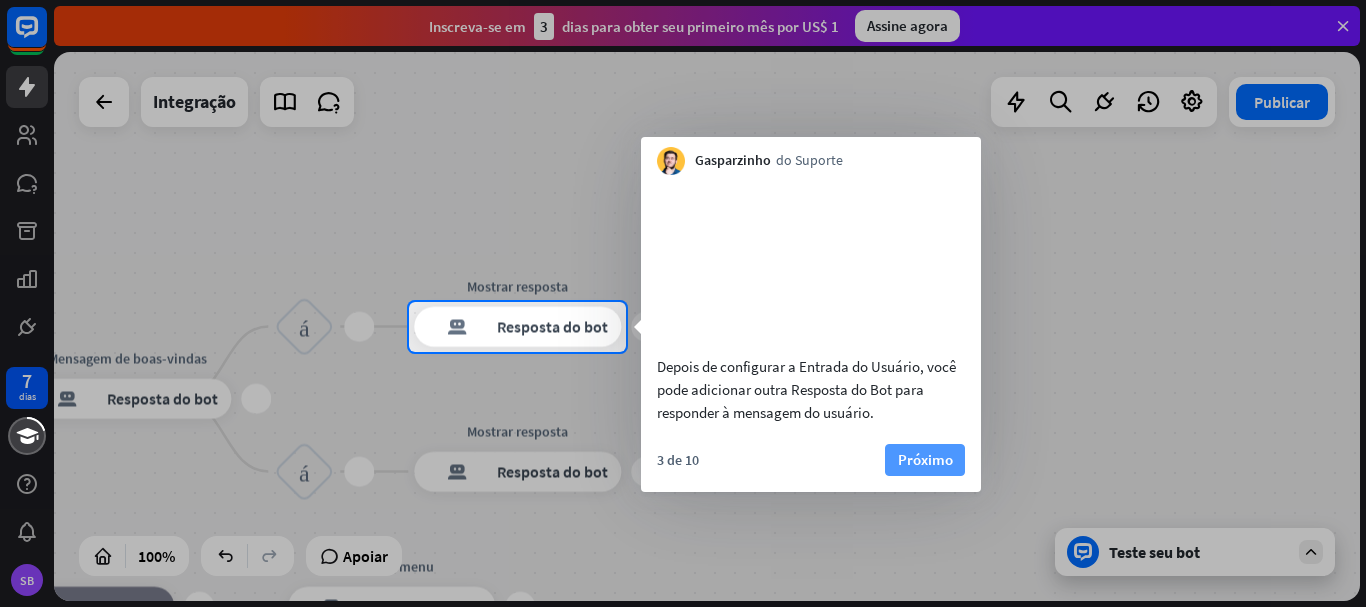 click on "Próximo" at bounding box center (925, 459) 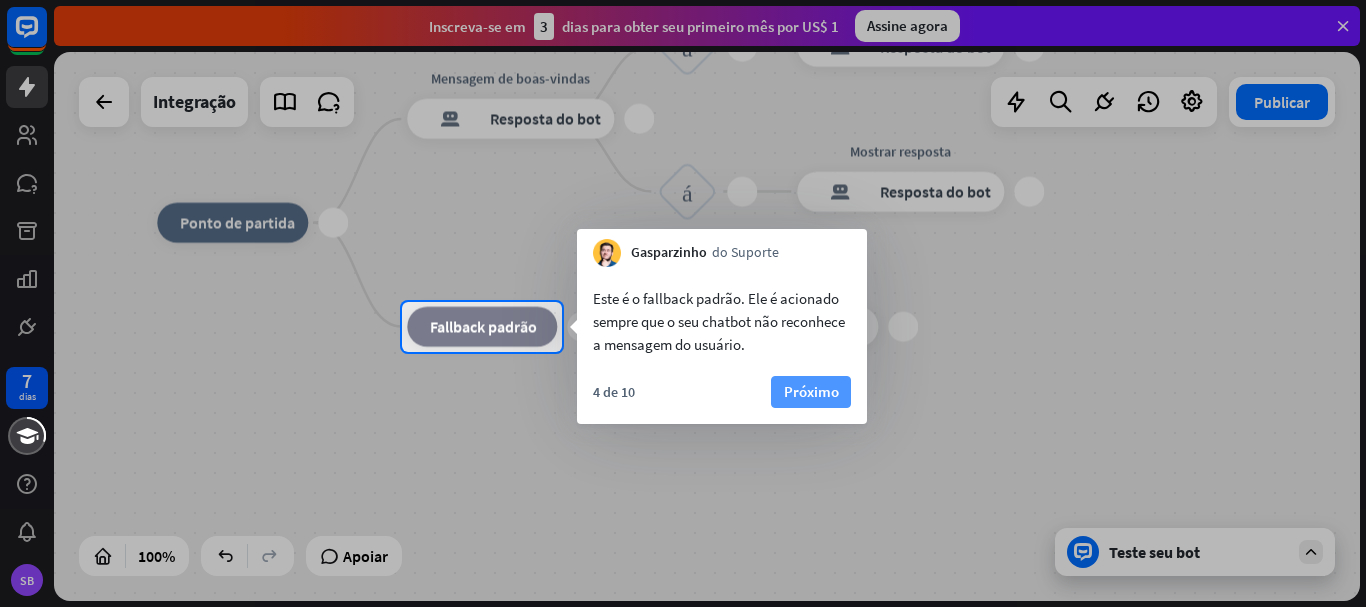 click on "Próximo" at bounding box center (811, 391) 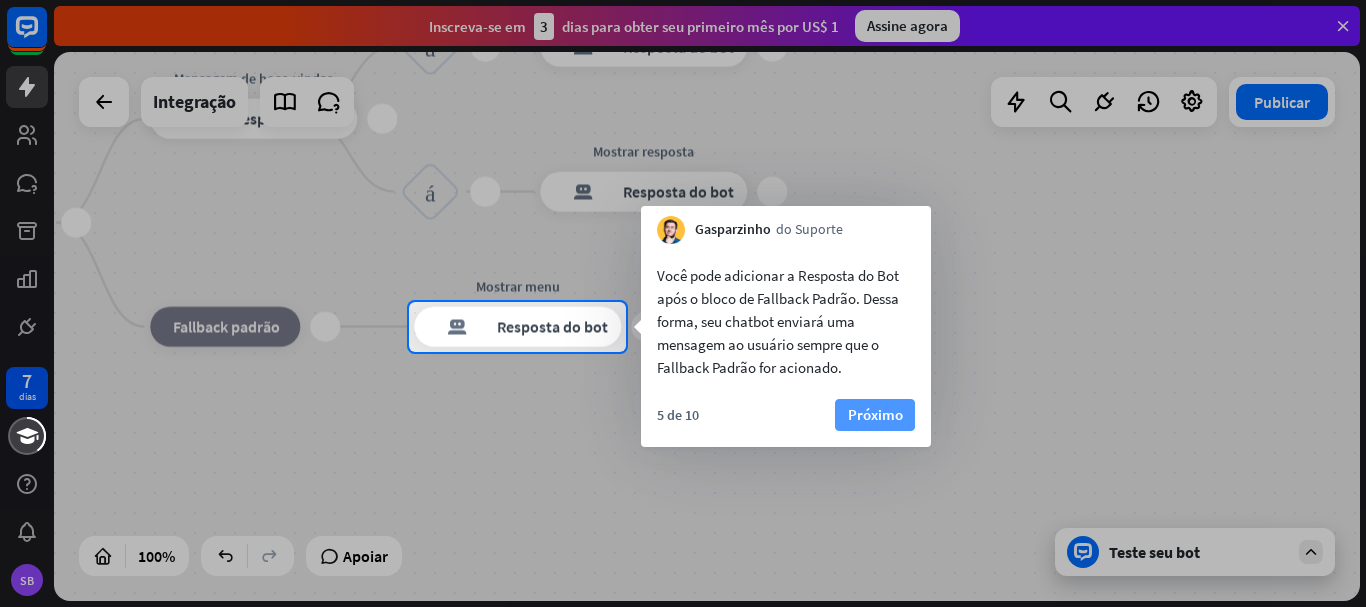 click on "Próximo" at bounding box center (875, 414) 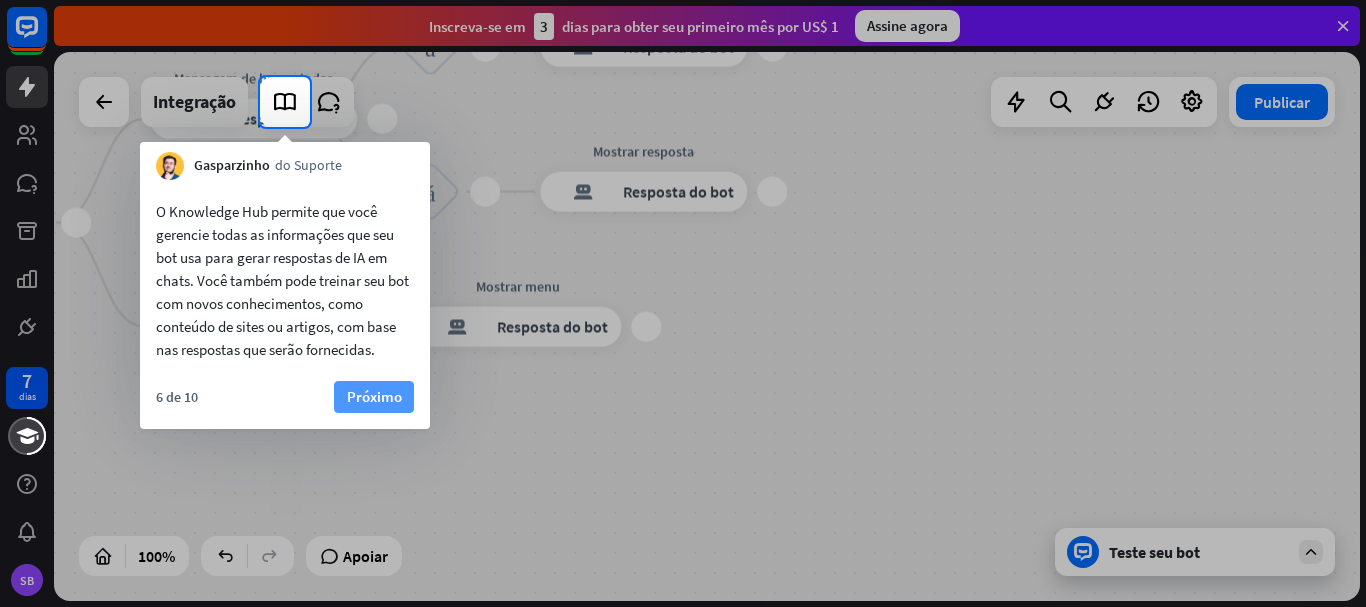 click on "Próximo" at bounding box center (374, 396) 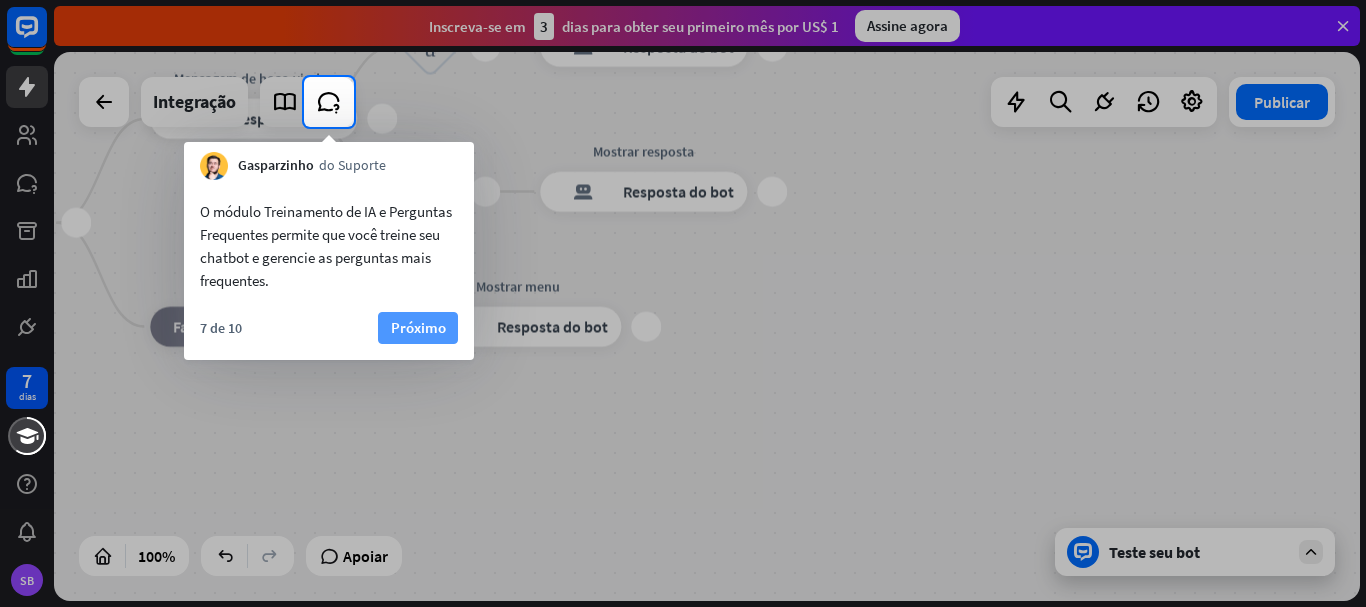 click on "Próximo" at bounding box center [418, 327] 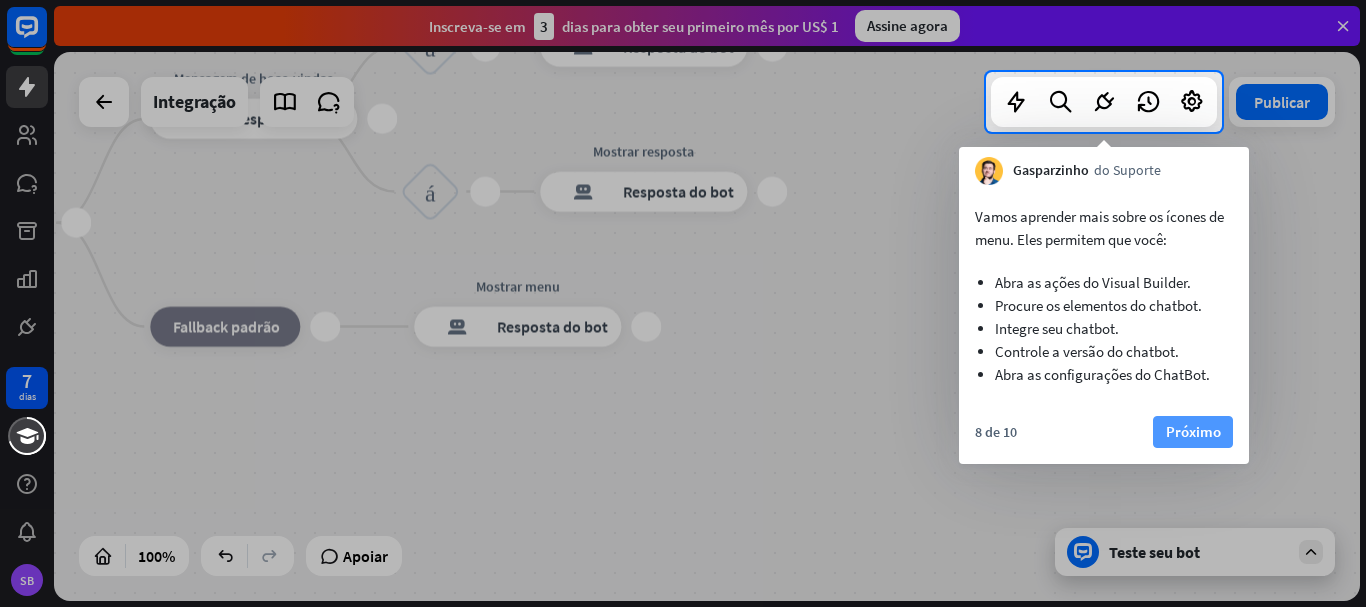 click on "Próximo" at bounding box center [1193, 431] 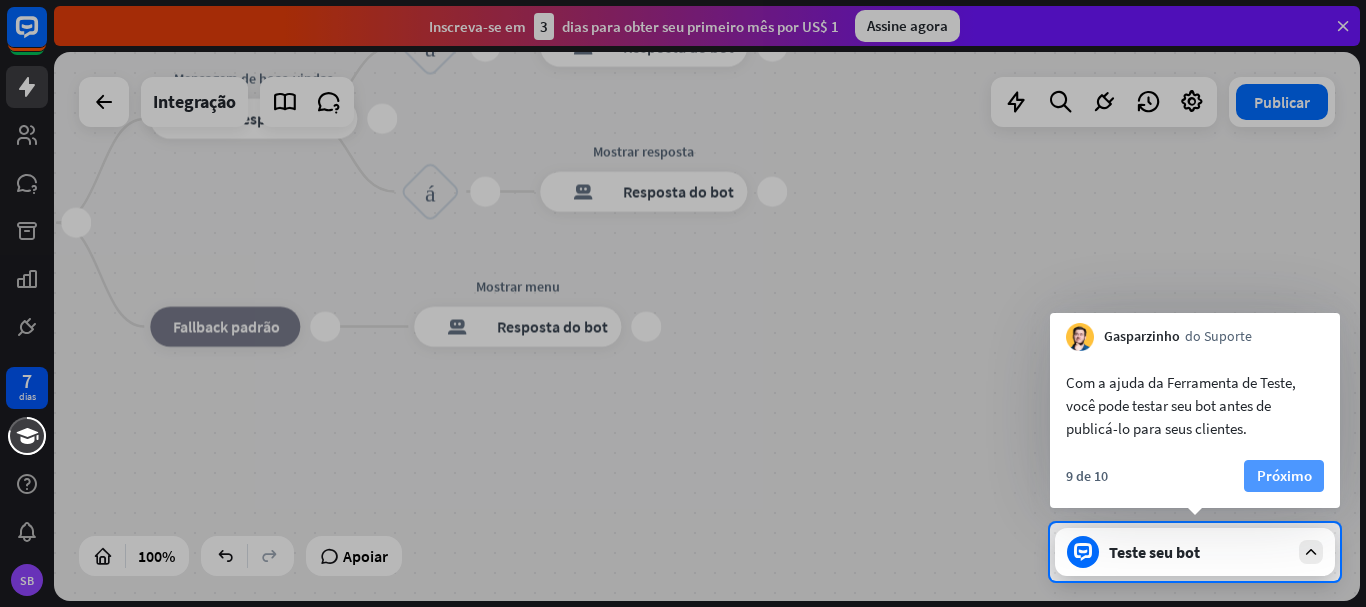 click on "Próximo" at bounding box center [1284, 475] 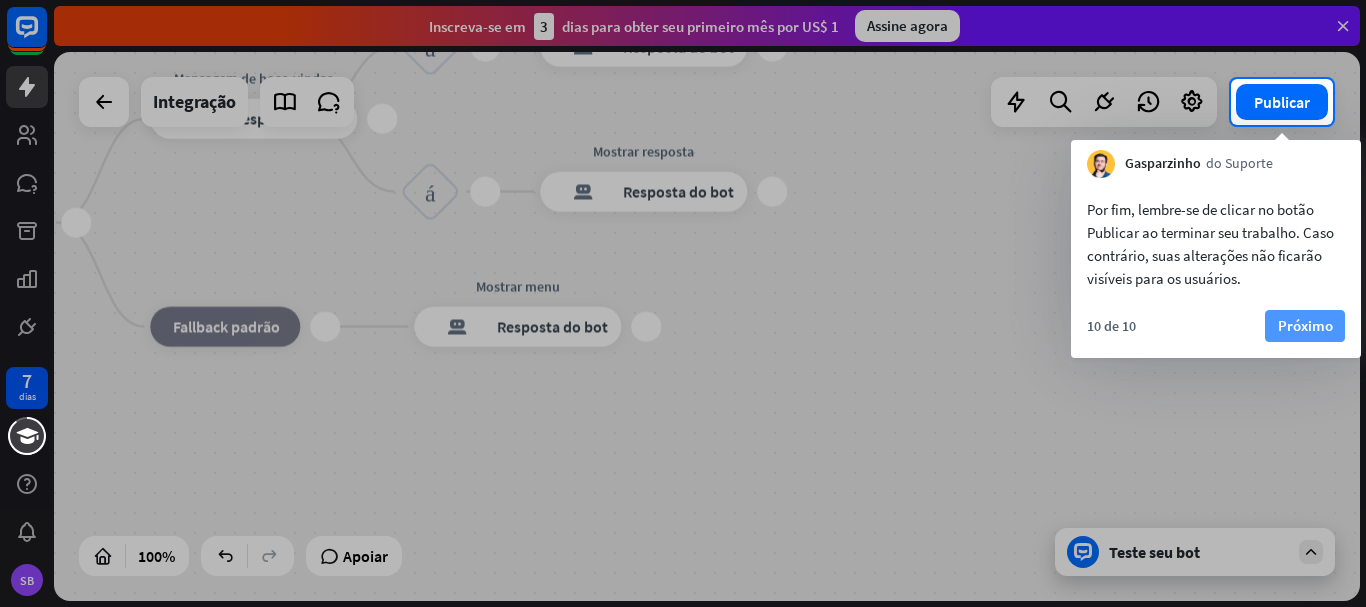 click on "Próximo" at bounding box center [1305, 325] 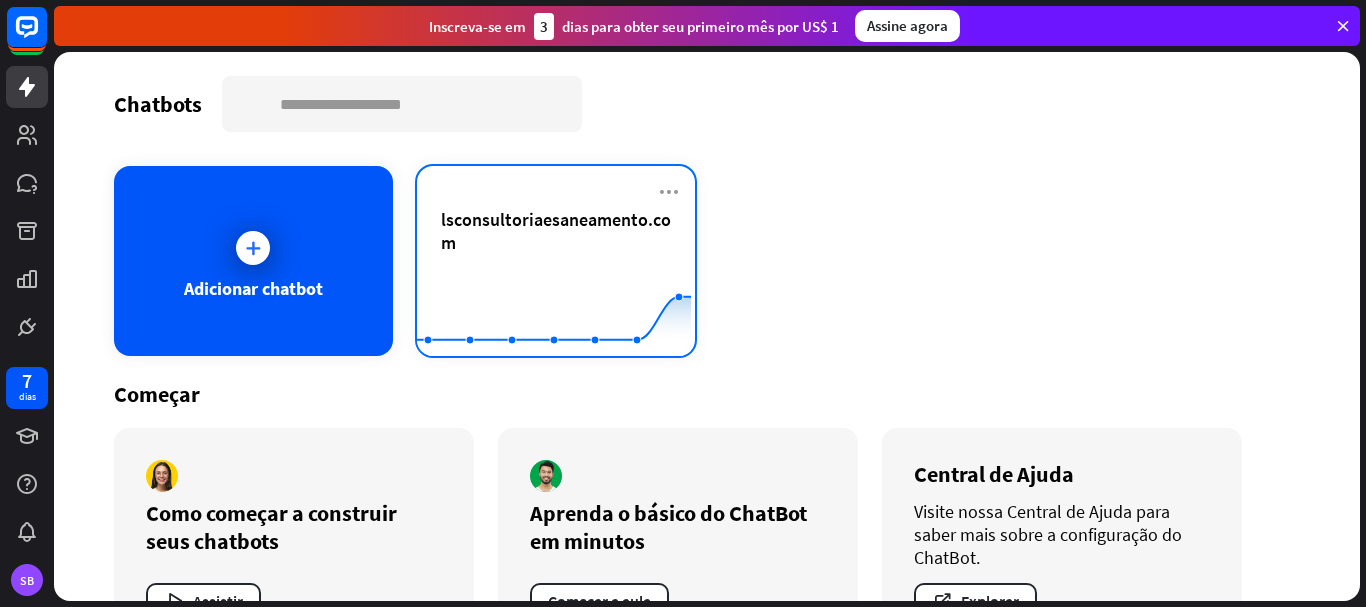 click on "lsconsultoriaesaneamento.com" at bounding box center (556, 231) 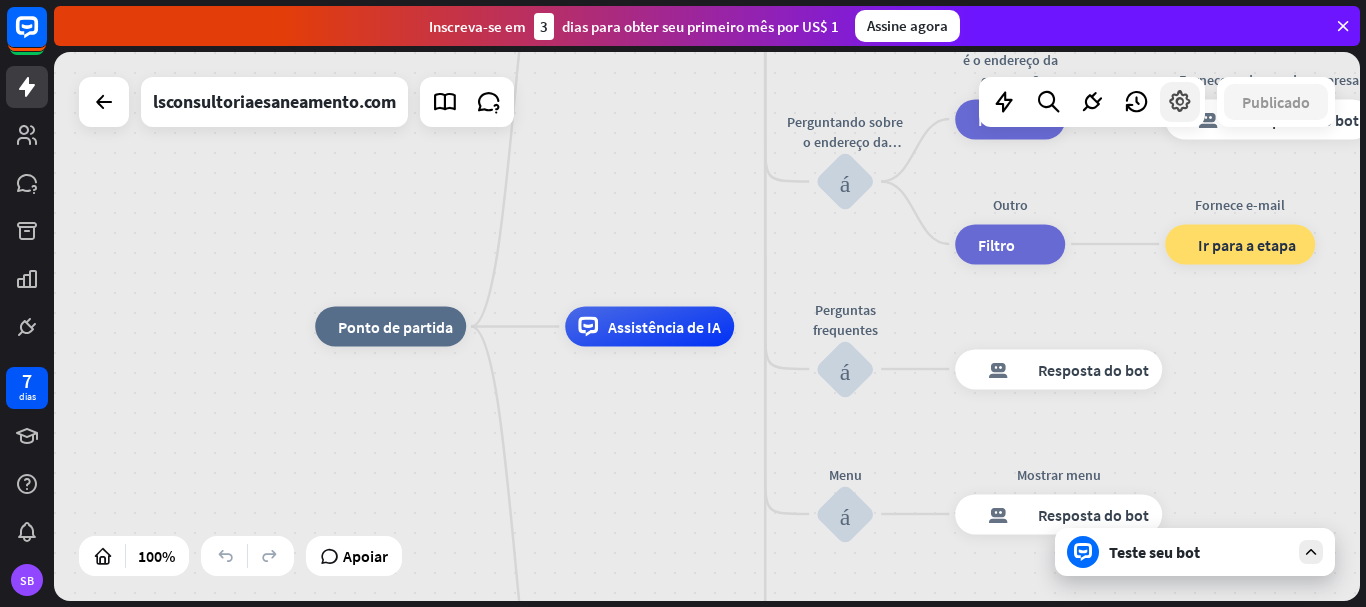 click at bounding box center (1180, 102) 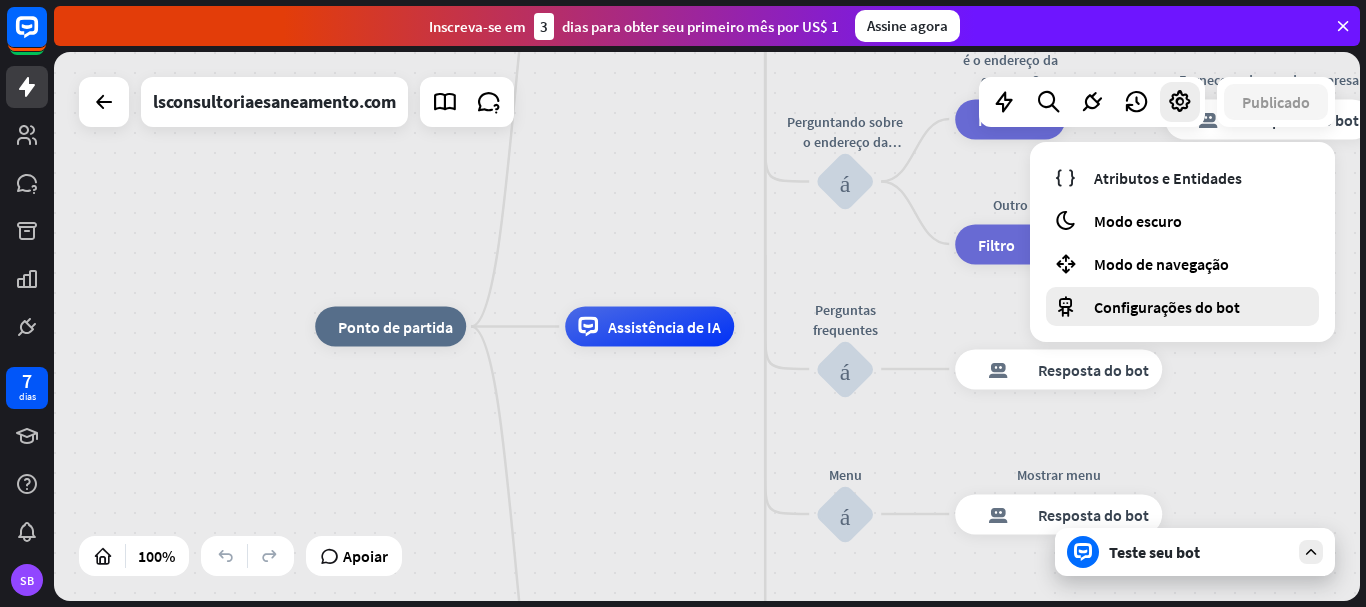 click on "Configurações do bot" at bounding box center [1167, 307] 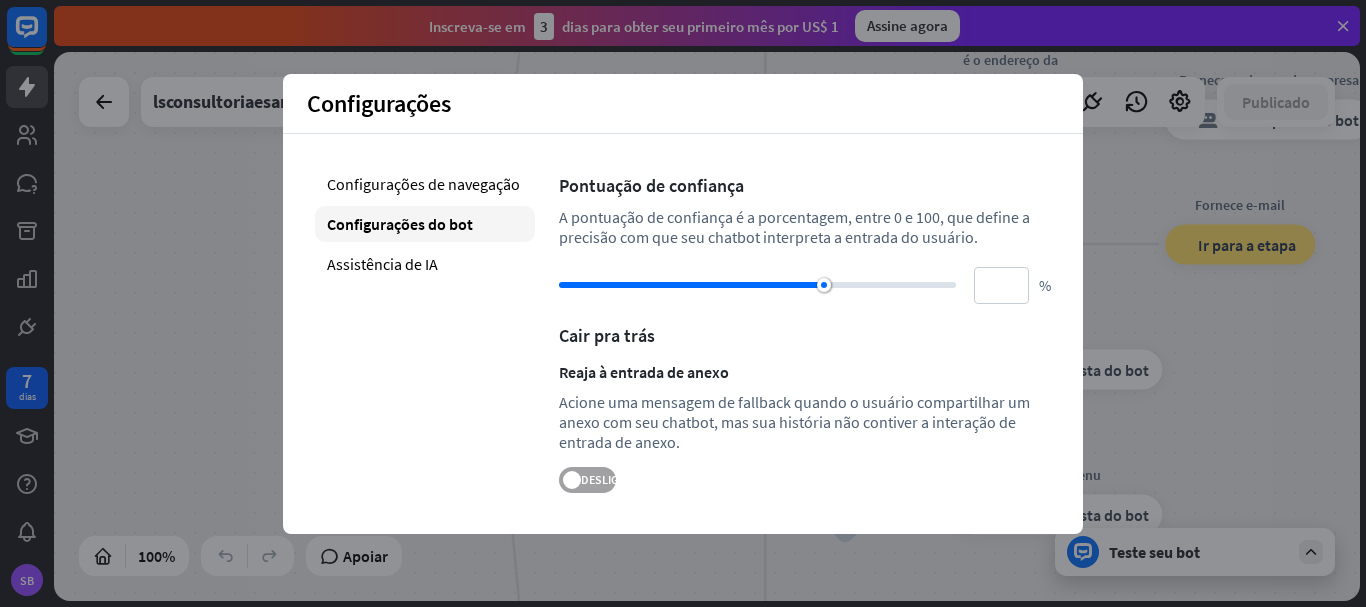 click on "DESLIGADO" at bounding box center [611, 479] 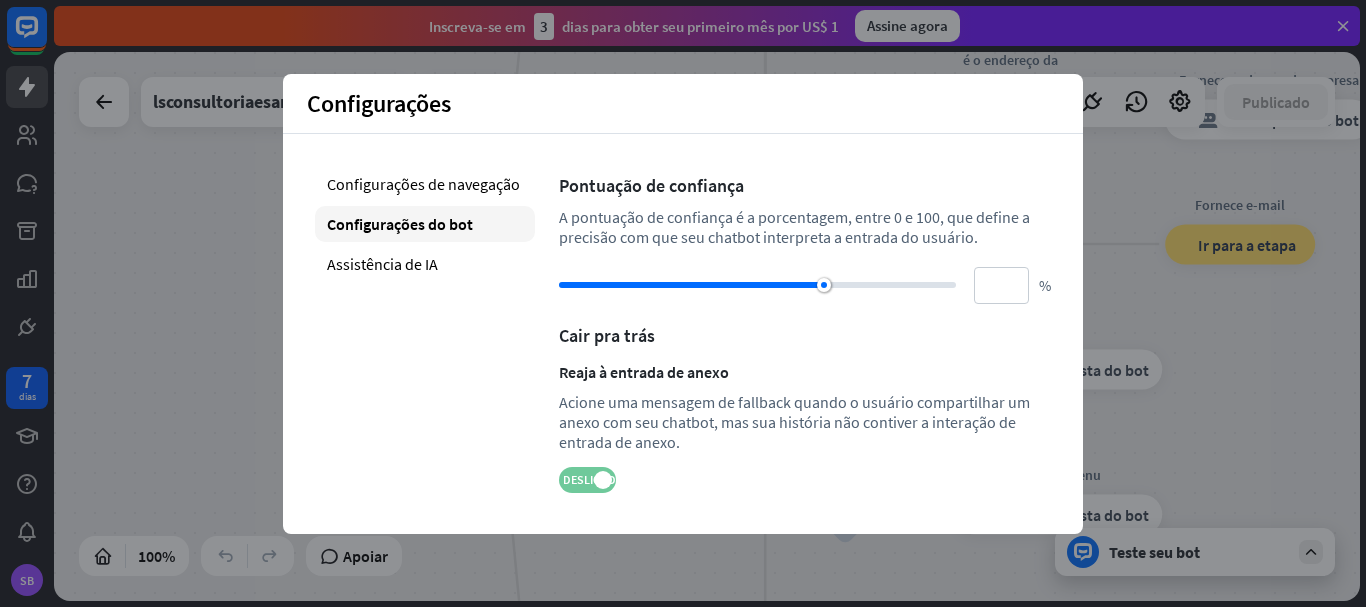 click on "DESLIGADO" at bounding box center [593, 479] 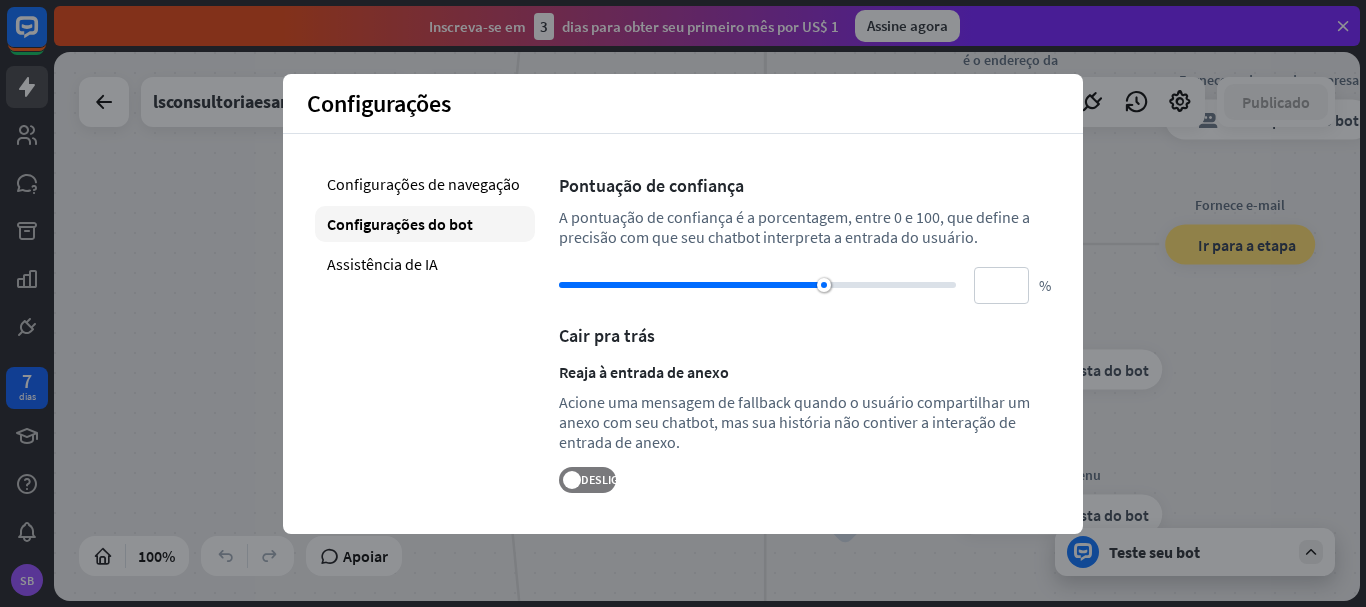 click at bounding box center [1343, 26] 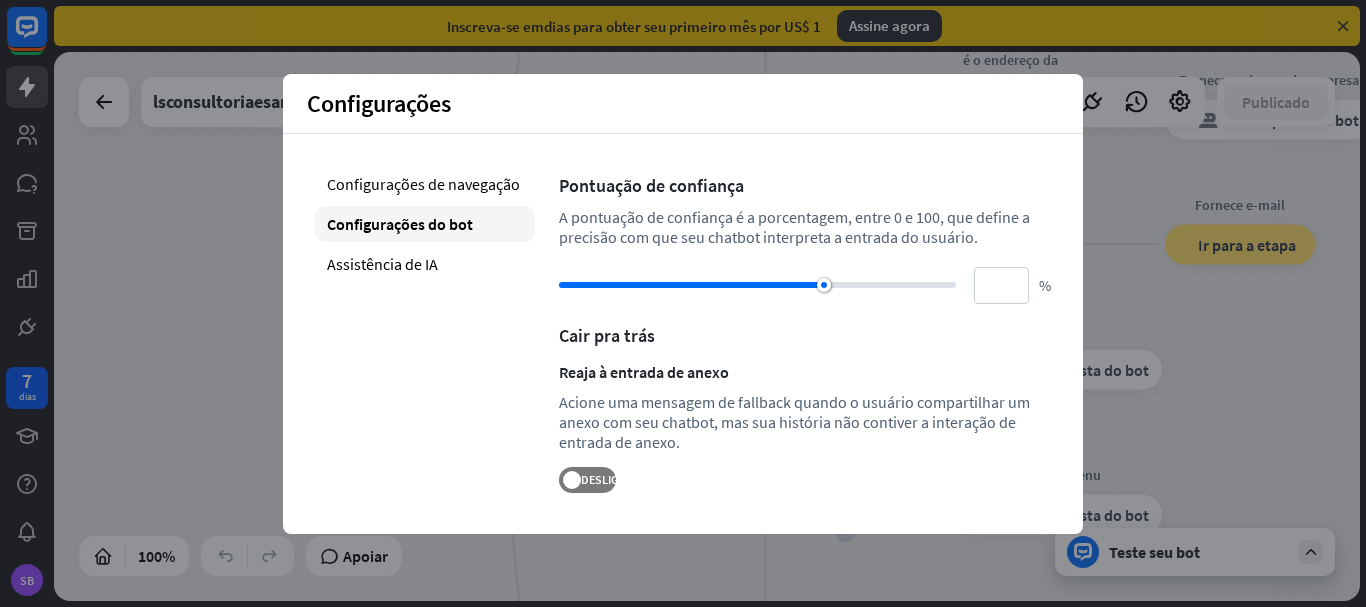 click on "Configurações
fechar" at bounding box center [683, 104] 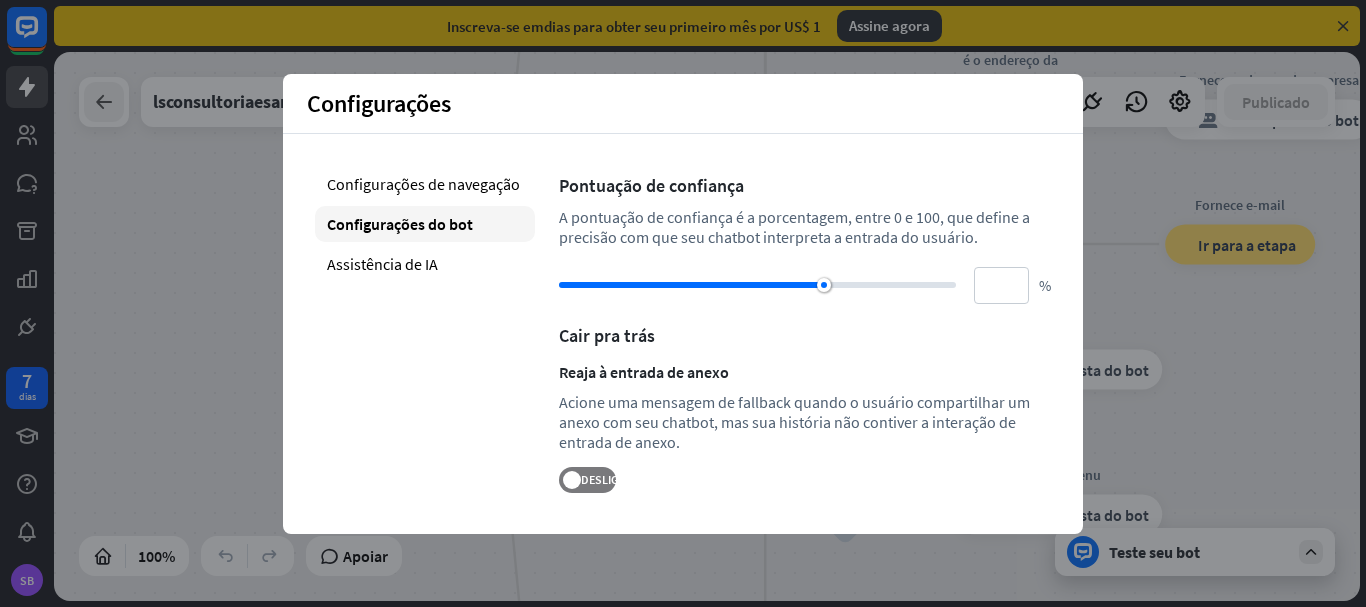 click at bounding box center (104, 102) 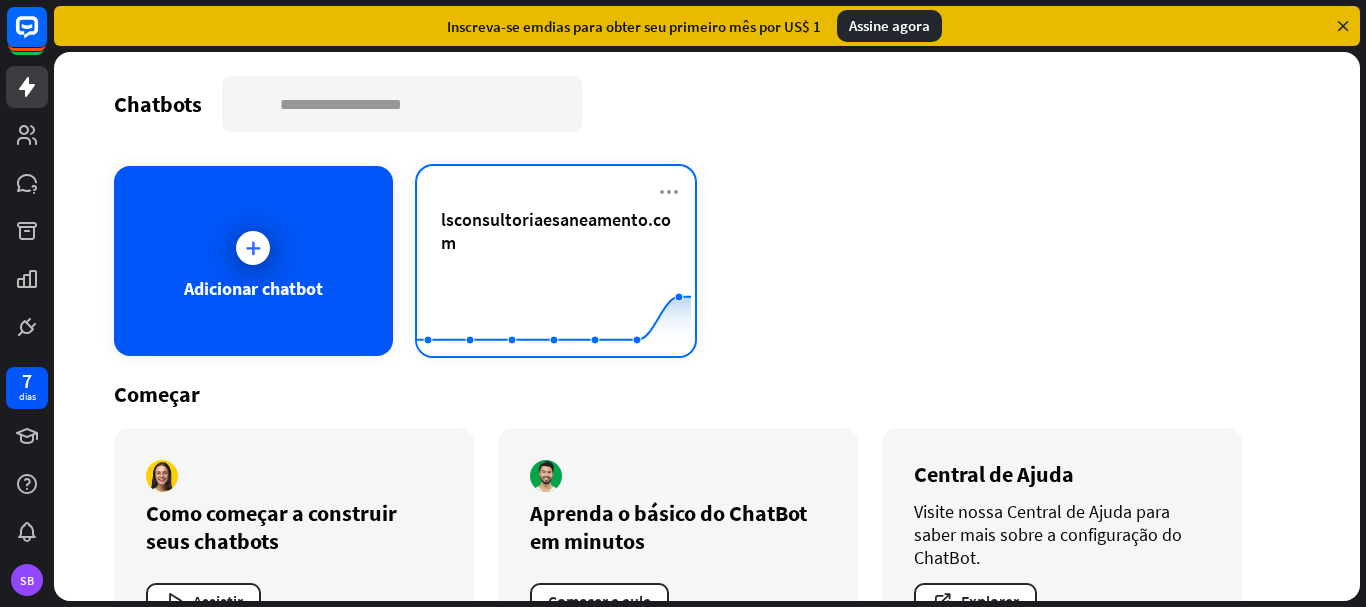click on "lsconsultoriaesaneamento.com" at bounding box center [556, 231] 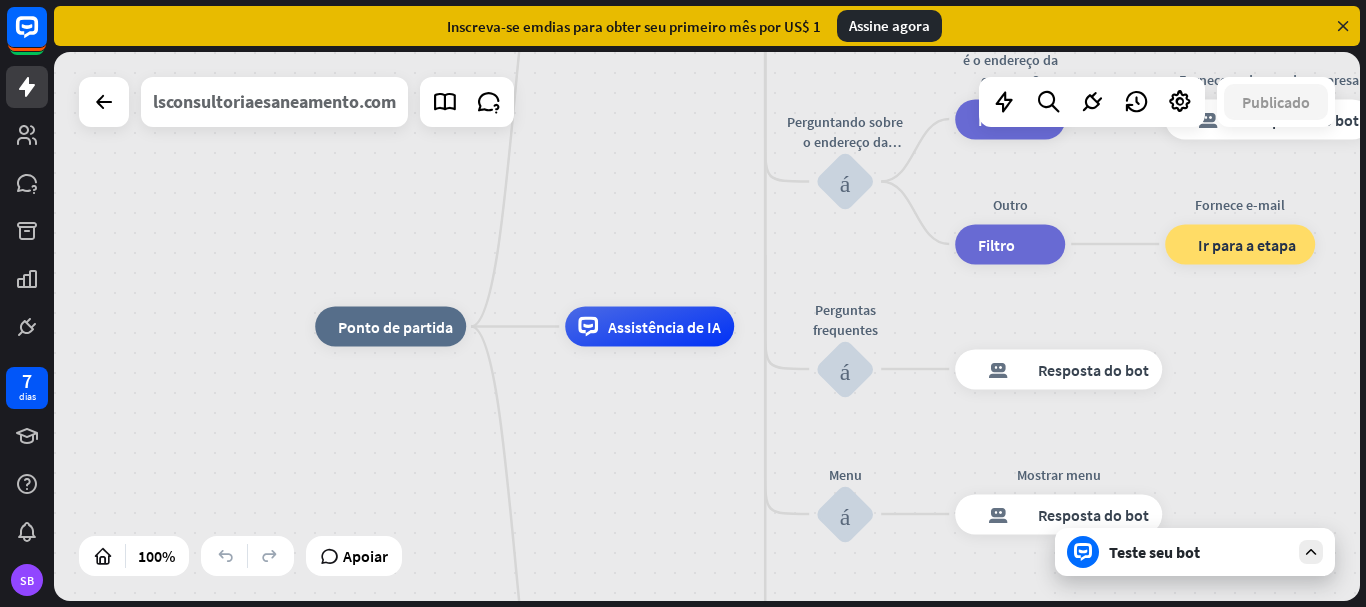 click on "lsconsultoriaesaneamento.com" at bounding box center [274, 101] 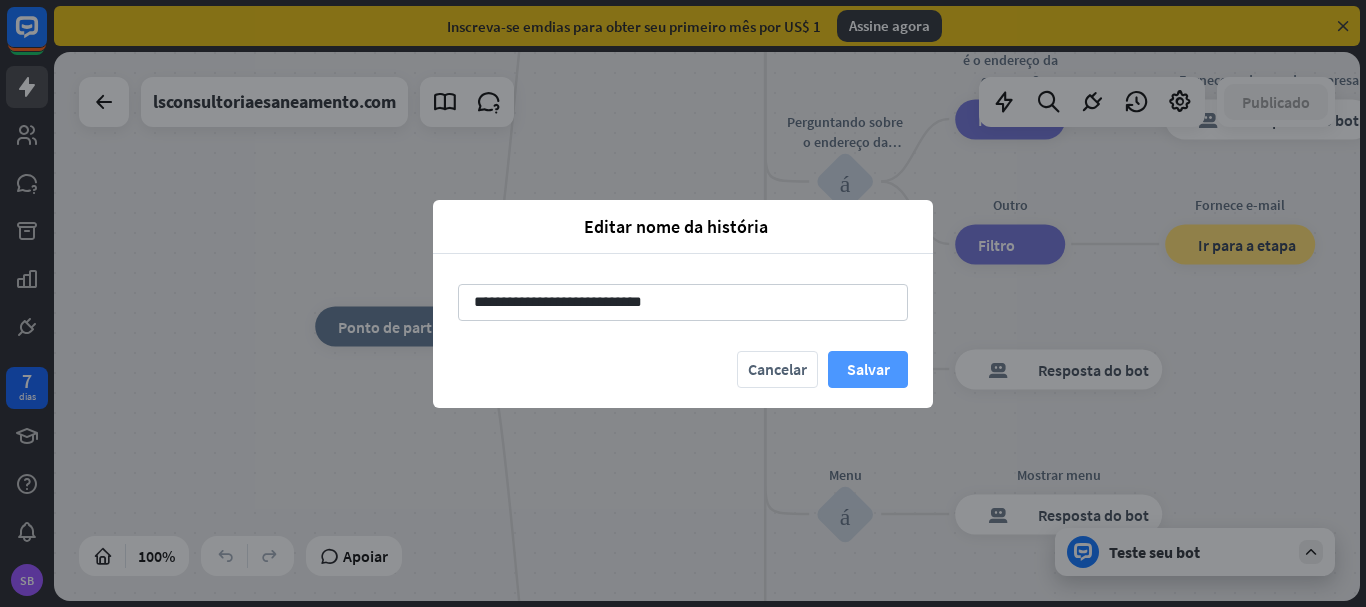 click on "Salvar" at bounding box center [868, 369] 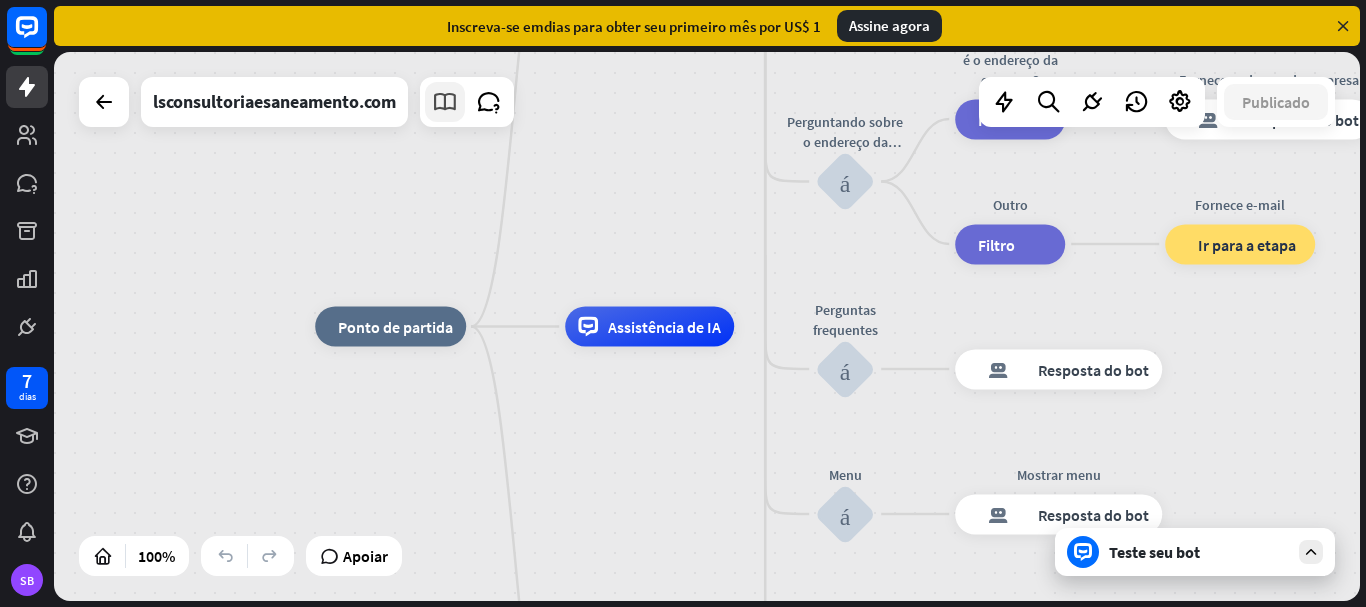 click at bounding box center [445, 102] 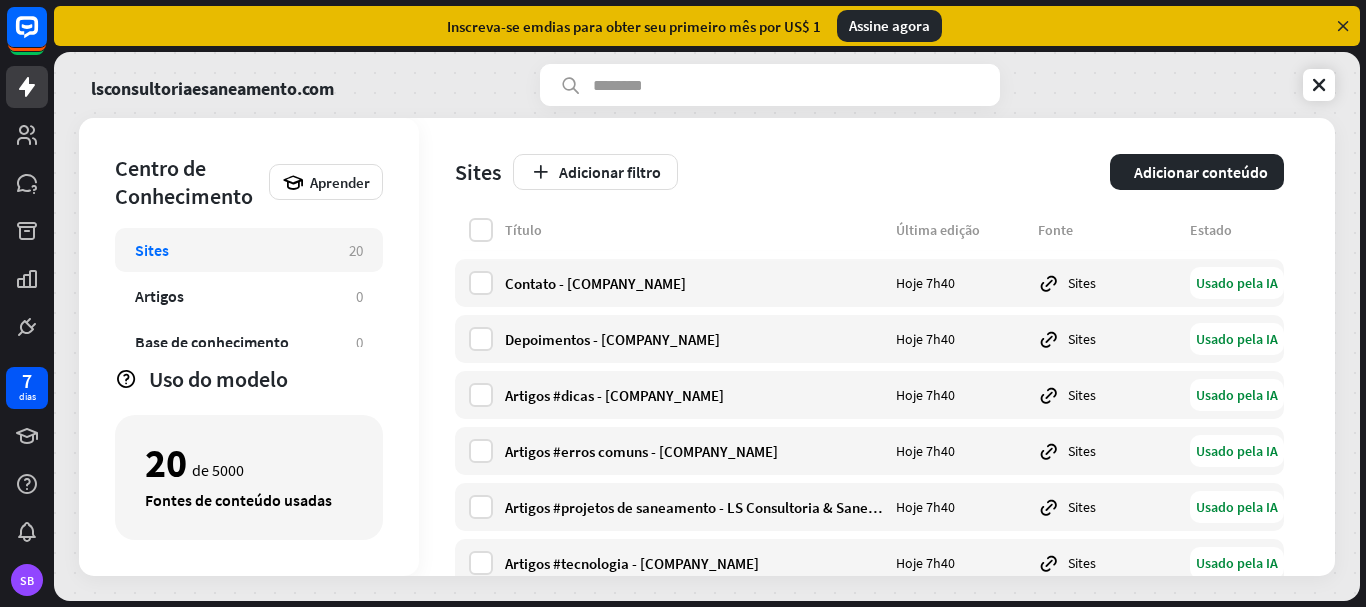 scroll, scrollTop: 0, scrollLeft: 0, axis: both 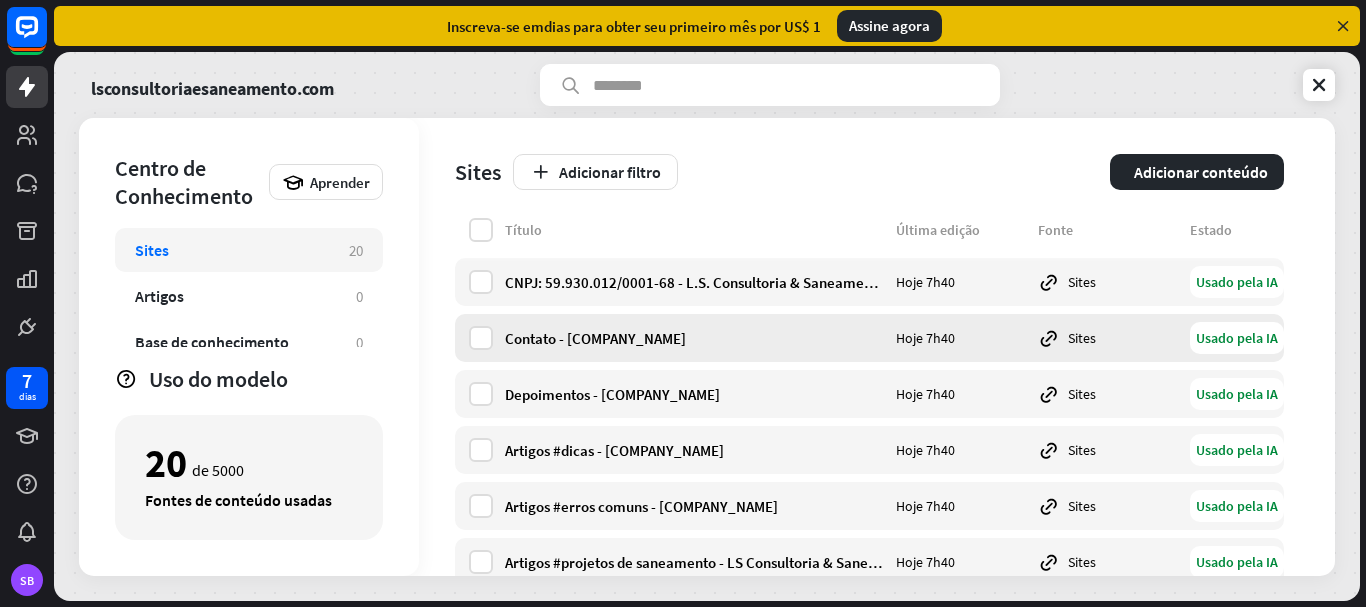 click on "Contato - [COMPANY_NAME]" at bounding box center [694, 338] 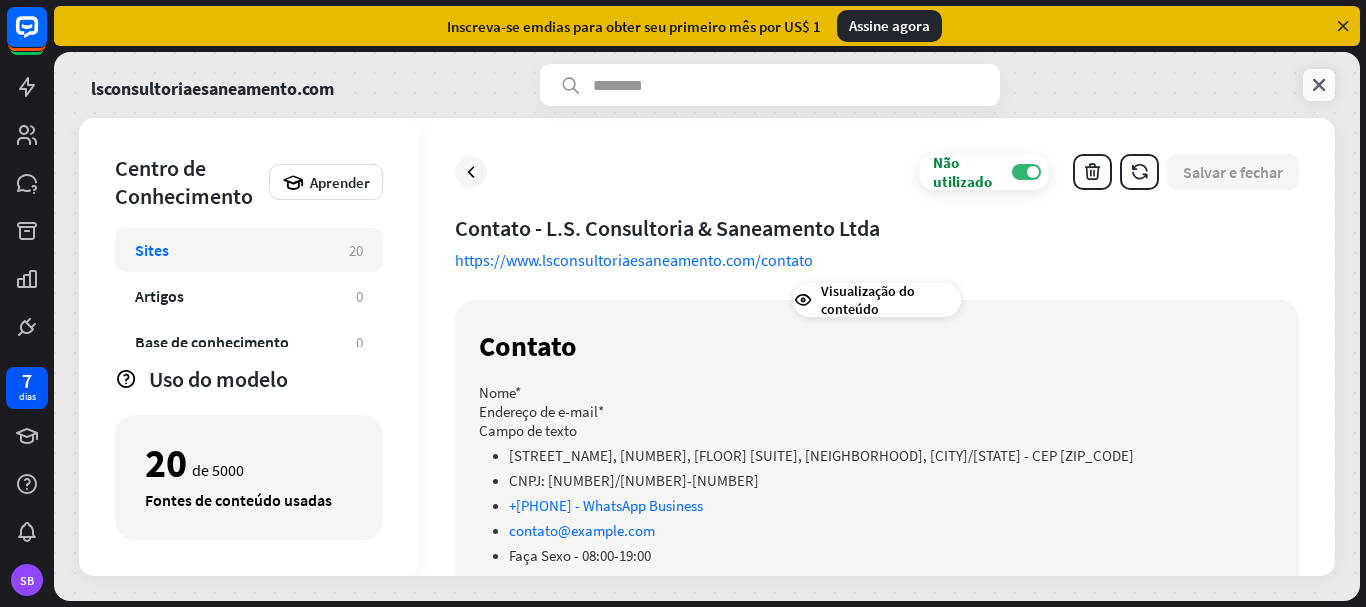 click at bounding box center (1319, 85) 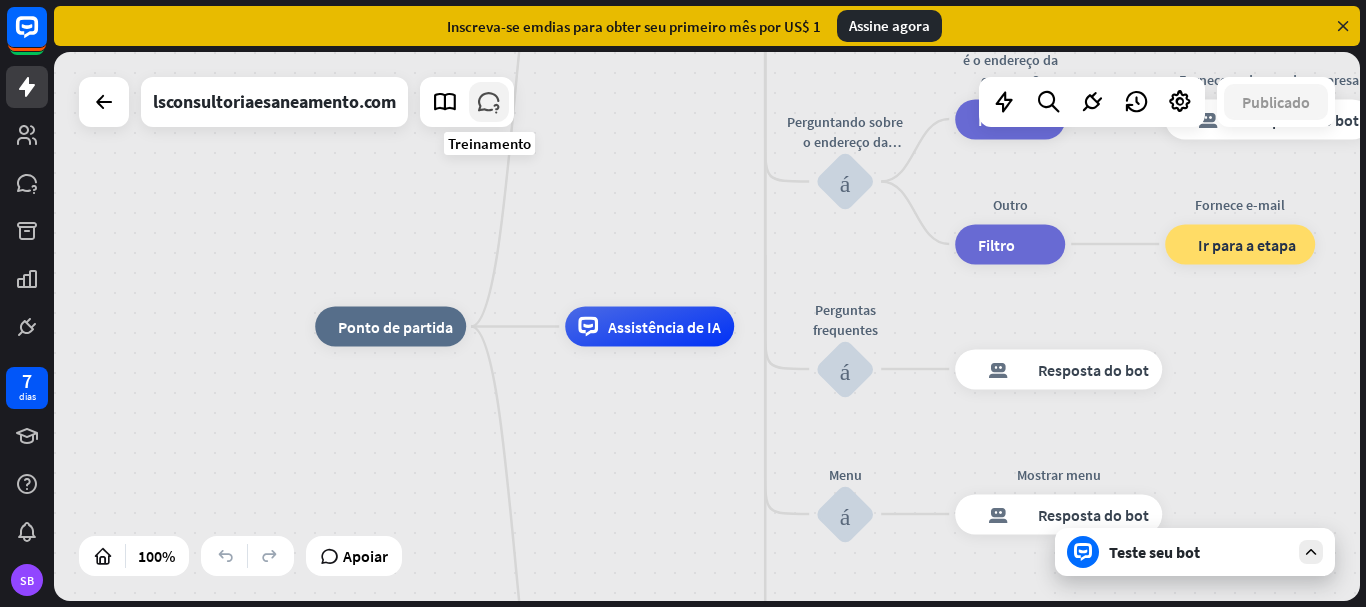 click at bounding box center [489, 102] 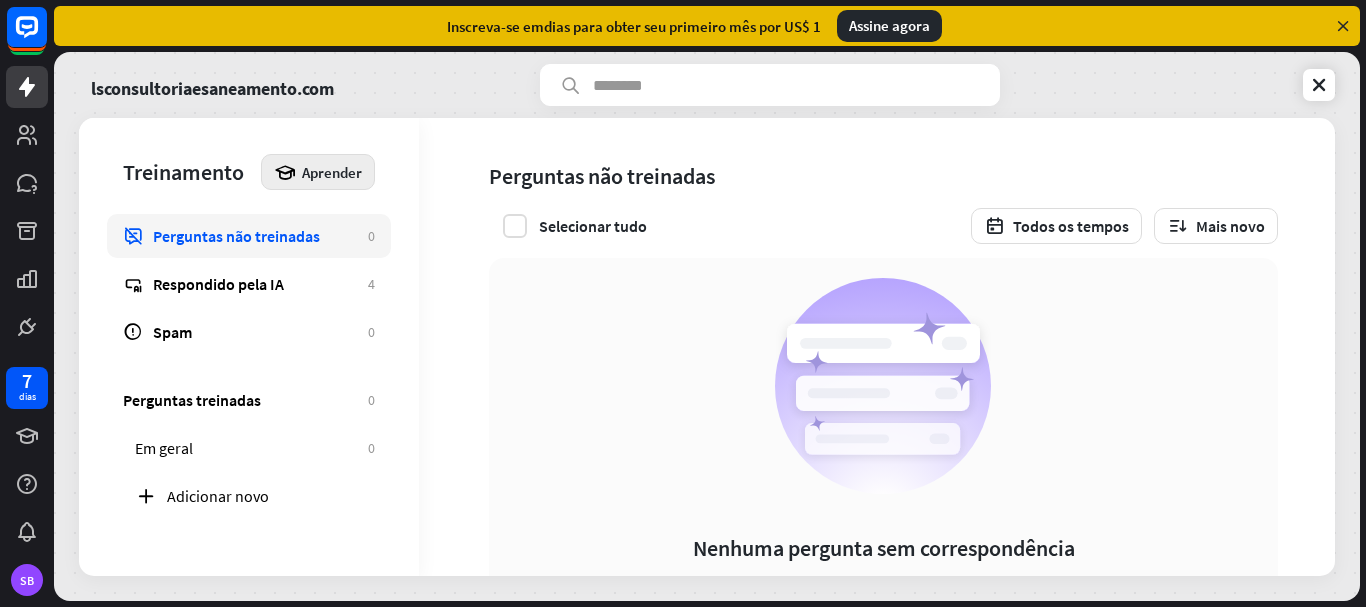 click on "Aprender" at bounding box center (332, 172) 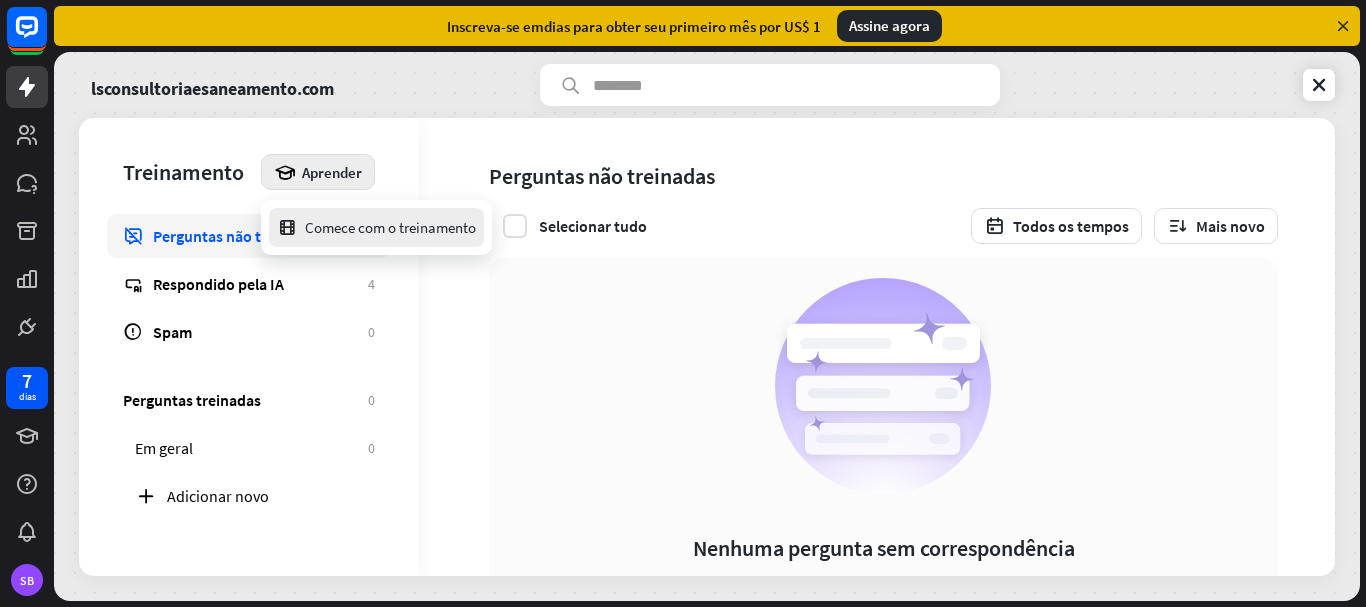 click on "Comece com o treinamento" at bounding box center (390, 227) 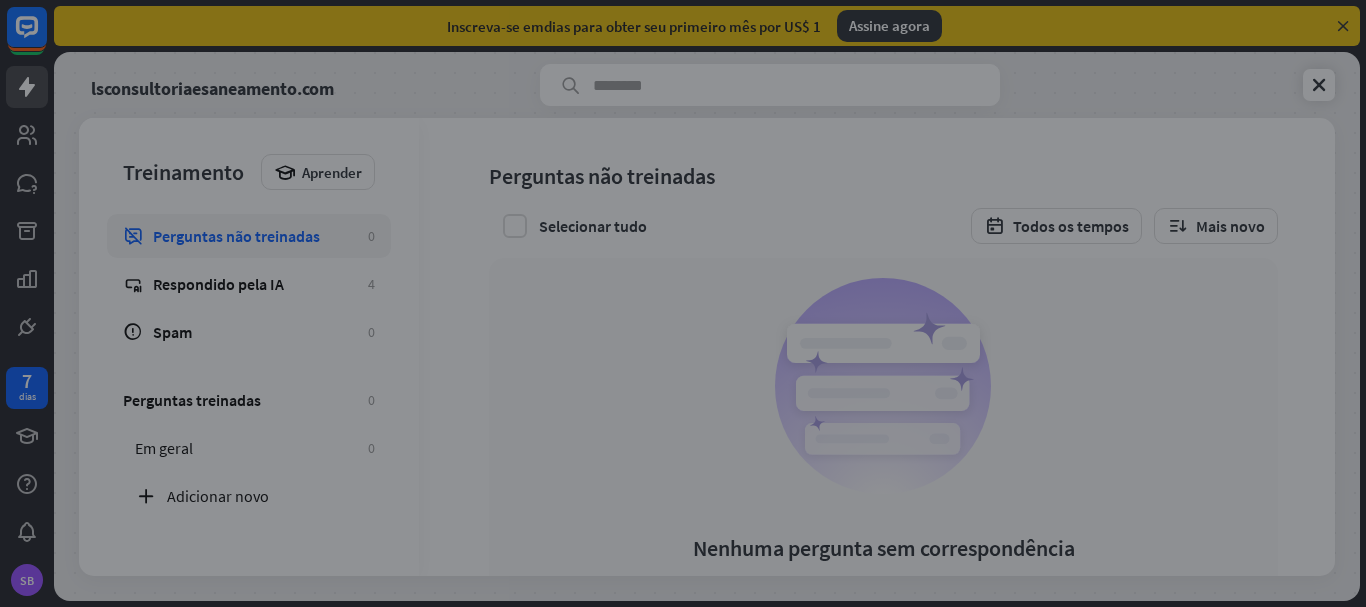 click on "fechar" at bounding box center (683, 303) 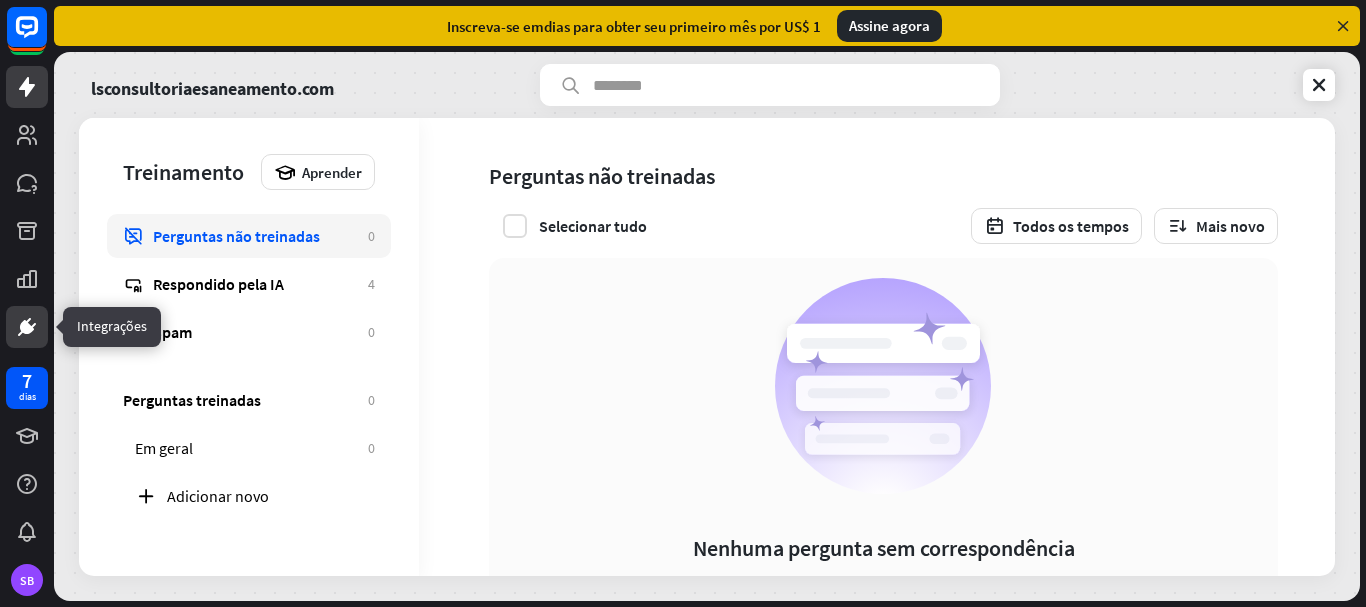 click 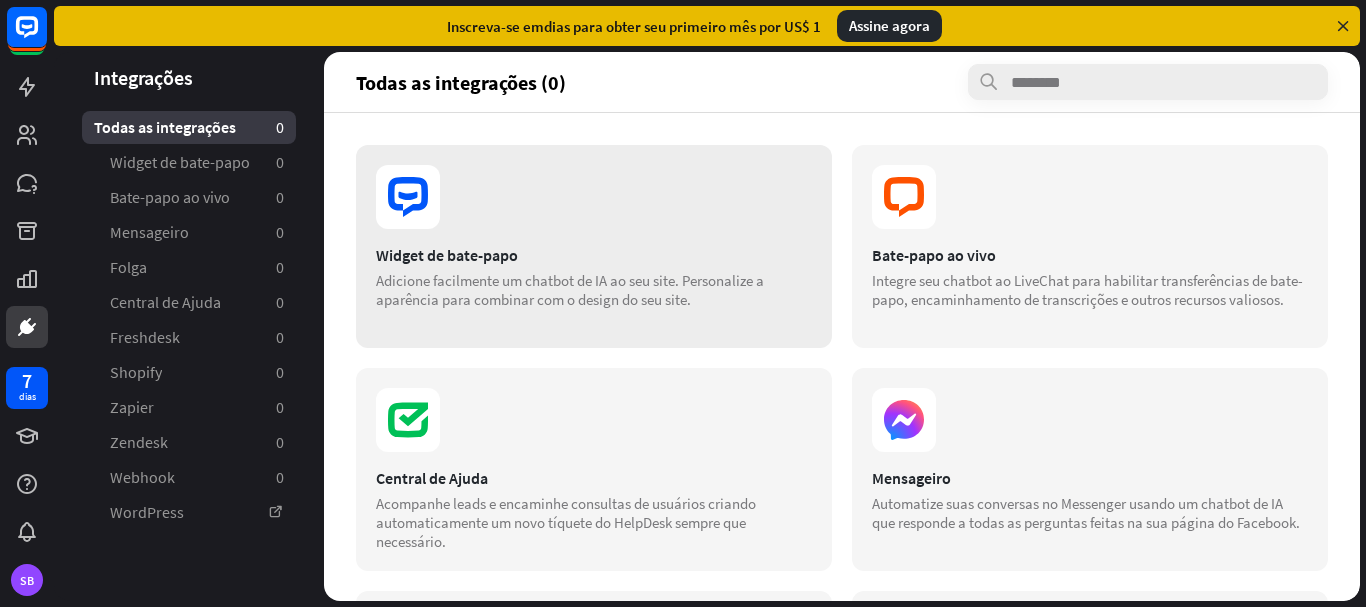 click 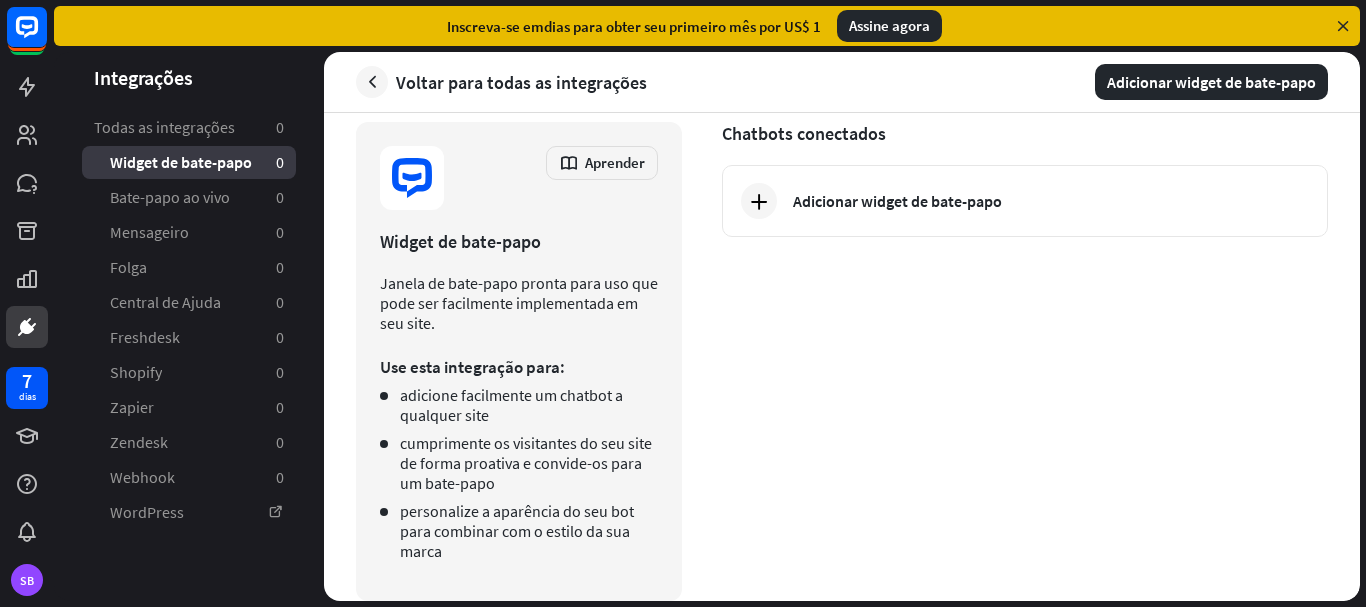 scroll, scrollTop: 55, scrollLeft: 0, axis: vertical 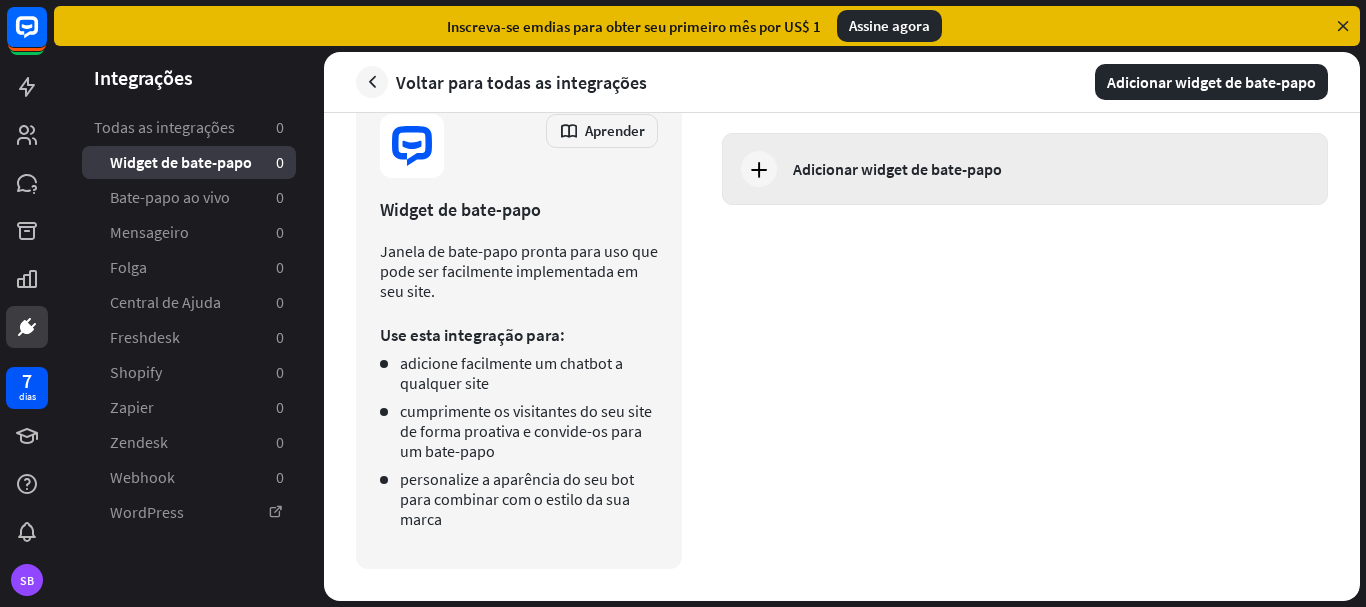 click at bounding box center [759, 169] 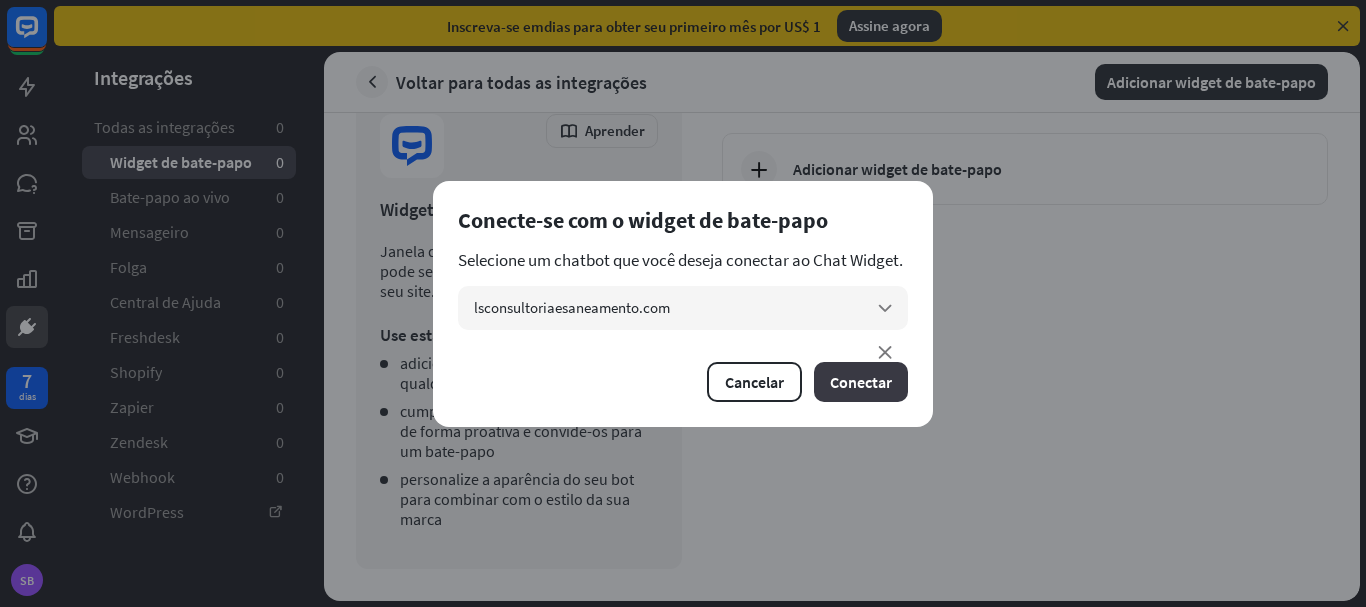 click on "Conectar" at bounding box center [861, 382] 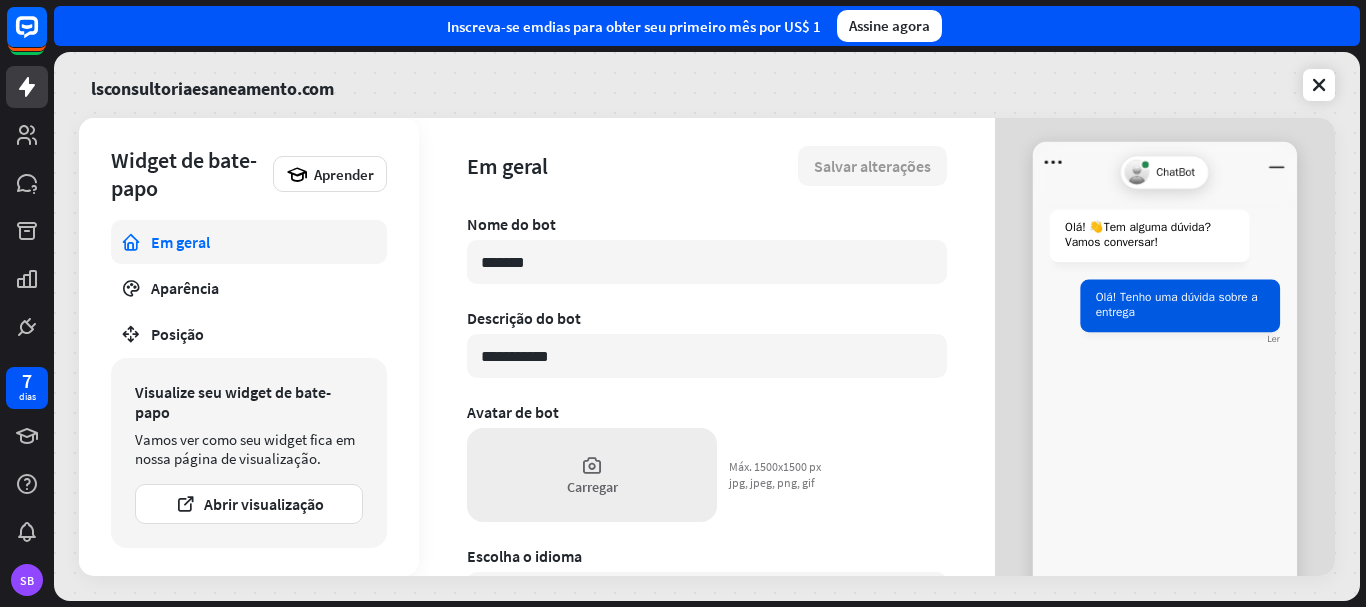 click on "Carregar" at bounding box center (592, 487) 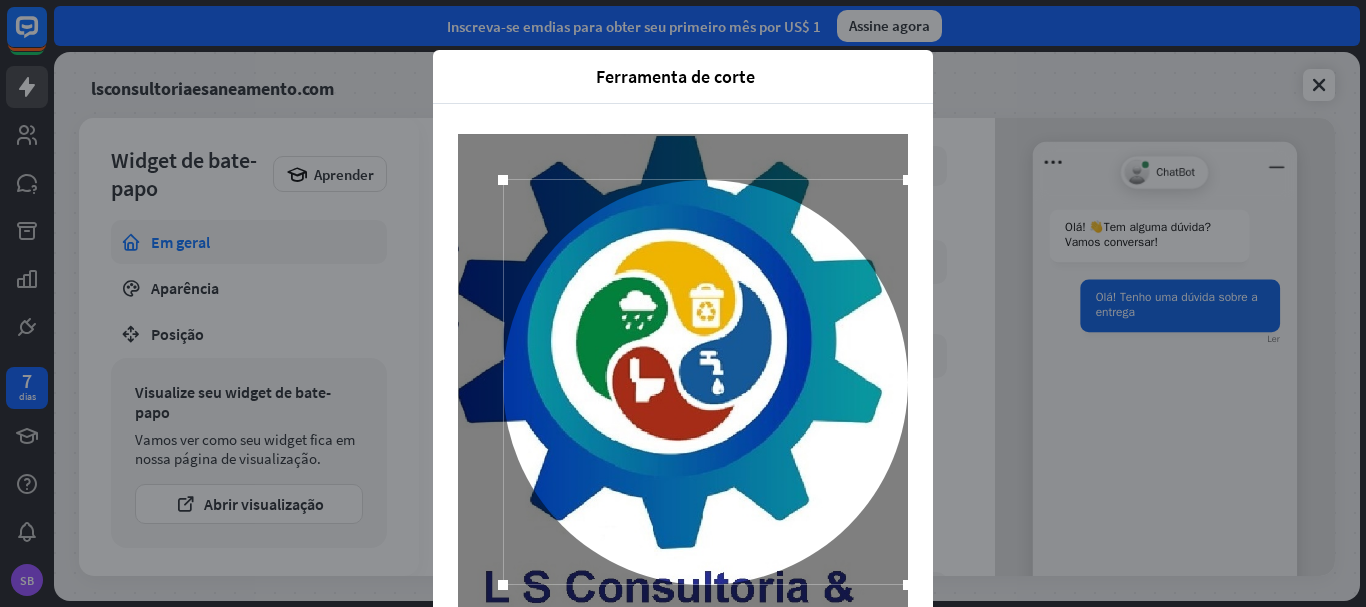 drag, startPoint x: 857, startPoint y: 227, endPoint x: 905, endPoint y: 56, distance: 177.60912 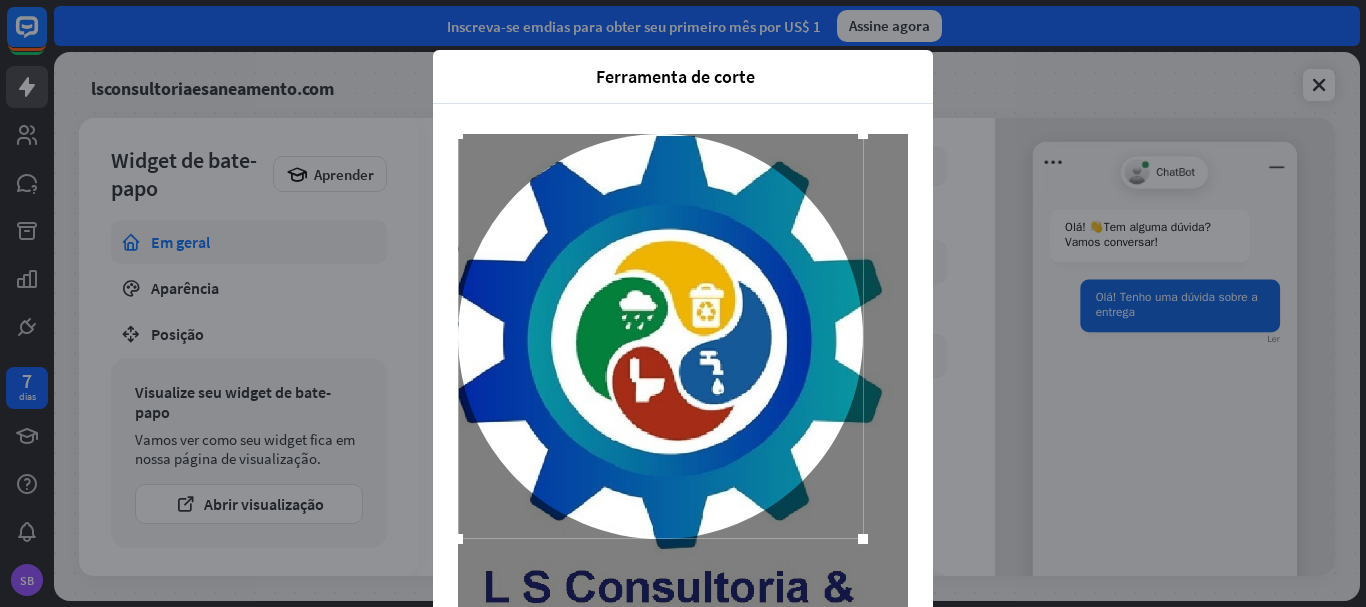 drag, startPoint x: 641, startPoint y: 262, endPoint x: 591, endPoint y: 208, distance: 73.593475 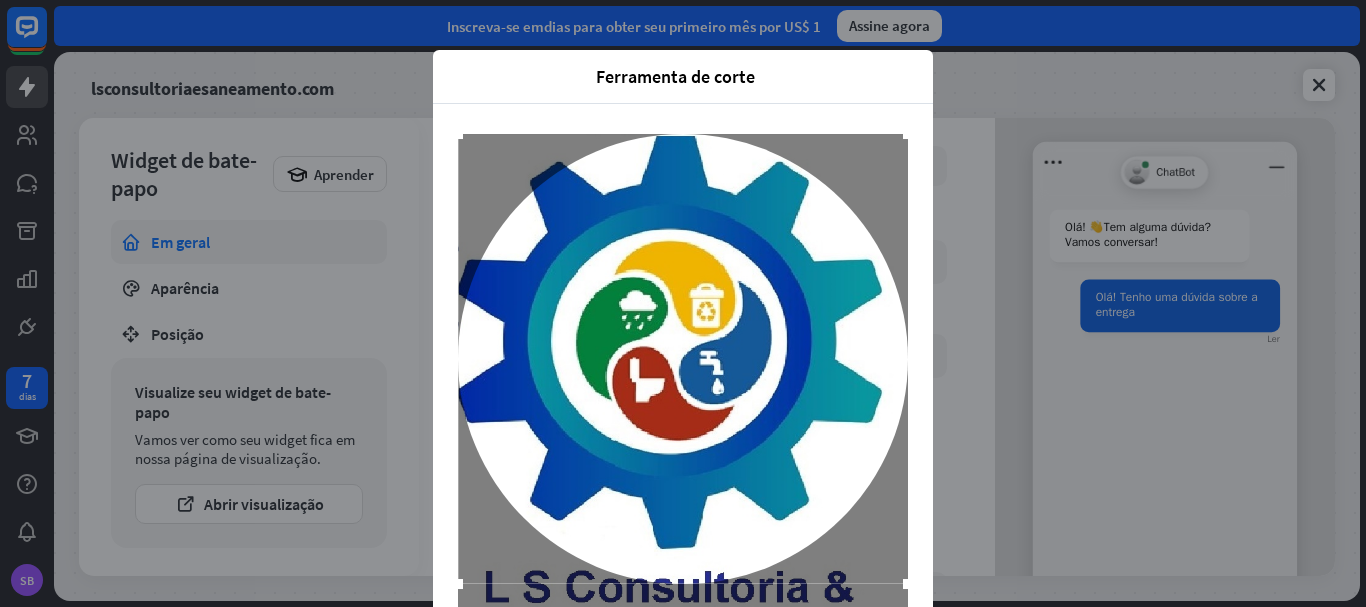 drag, startPoint x: 858, startPoint y: 542, endPoint x: 905, endPoint y: 548, distance: 47.38143 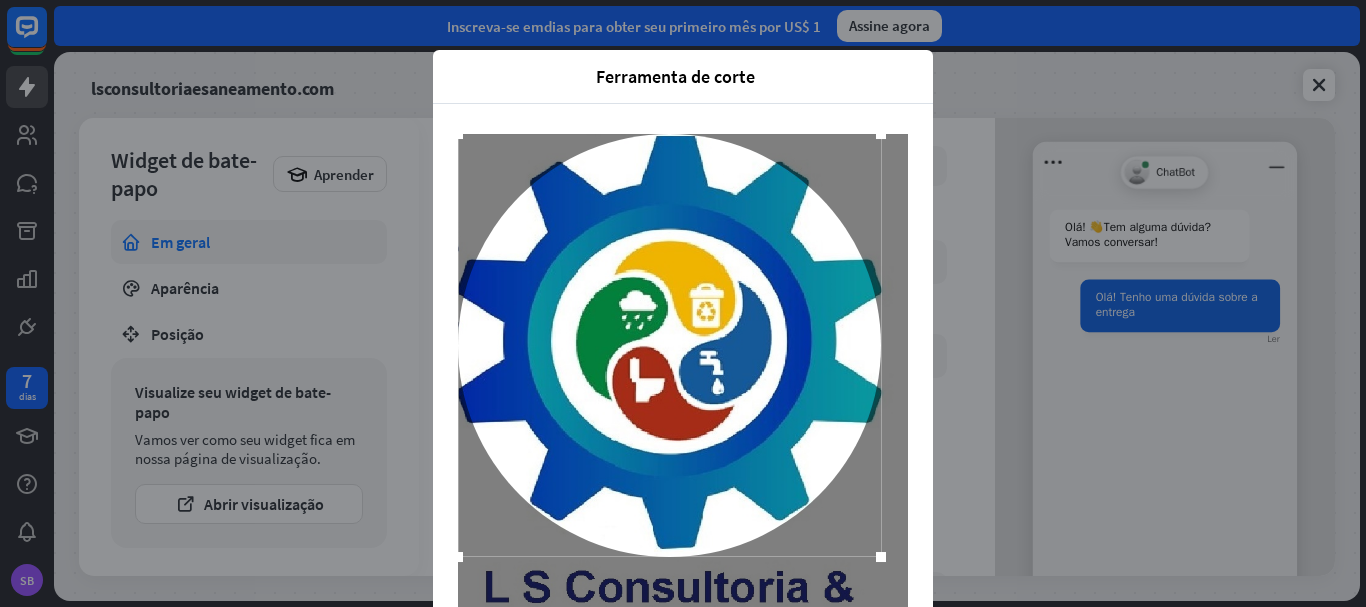 drag, startPoint x: 894, startPoint y: 581, endPoint x: 867, endPoint y: 493, distance: 92.0489 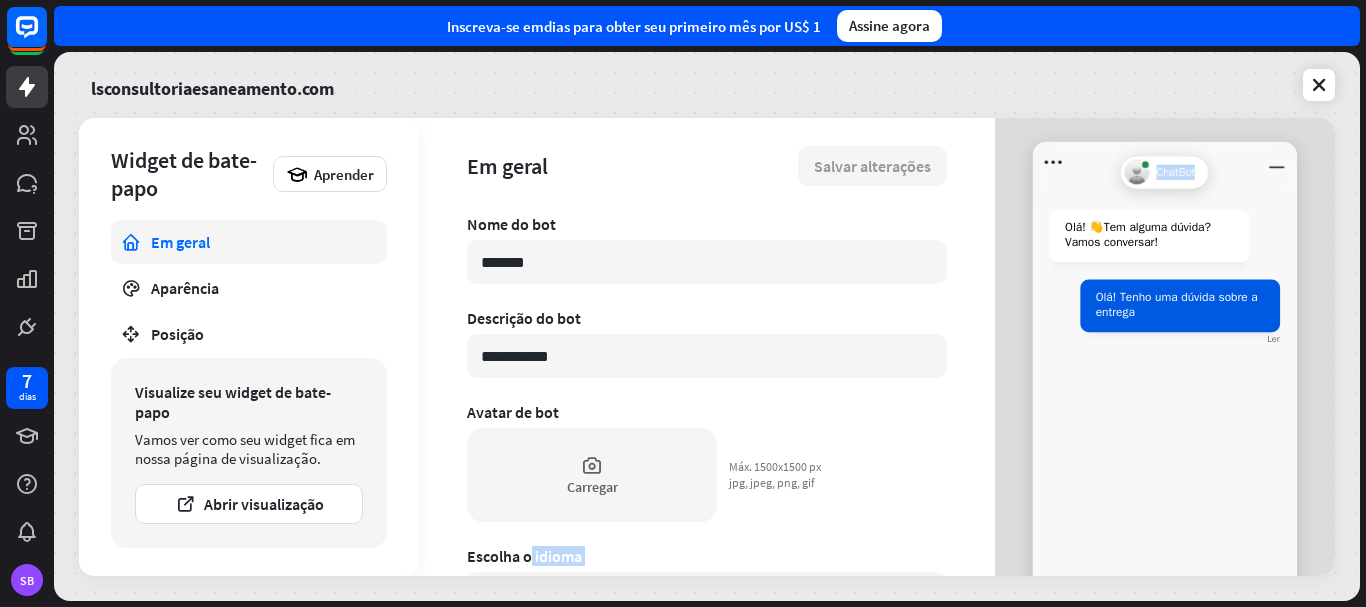 drag, startPoint x: 1324, startPoint y: 353, endPoint x: 1333, endPoint y: 451, distance: 98.4124 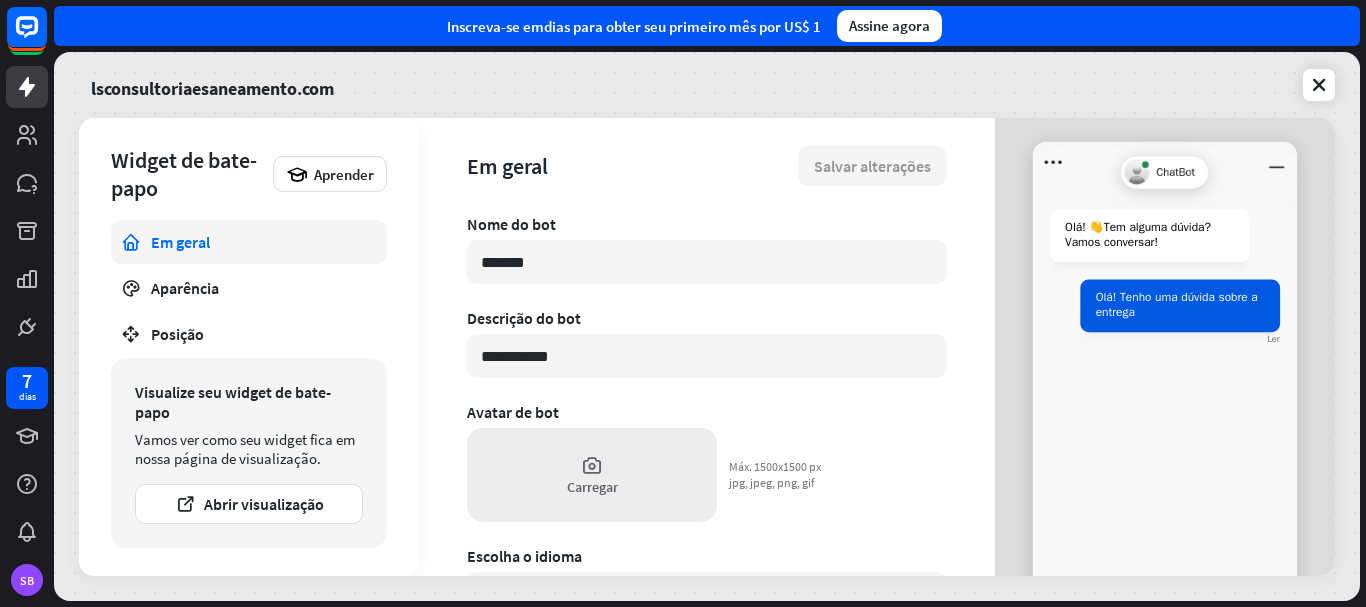 click on "Carregar" at bounding box center [592, 475] 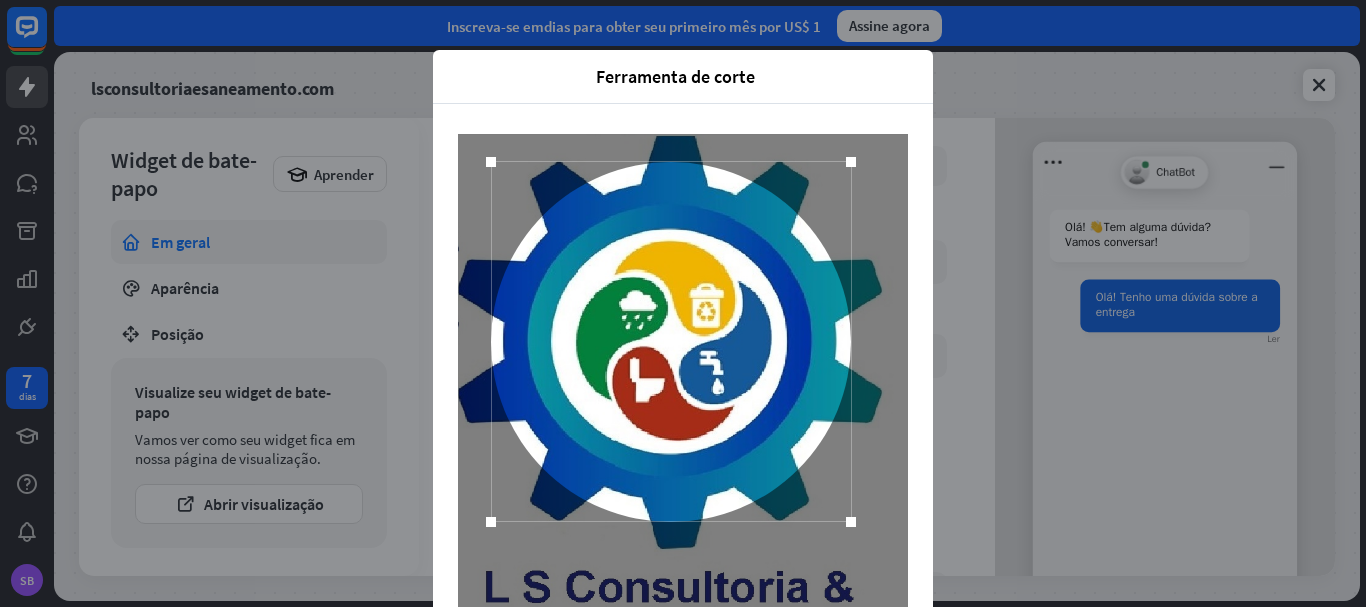 drag, startPoint x: 720, startPoint y: 353, endPoint x: 708, endPoint y: 290, distance: 64.132675 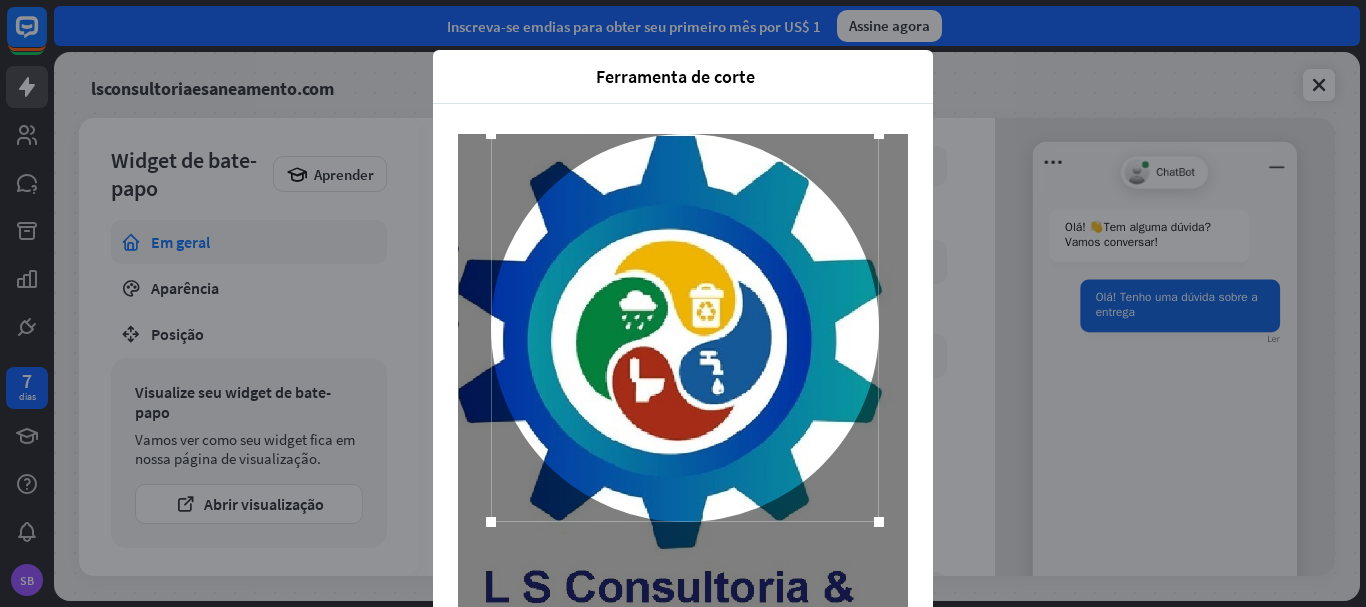 drag, startPoint x: 848, startPoint y: 161, endPoint x: 903, endPoint y: 129, distance: 63.631752 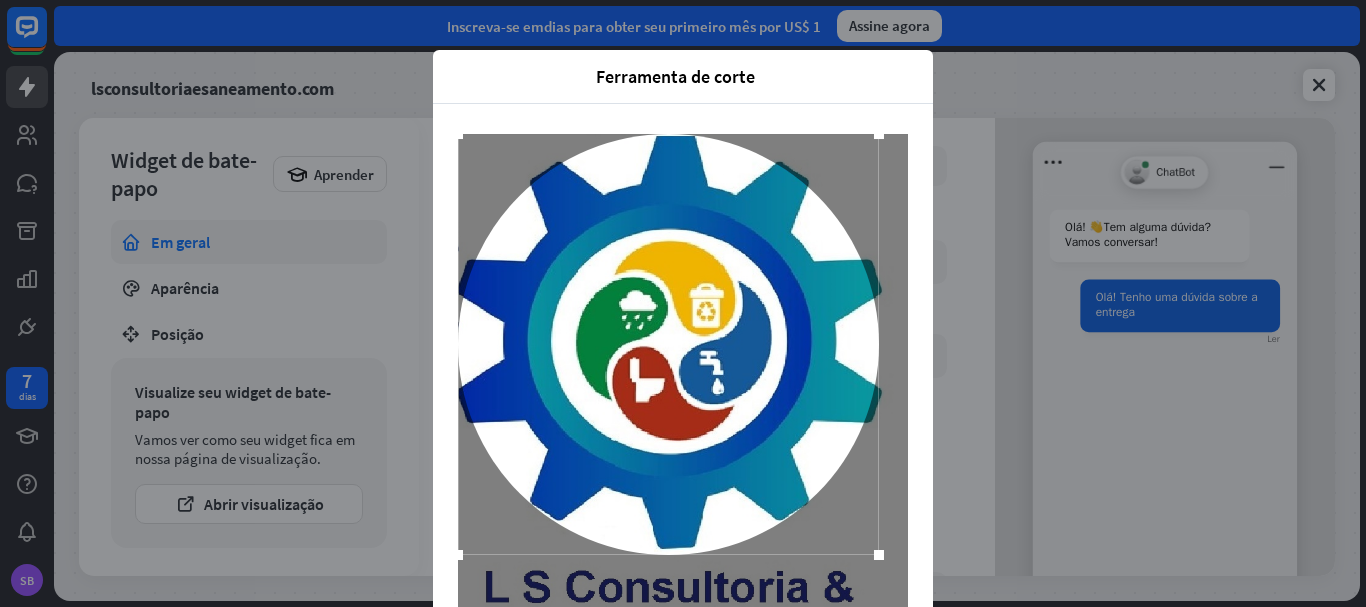 drag, startPoint x: 479, startPoint y: 520, endPoint x: 431, endPoint y: 539, distance: 51.62364 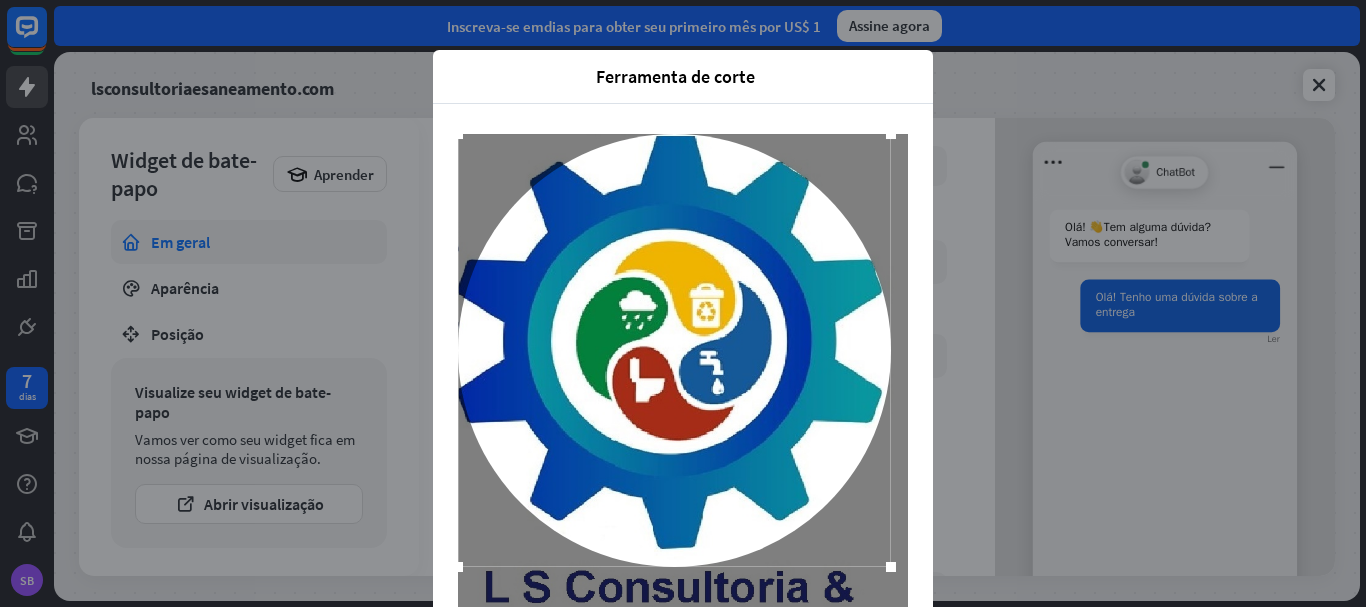 drag, startPoint x: 871, startPoint y: 549, endPoint x: 883, endPoint y: 549, distance: 12 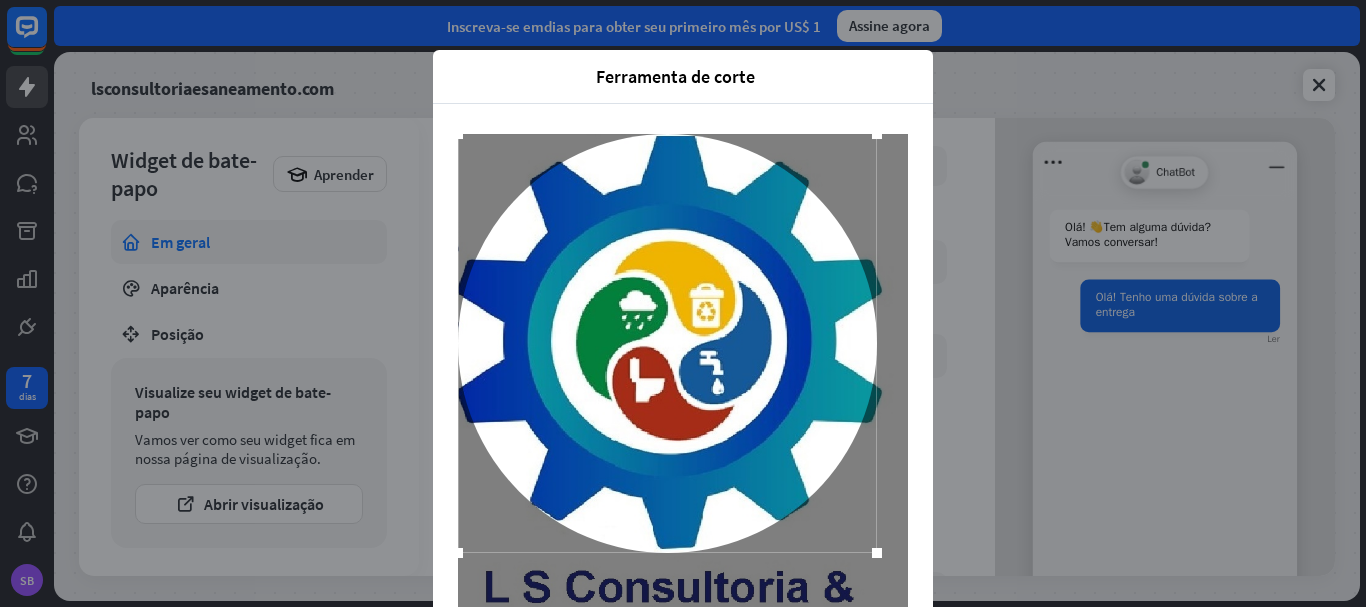 drag, startPoint x: 881, startPoint y: 559, endPoint x: 867, endPoint y: 537, distance: 26.076809 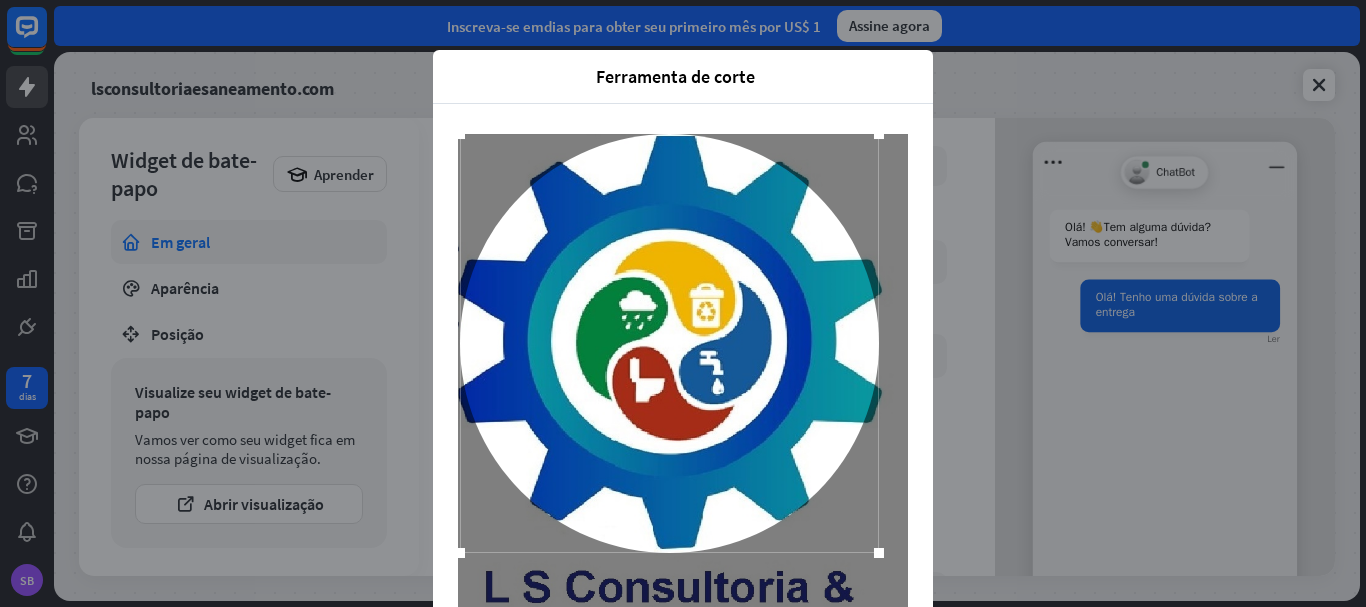 click at bounding box center (669, 343) 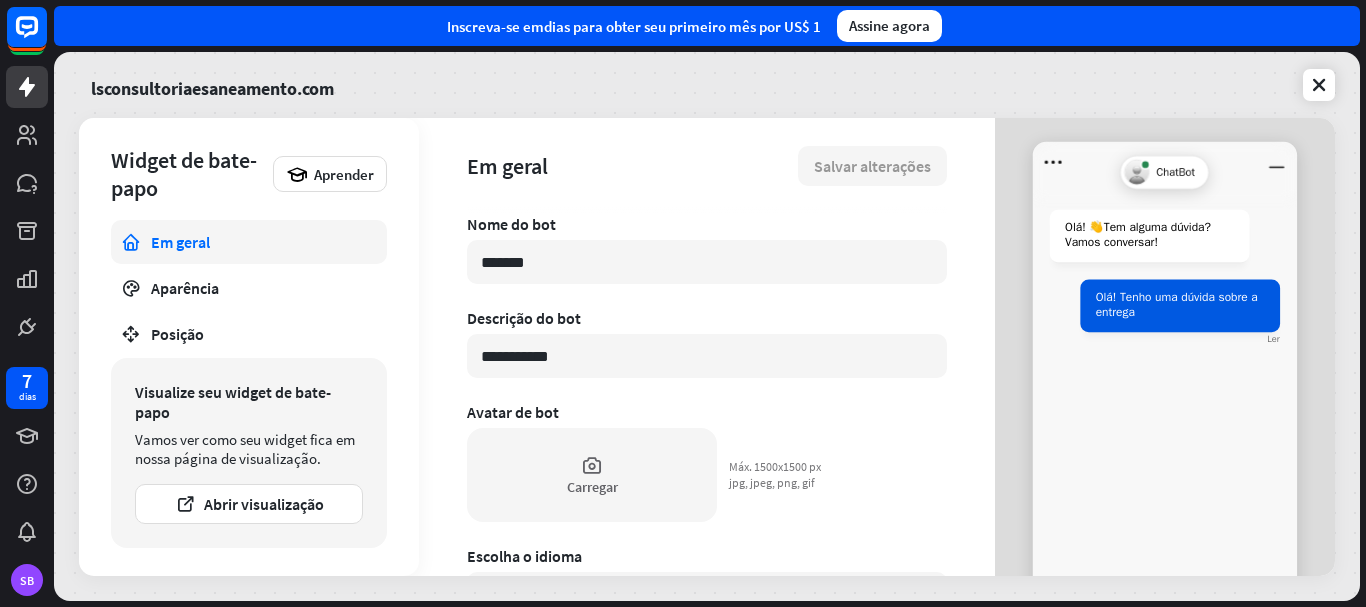 scroll, scrollTop: 37, scrollLeft: 0, axis: vertical 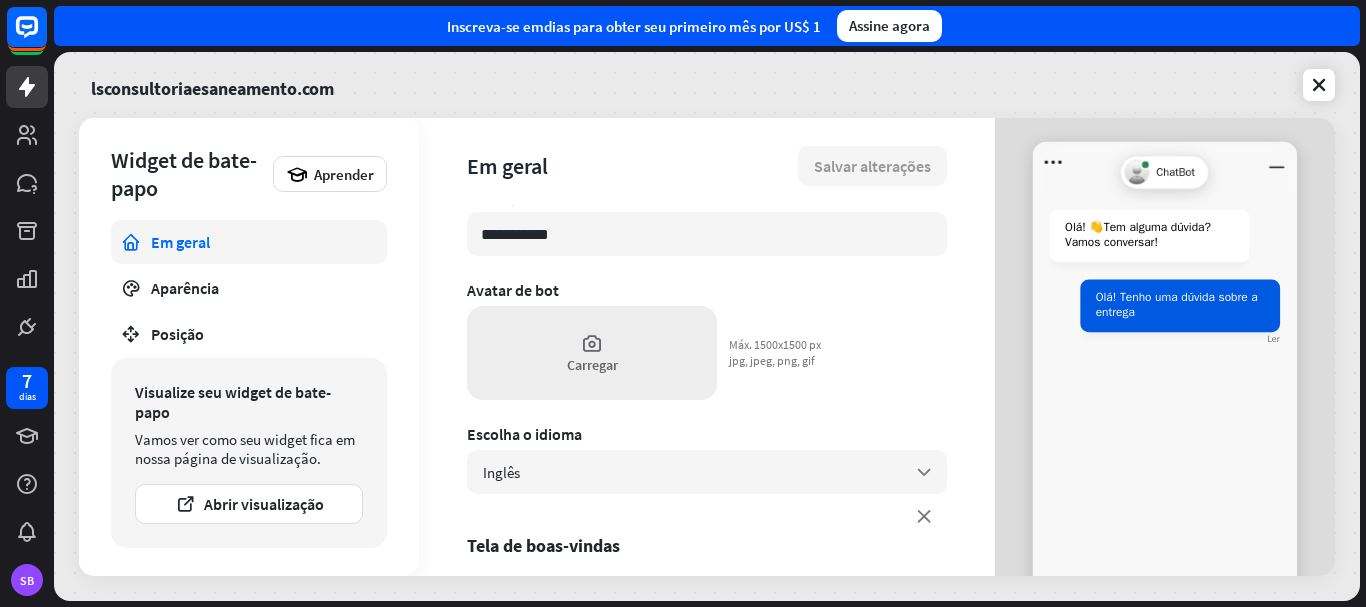 click on "Carregar" at bounding box center [592, 365] 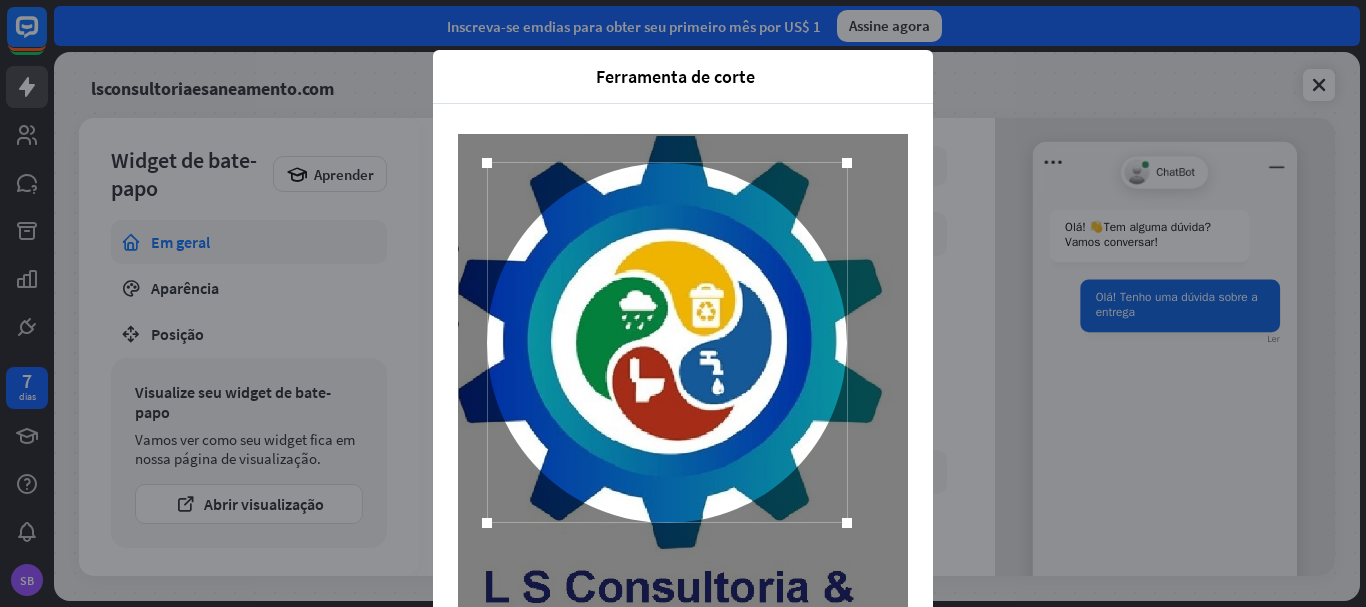 drag, startPoint x: 702, startPoint y: 347, endPoint x: 686, endPoint y: 285, distance: 64.03124 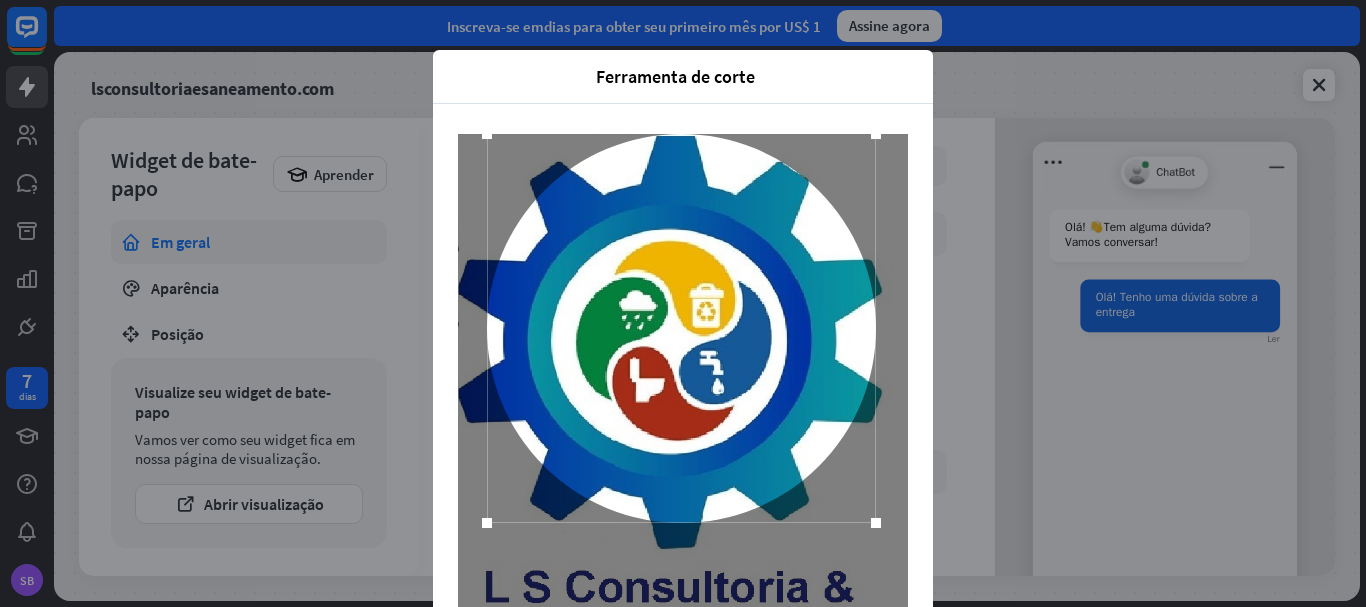 drag, startPoint x: 847, startPoint y: 160, endPoint x: 883, endPoint y: 113, distance: 59.20304 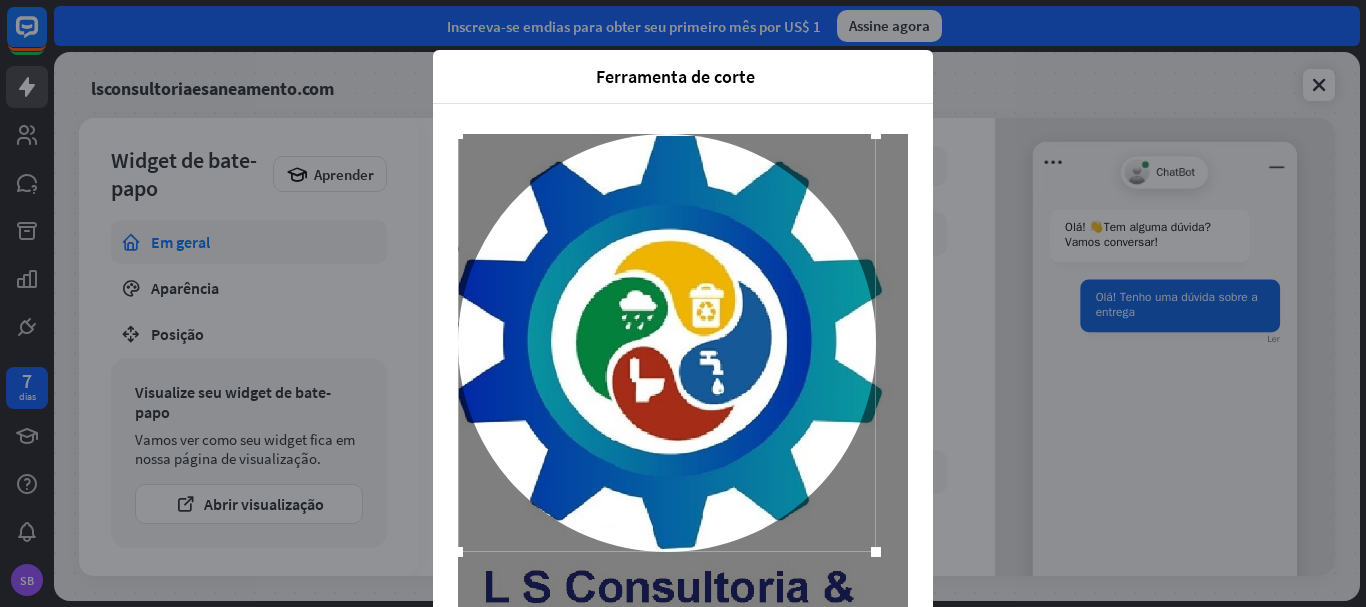 drag, startPoint x: 478, startPoint y: 524, endPoint x: 440, endPoint y: 543, distance: 42.48529 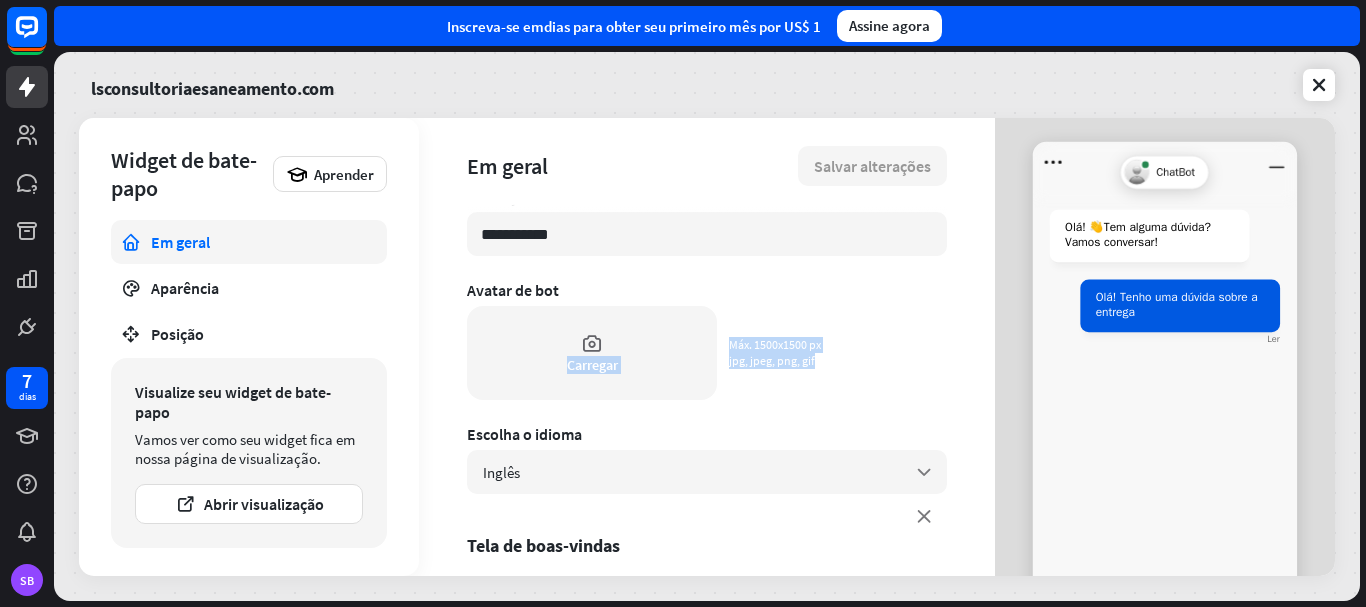 drag, startPoint x: 989, startPoint y: 283, endPoint x: 990, endPoint y: 272, distance: 11.045361 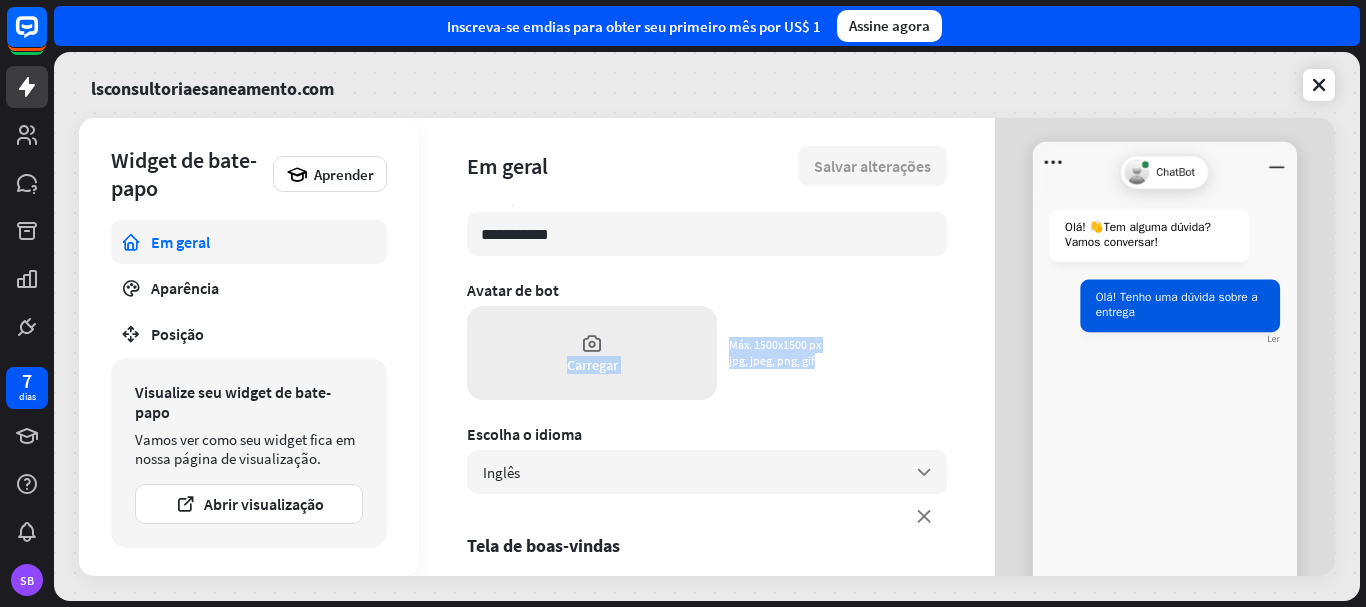 click at bounding box center (592, 343) 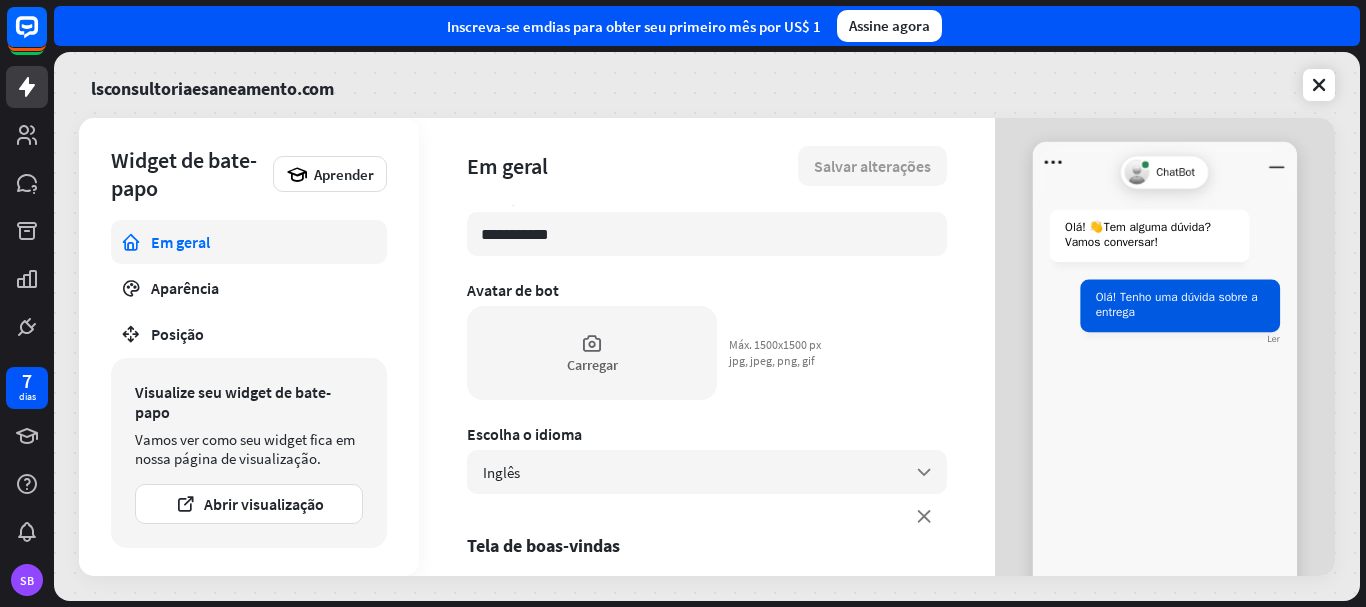scroll, scrollTop: 11, scrollLeft: 0, axis: vertical 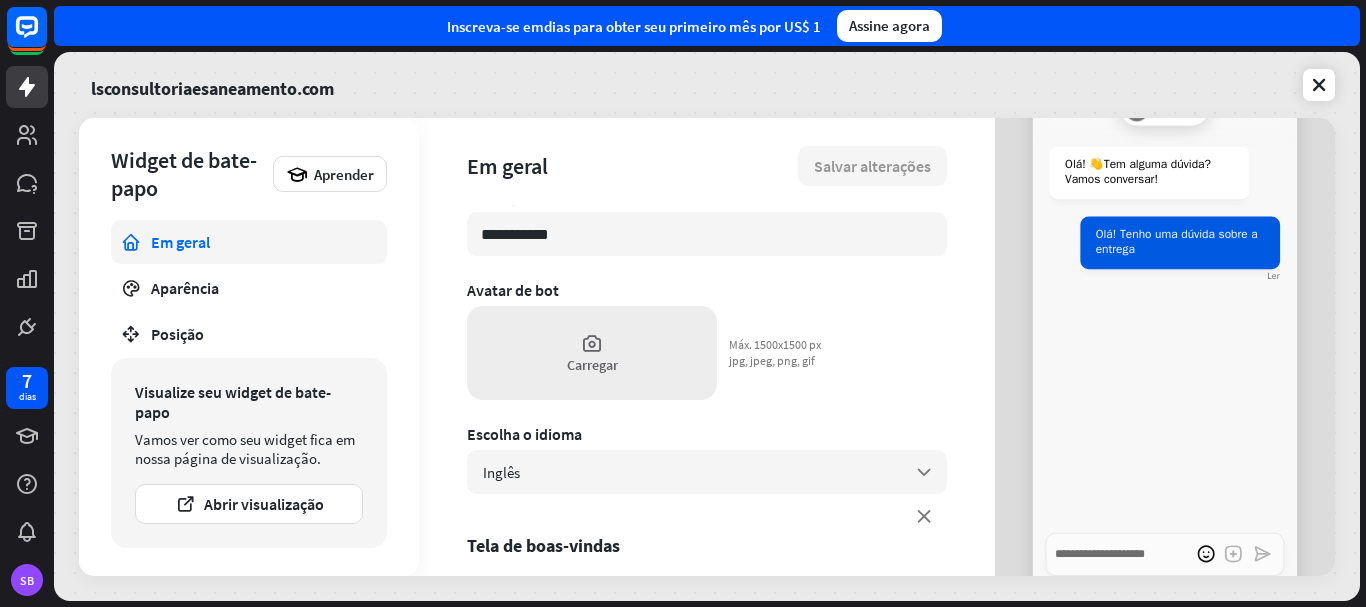 click at bounding box center [592, 343] 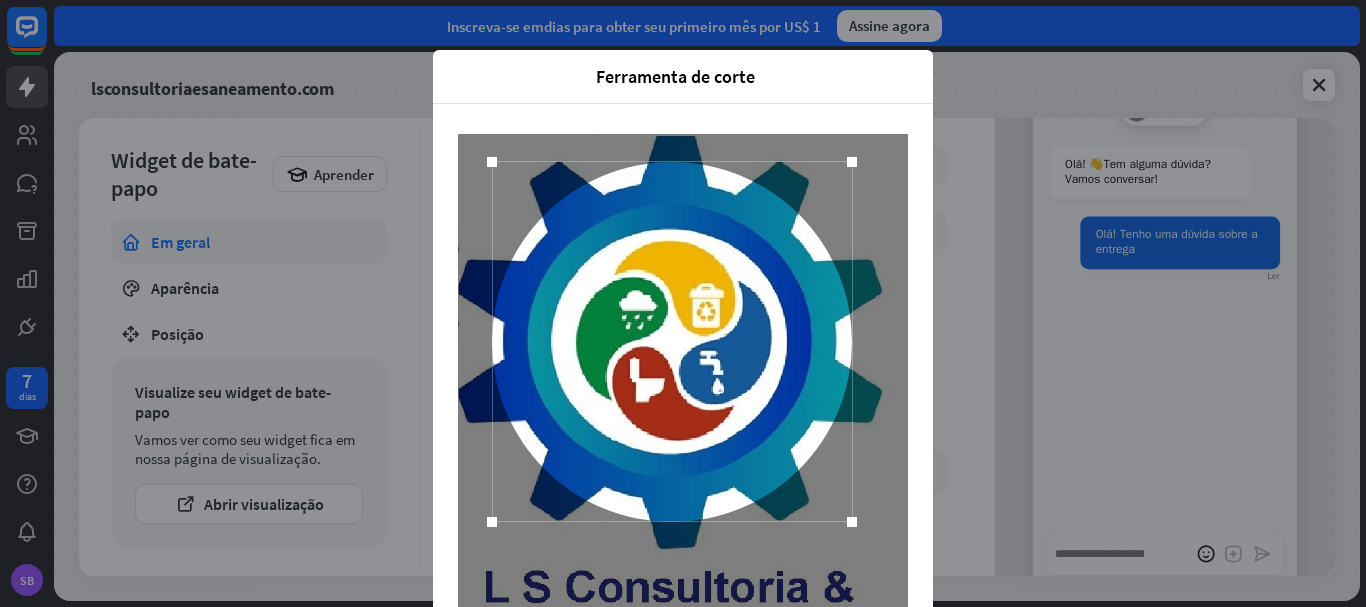 drag, startPoint x: 645, startPoint y: 420, endPoint x: 634, endPoint y: 357, distance: 63.953106 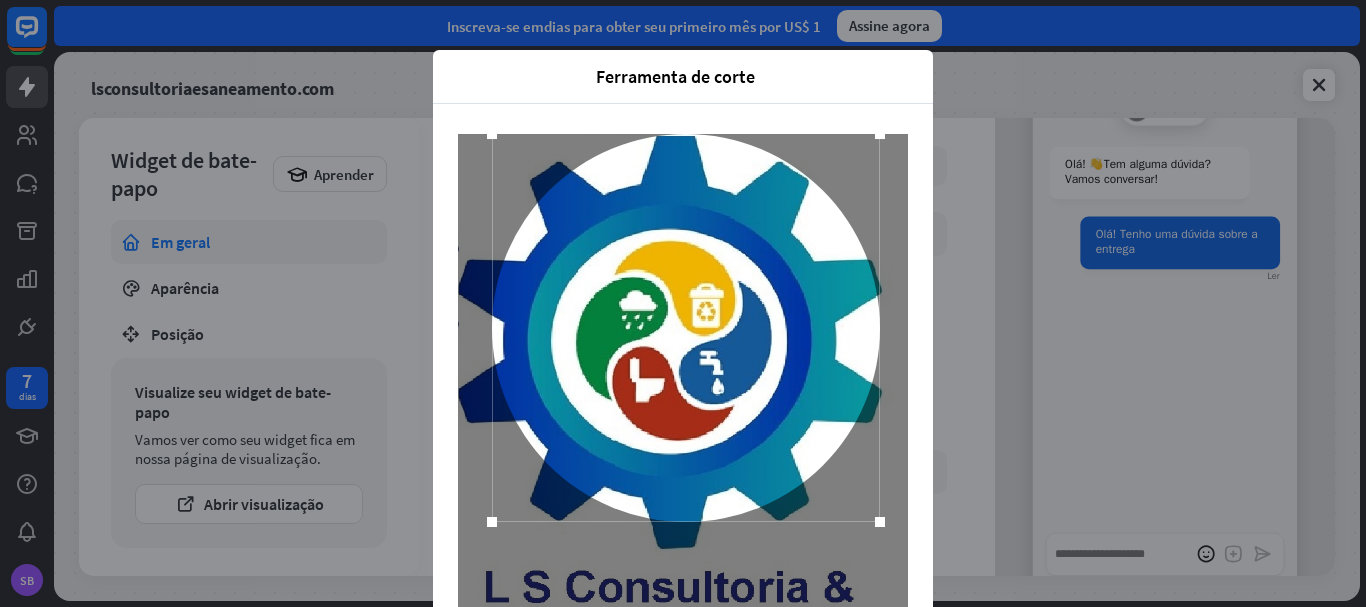 drag, startPoint x: 849, startPoint y: 165, endPoint x: 899, endPoint y: 96, distance: 85.2115 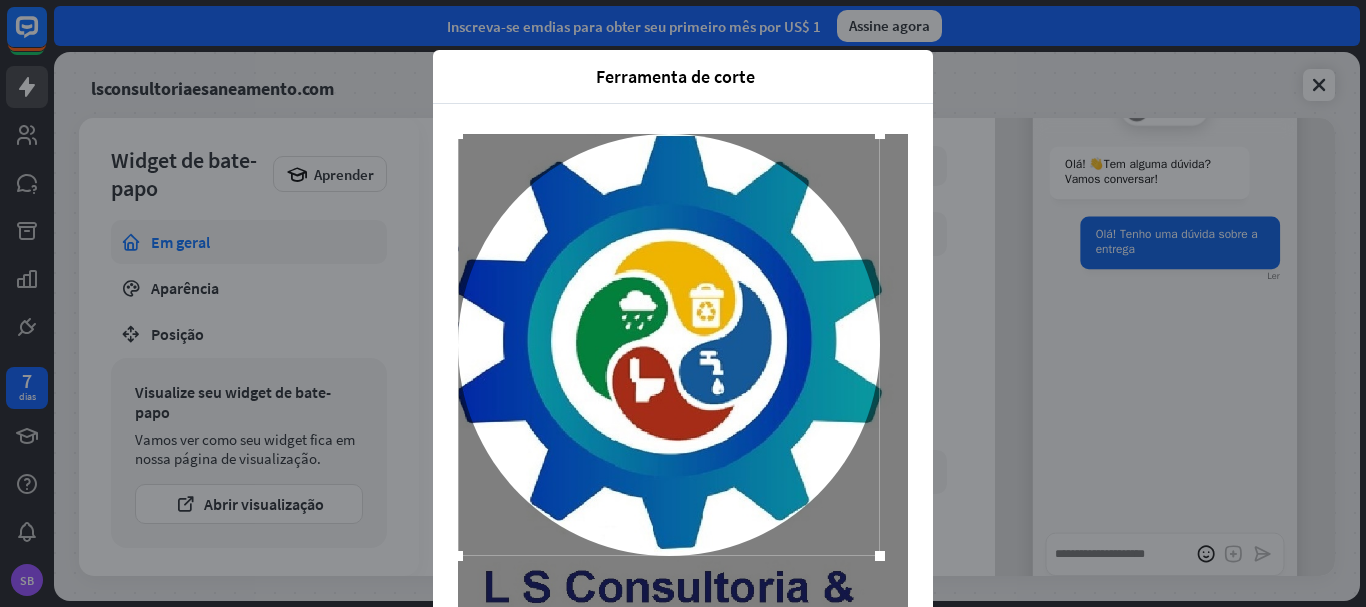 drag, startPoint x: 486, startPoint y: 523, endPoint x: 426, endPoint y: 579, distance: 82.073135 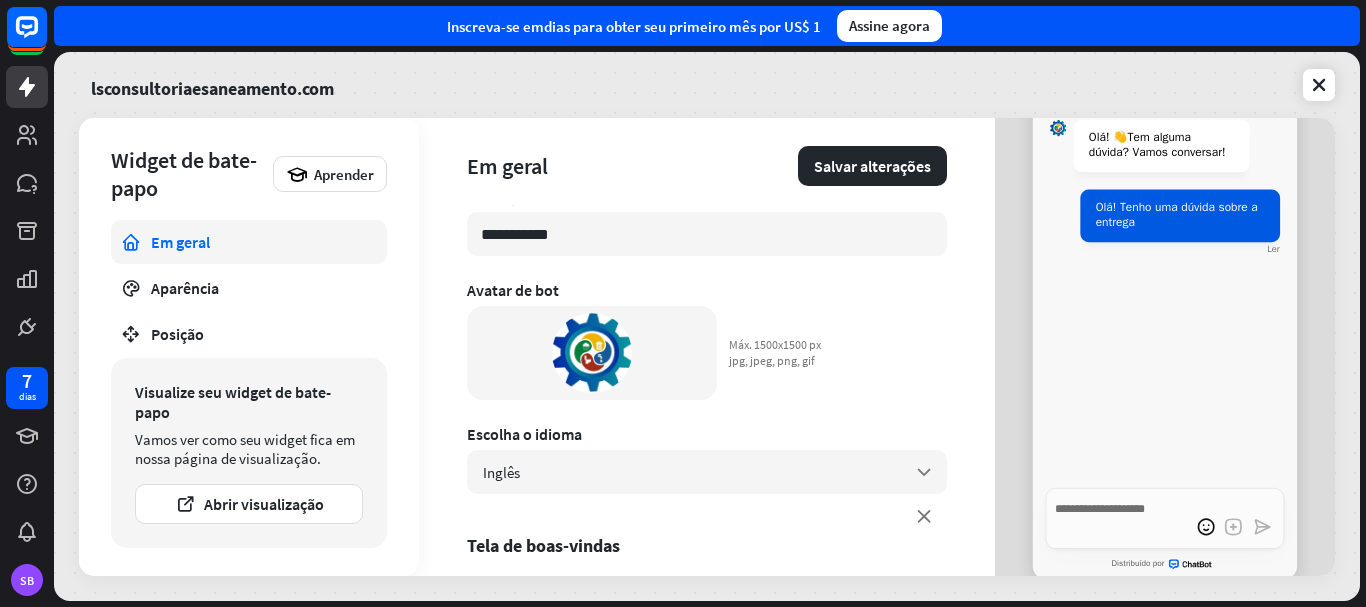 scroll, scrollTop: 162, scrollLeft: 0, axis: vertical 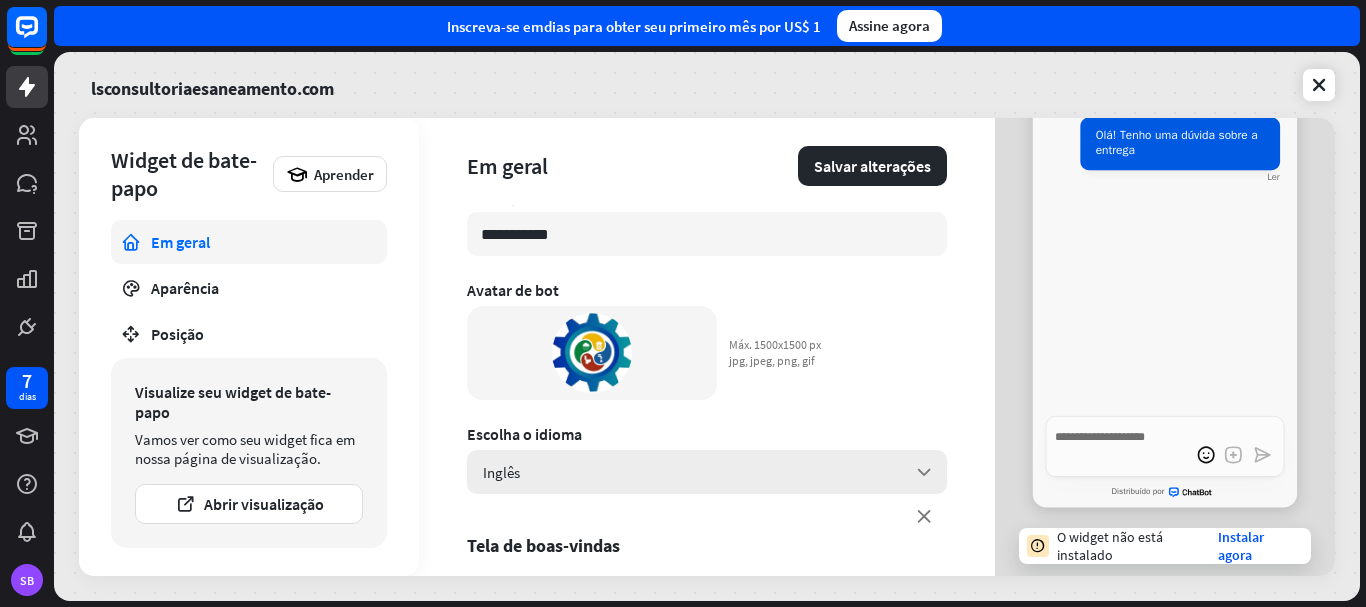 click on "seta para baixo" at bounding box center (924, 472) 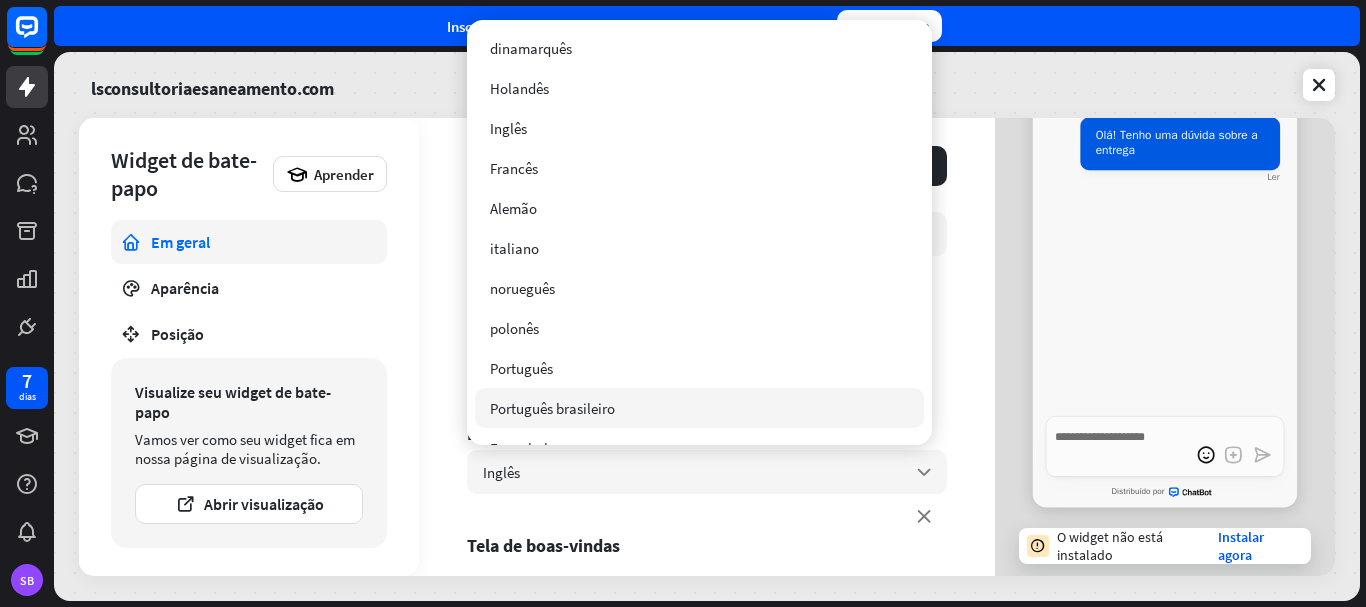 click on "Português brasileiro" at bounding box center [552, 408] 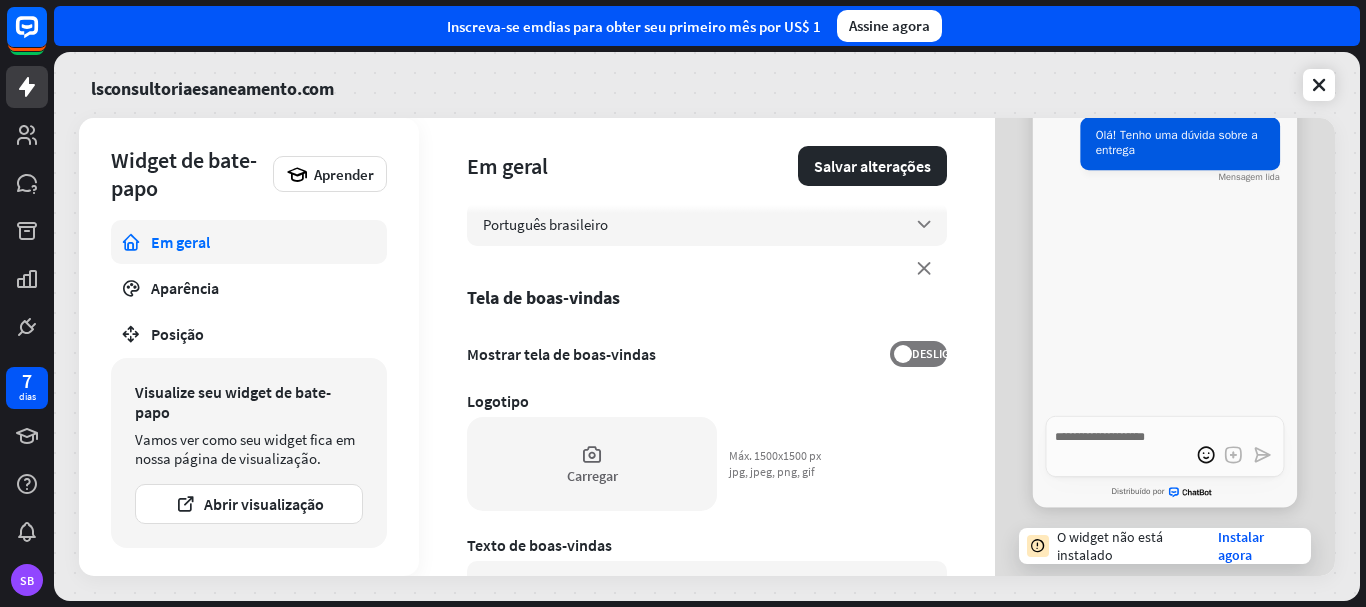 scroll, scrollTop: 378, scrollLeft: 0, axis: vertical 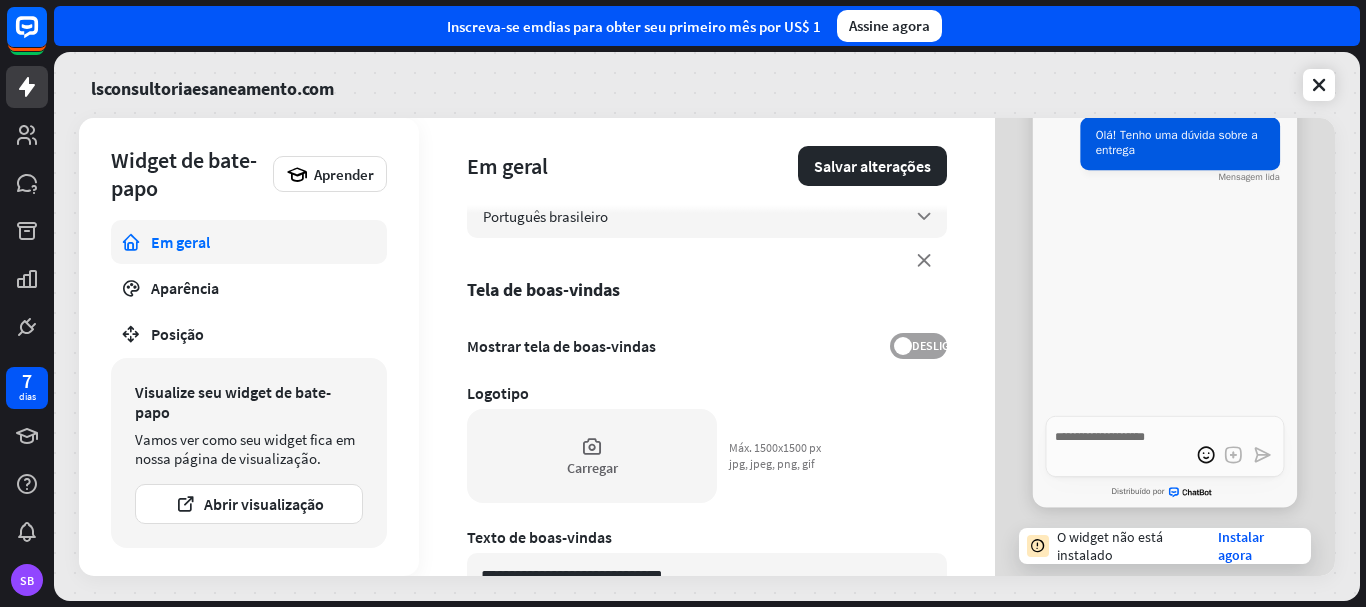 click on "DESLIGADO" at bounding box center [942, 345] 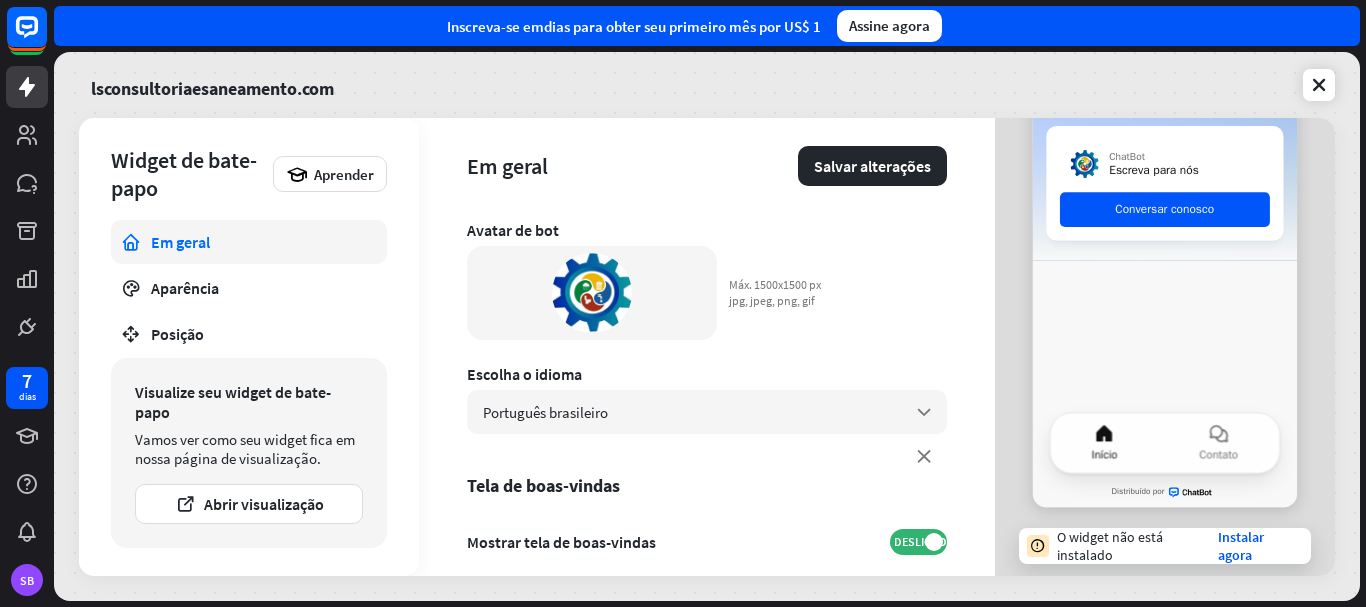 scroll, scrollTop: 160, scrollLeft: 0, axis: vertical 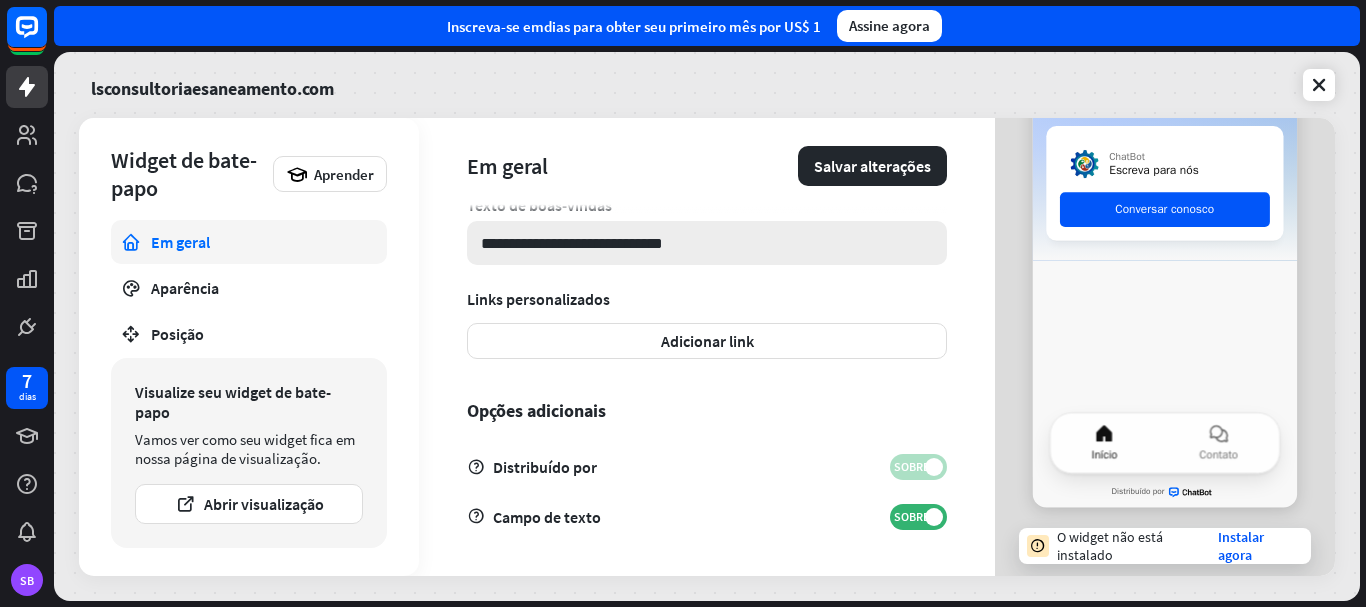click on "**********" at bounding box center [707, 243] 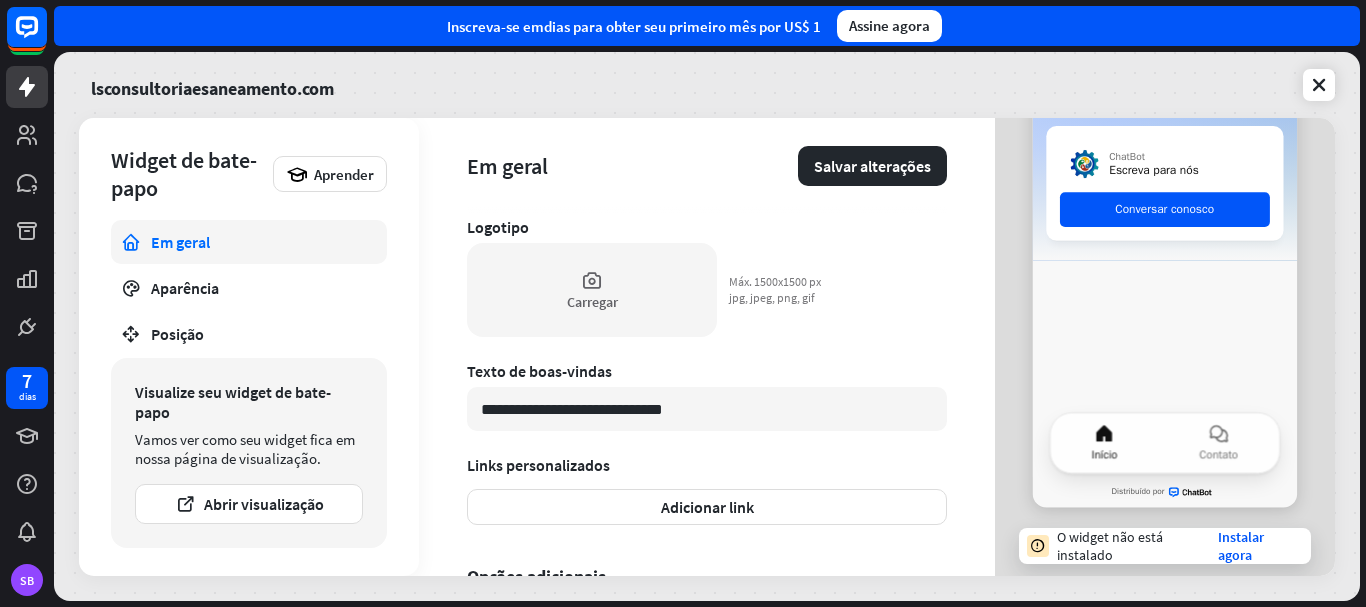 scroll, scrollTop: 508, scrollLeft: 0, axis: vertical 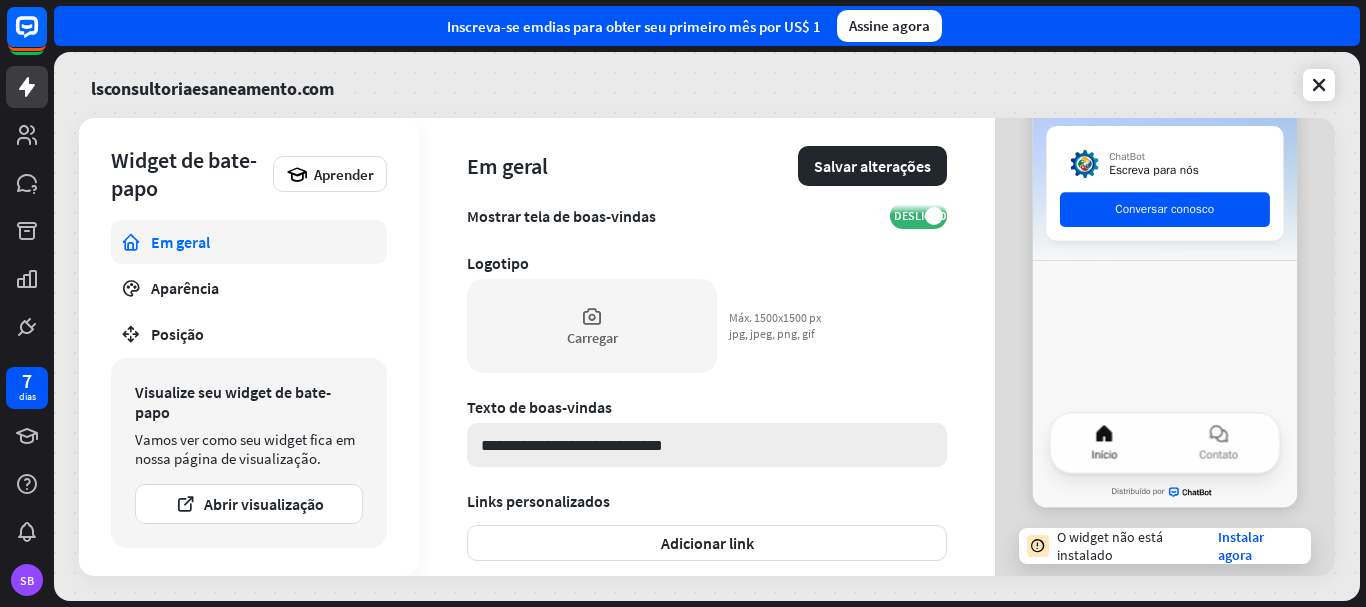 click on "**********" at bounding box center (707, 445) 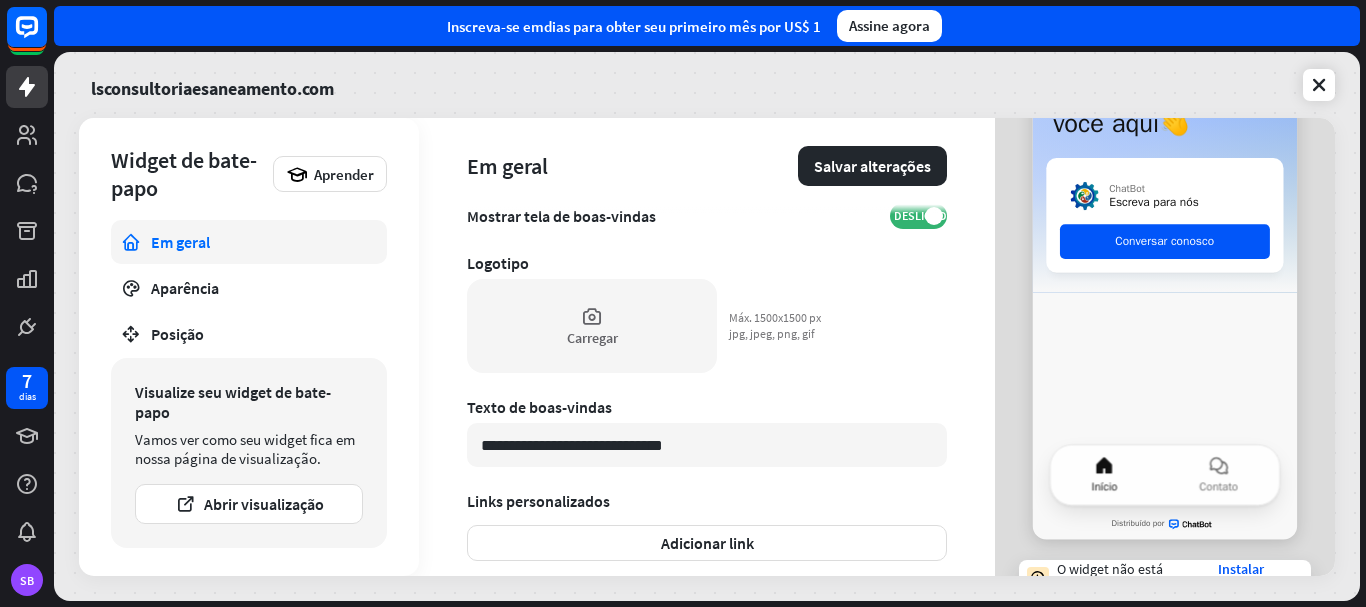 scroll, scrollTop: 162, scrollLeft: 0, axis: vertical 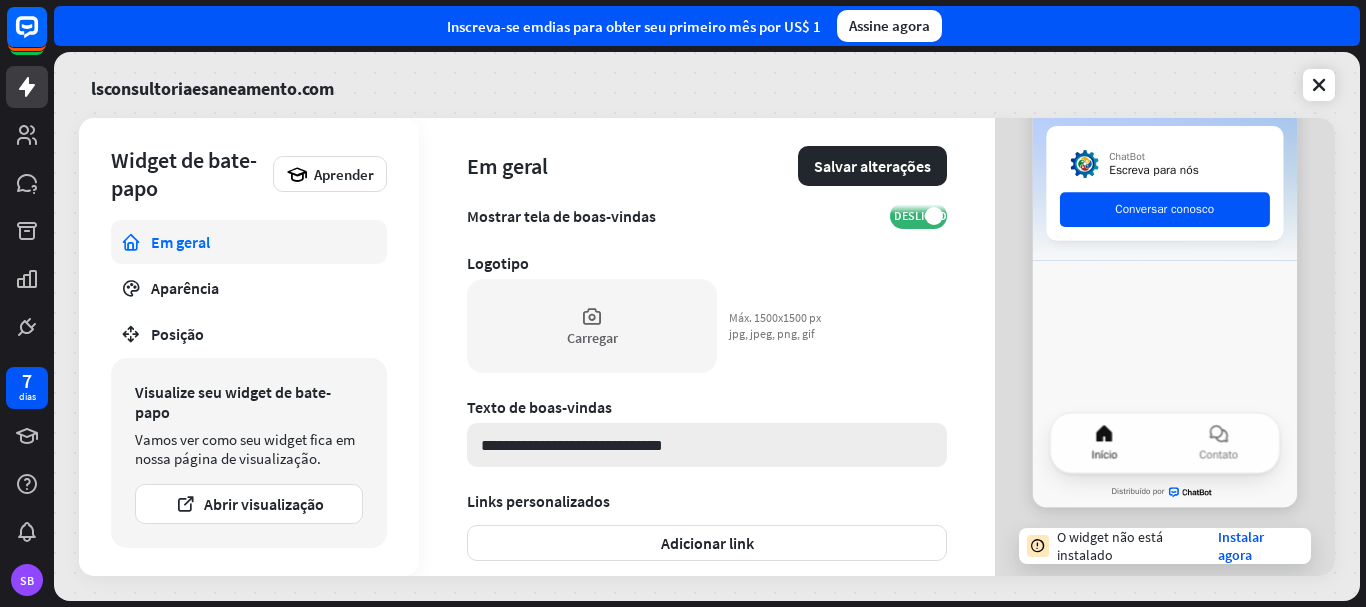 paste on "**********" 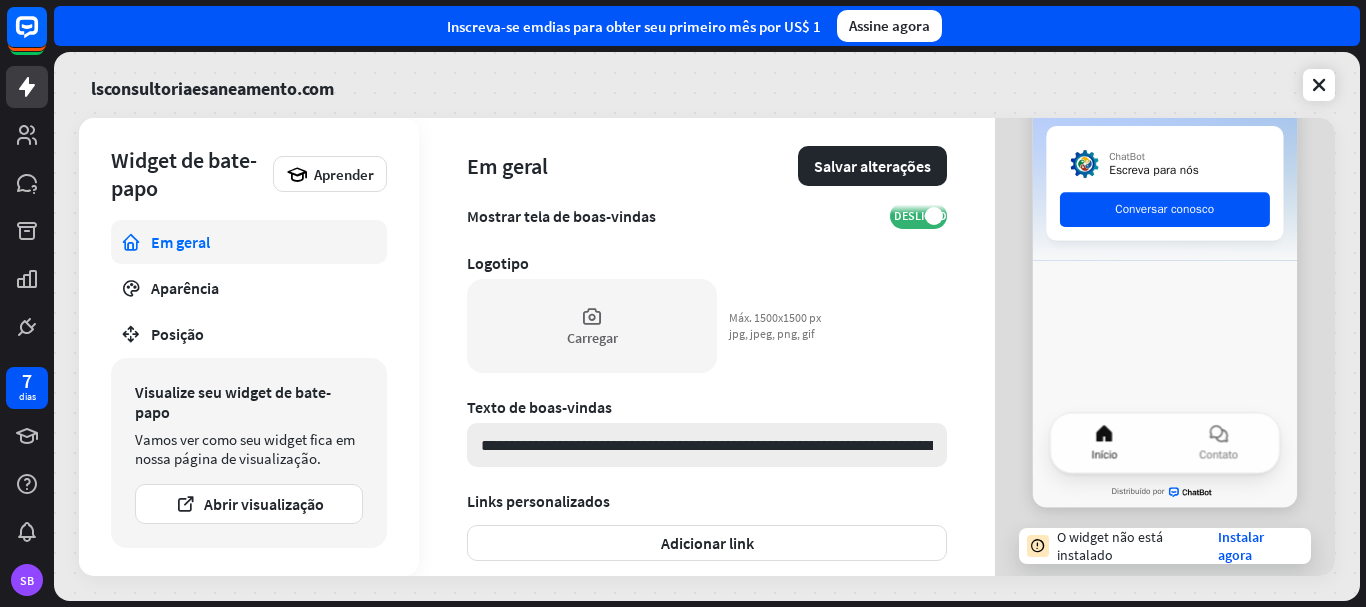 scroll, scrollTop: 0, scrollLeft: 444, axis: horizontal 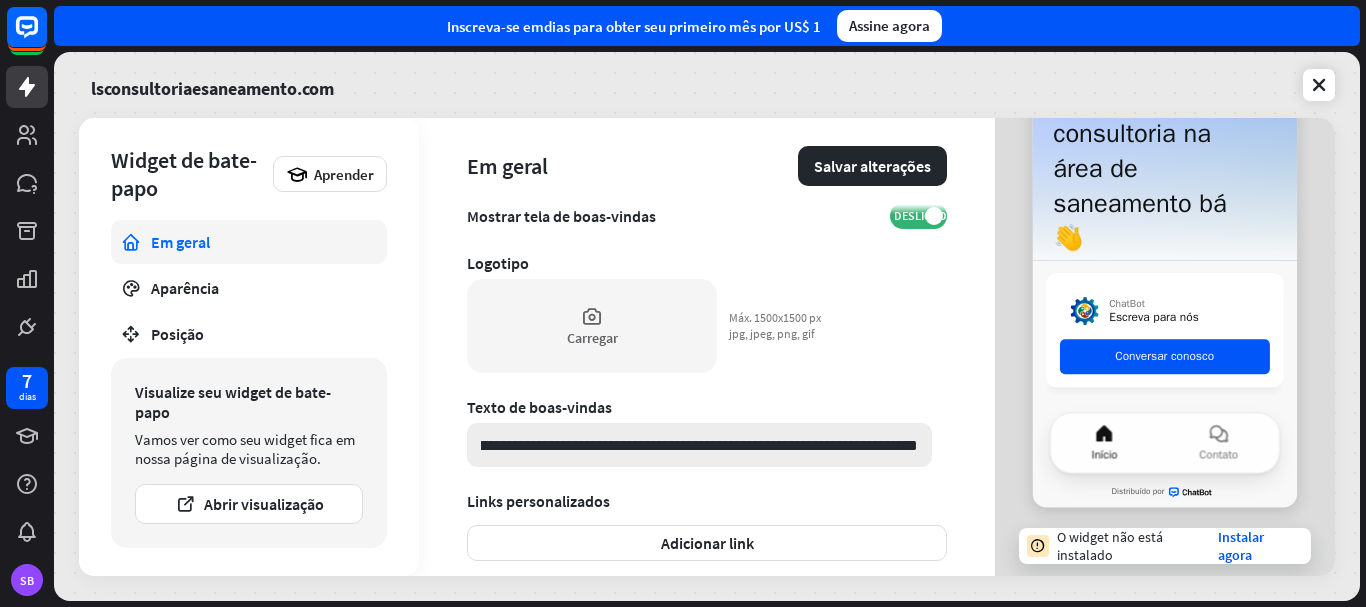 click on "**********" at bounding box center [699, 445] 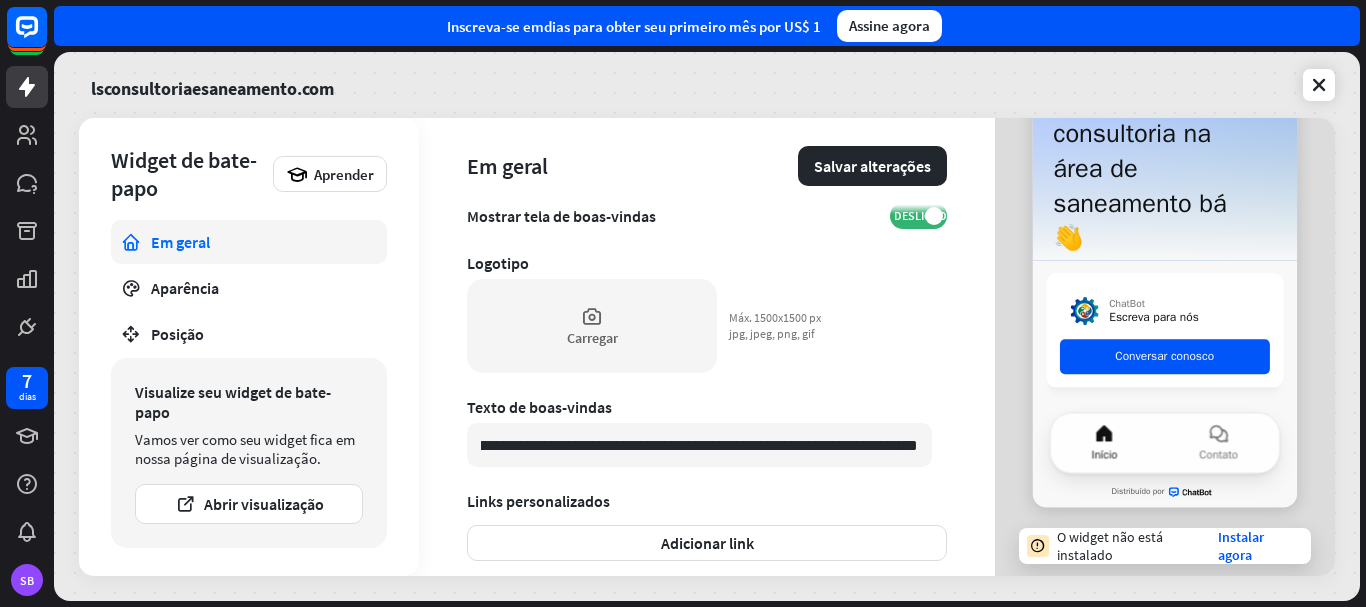 scroll, scrollTop: 0, scrollLeft: 464, axis: horizontal 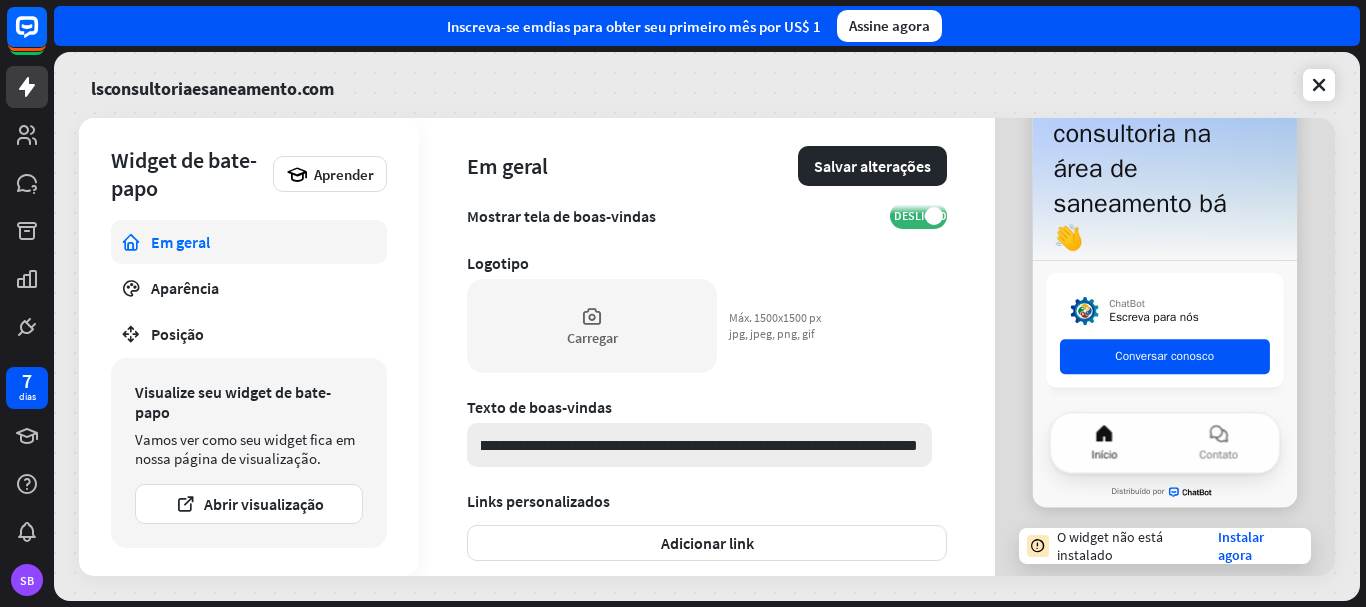 click on "**********" at bounding box center [699, 445] 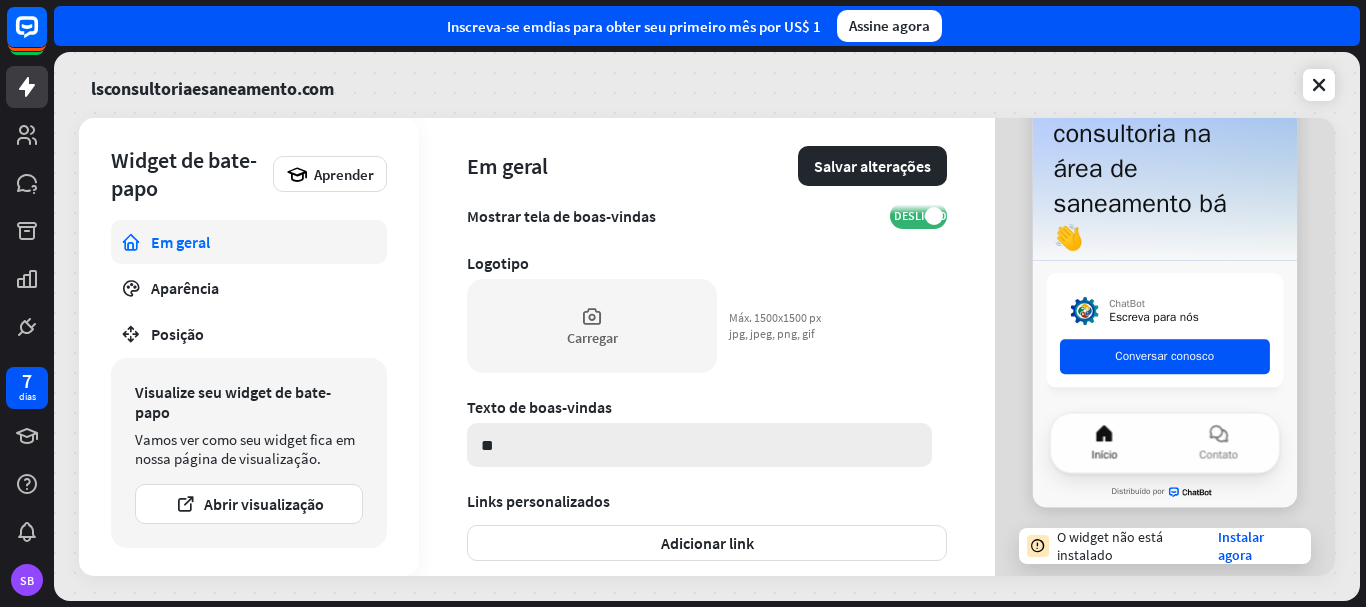 scroll, scrollTop: 0, scrollLeft: 0, axis: both 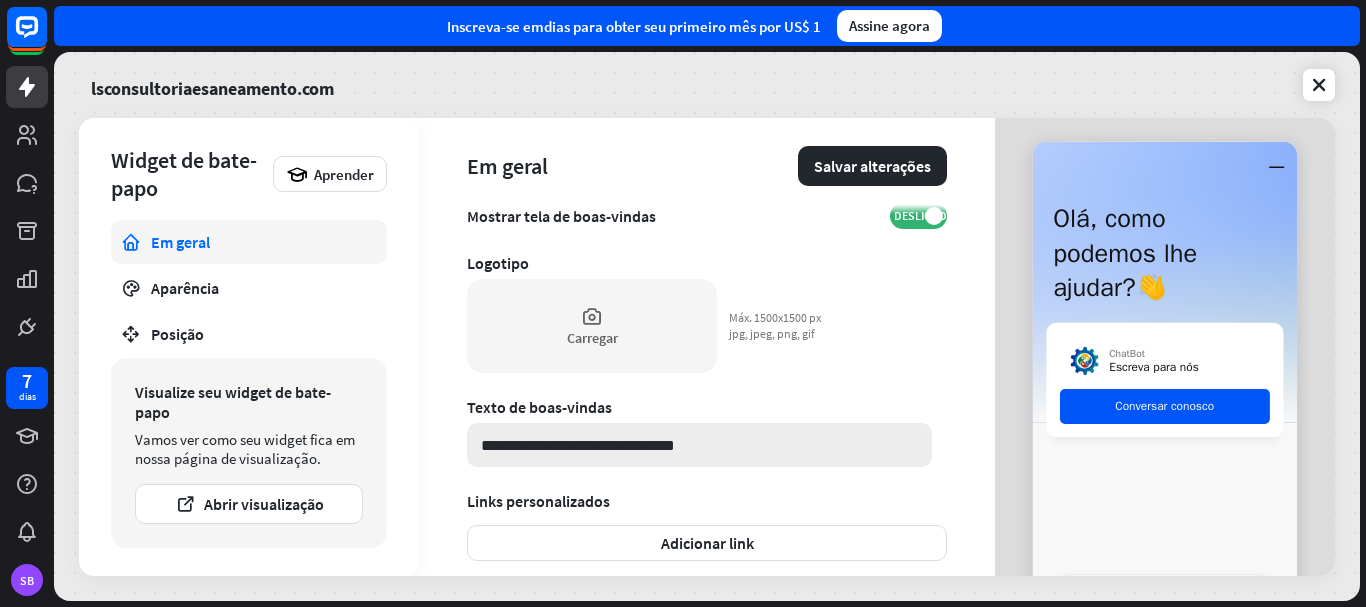 click on "**********" at bounding box center (699, 445) 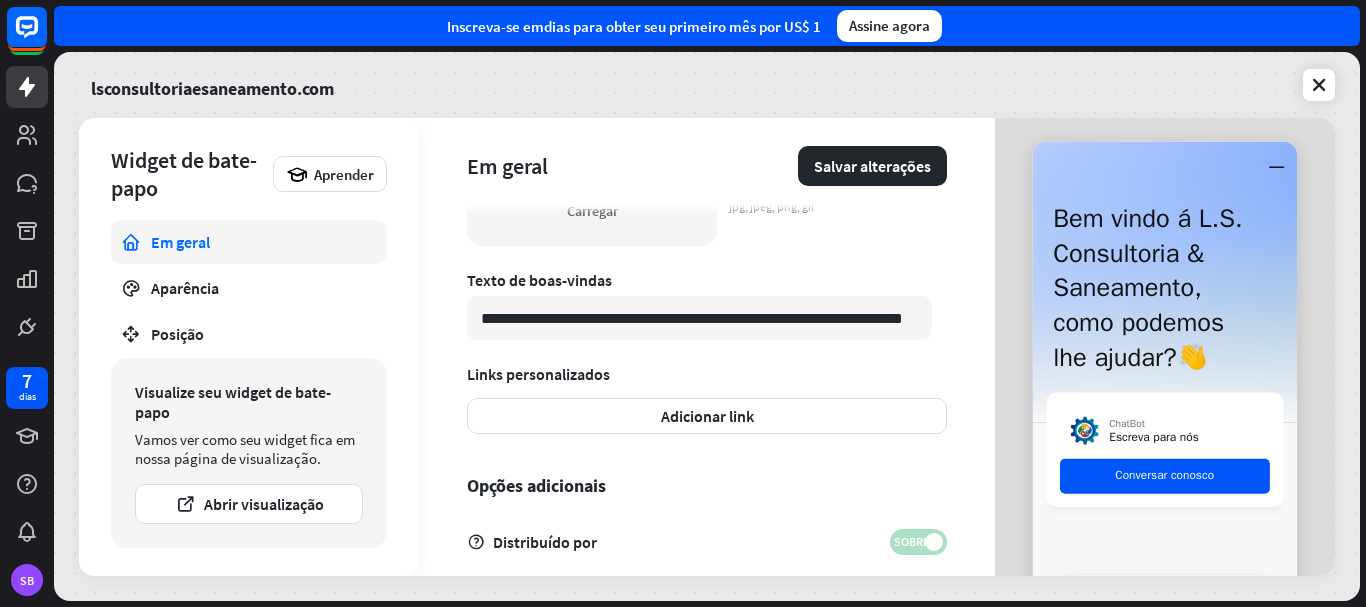 scroll, scrollTop: 710, scrollLeft: 0, axis: vertical 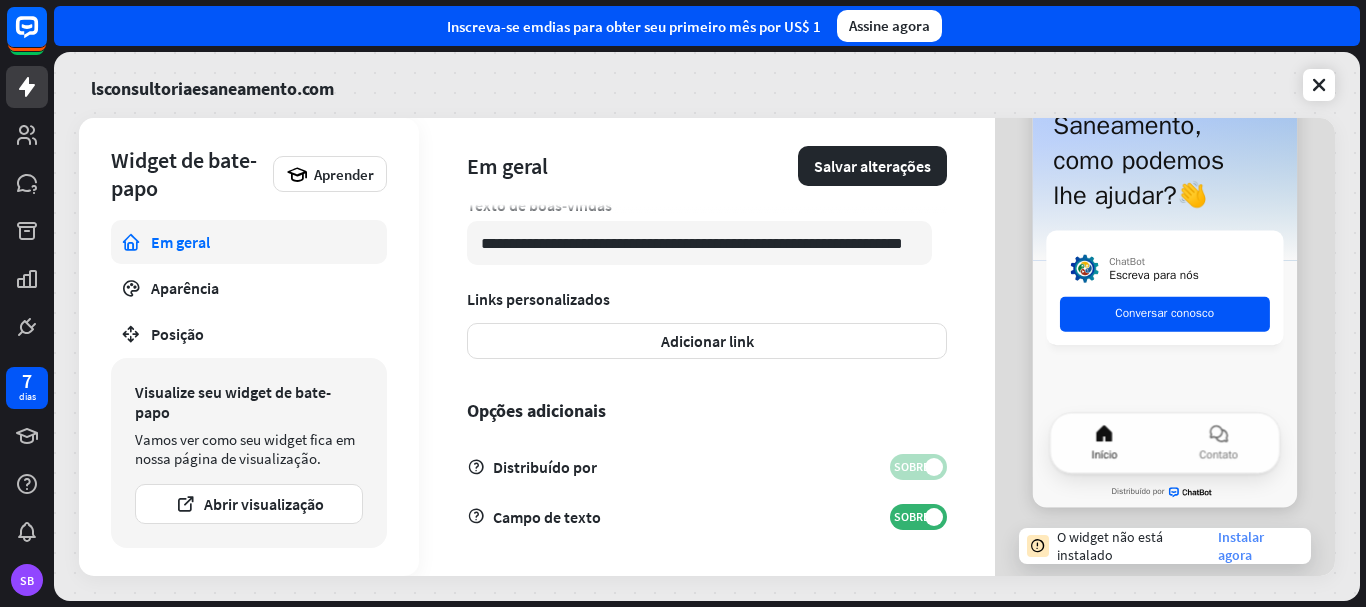 type on "**********" 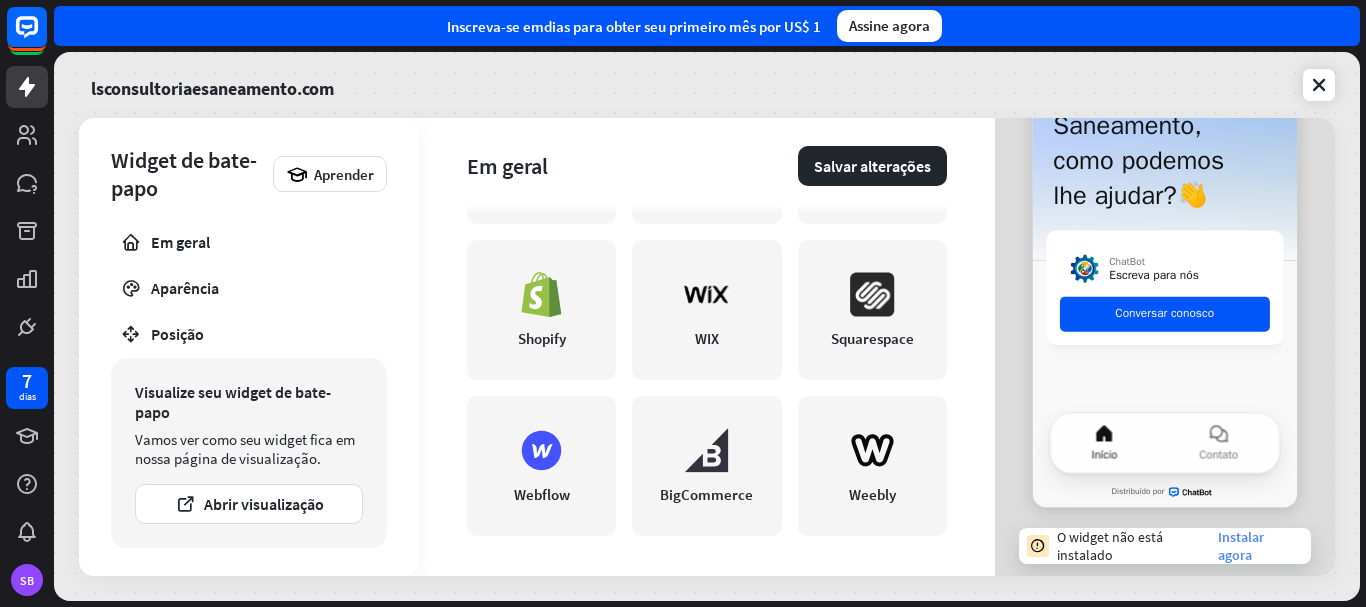 scroll, scrollTop: 0, scrollLeft: 0, axis: both 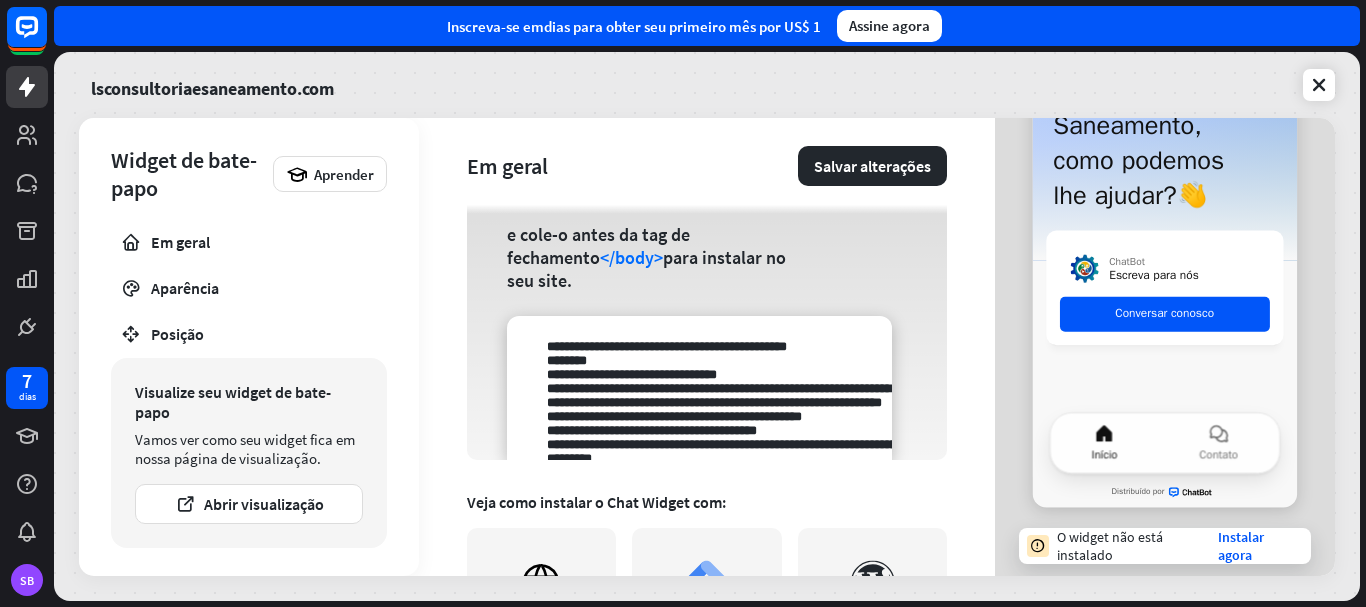 drag, startPoint x: 542, startPoint y: 343, endPoint x: 762, endPoint y: 444, distance: 242.07643 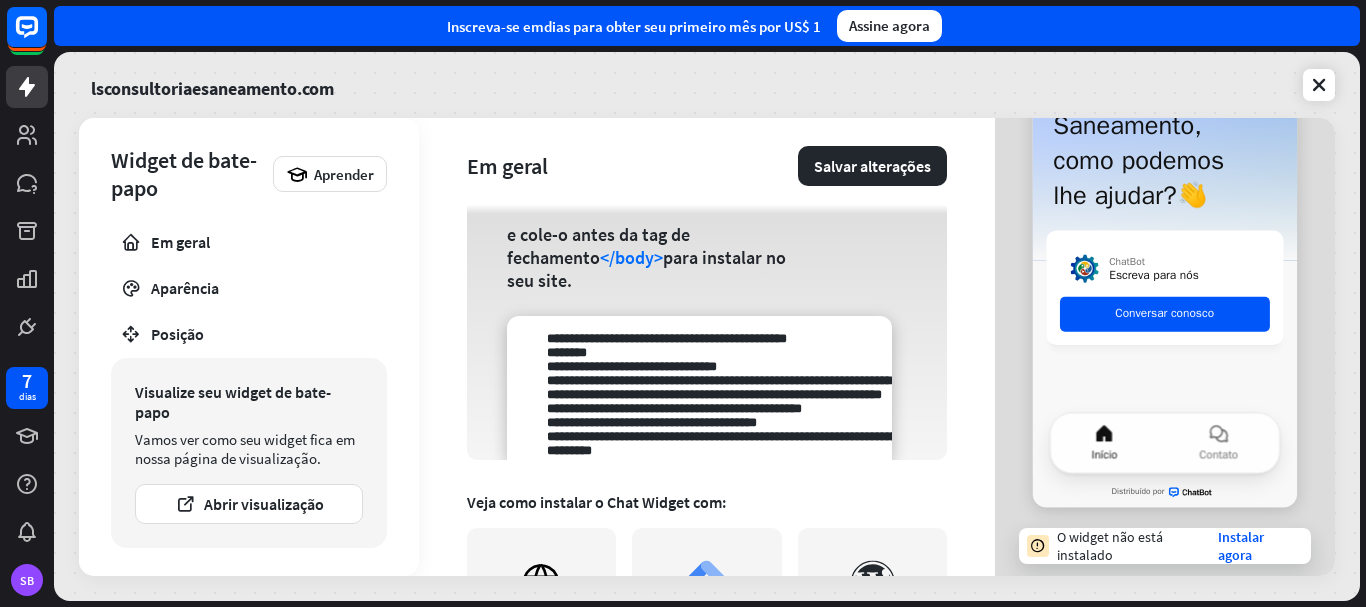 scroll, scrollTop: 56, scrollLeft: 0, axis: vertical 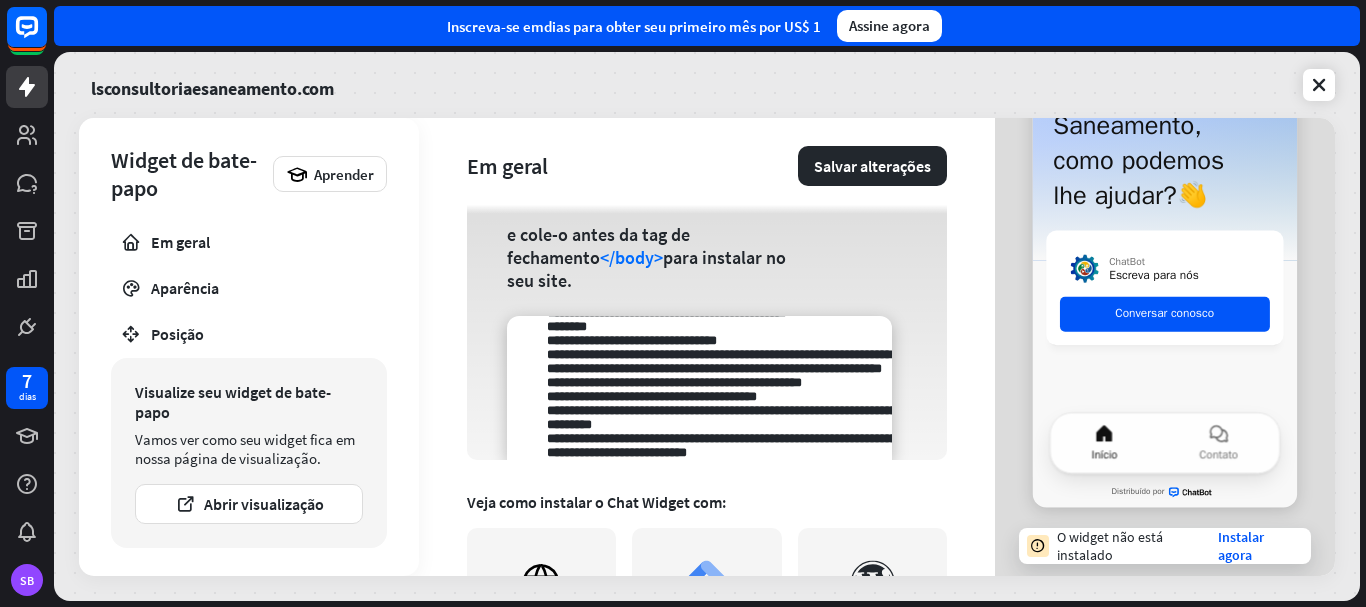 drag, startPoint x: 507, startPoint y: 259, endPoint x: 778, endPoint y: 280, distance: 271.81244 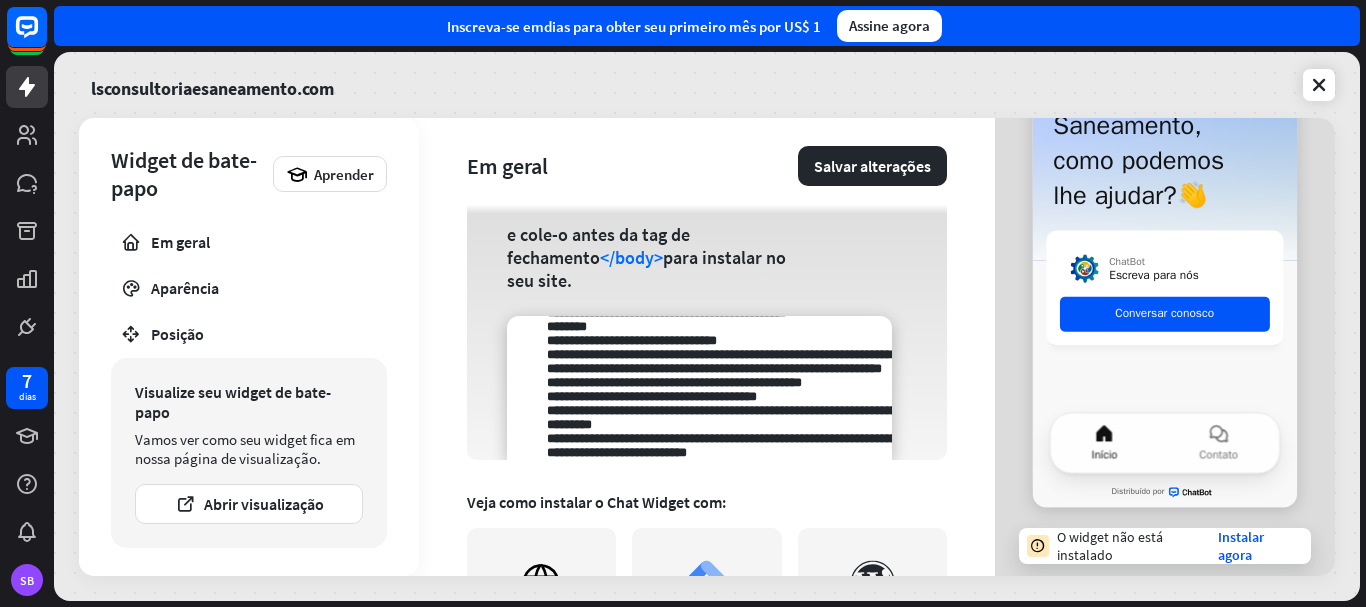 click on "e cole-o antes da tag de fechamento
</body>
para instalar no seu site." at bounding box center (654, 257) 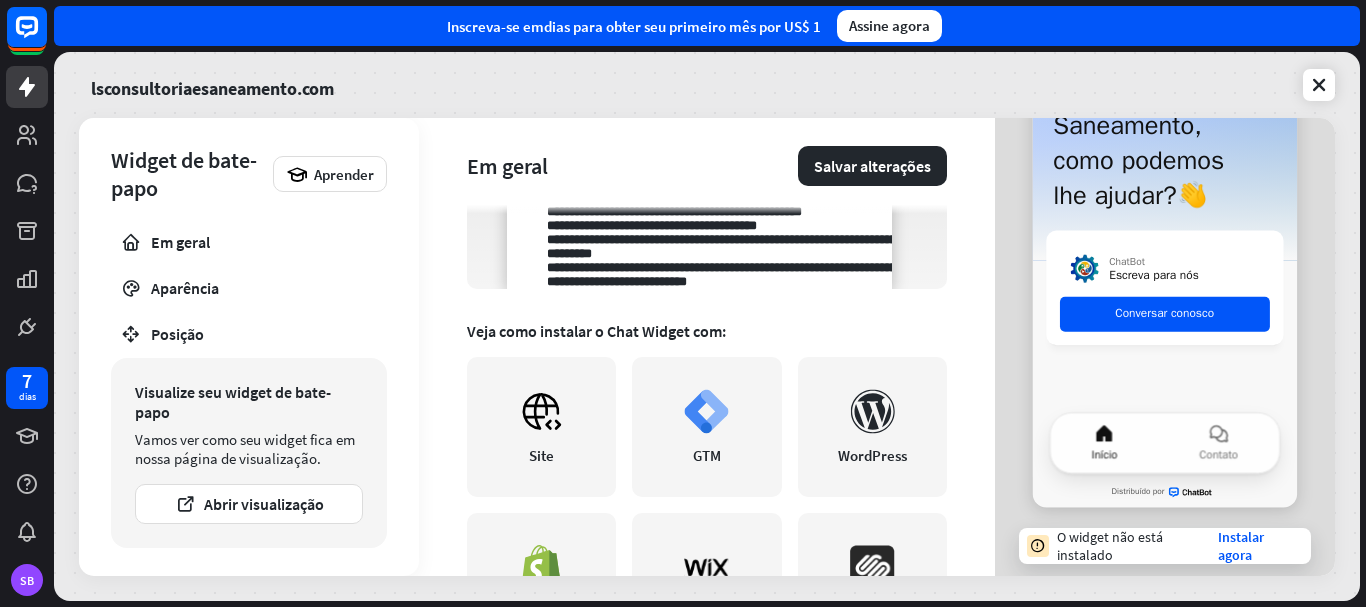 scroll, scrollTop: 371, scrollLeft: 0, axis: vertical 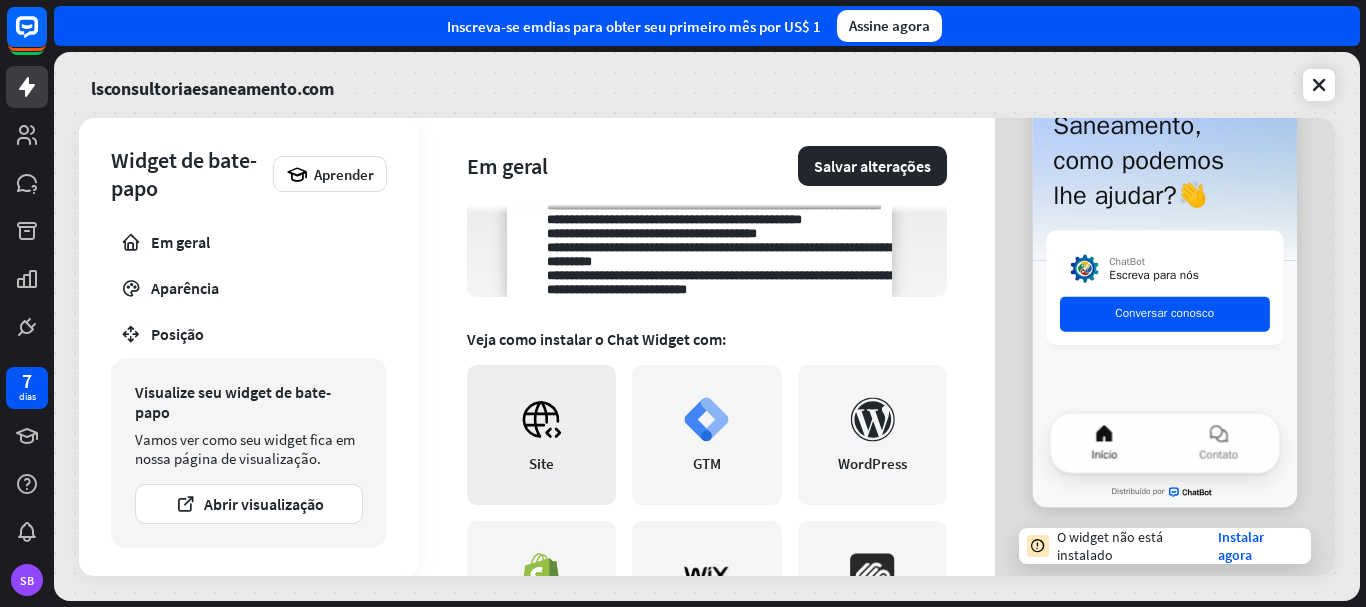 click on "Site" at bounding box center (541, 435) 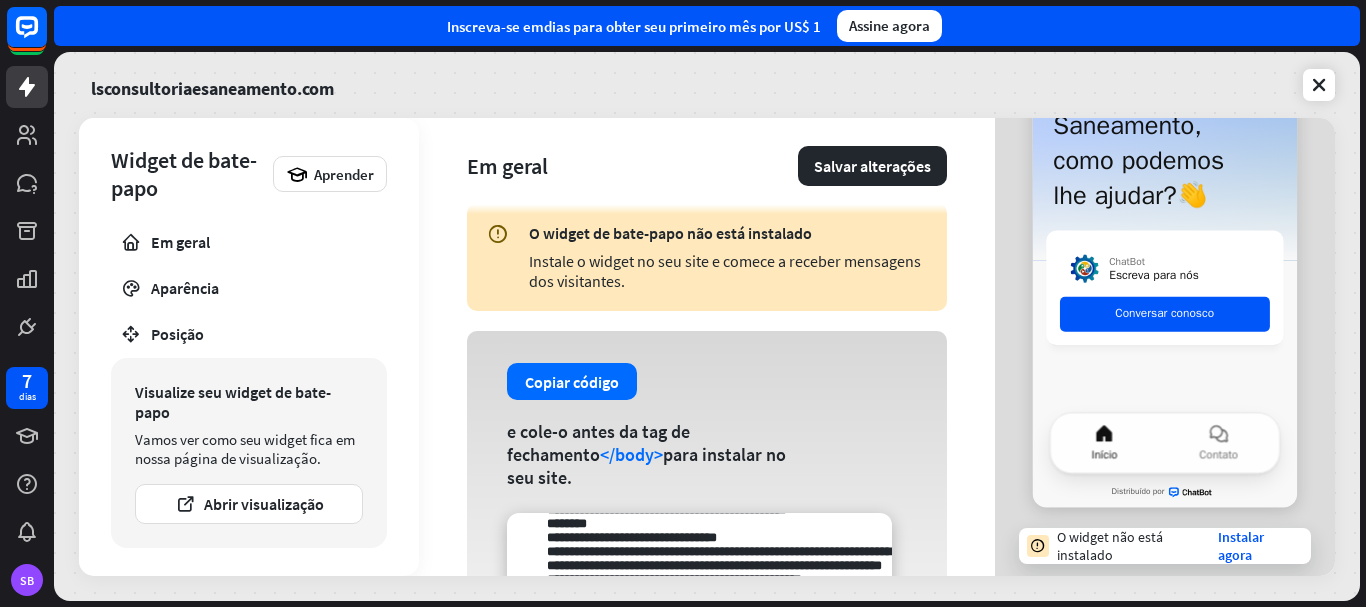 scroll, scrollTop: 0, scrollLeft: 0, axis: both 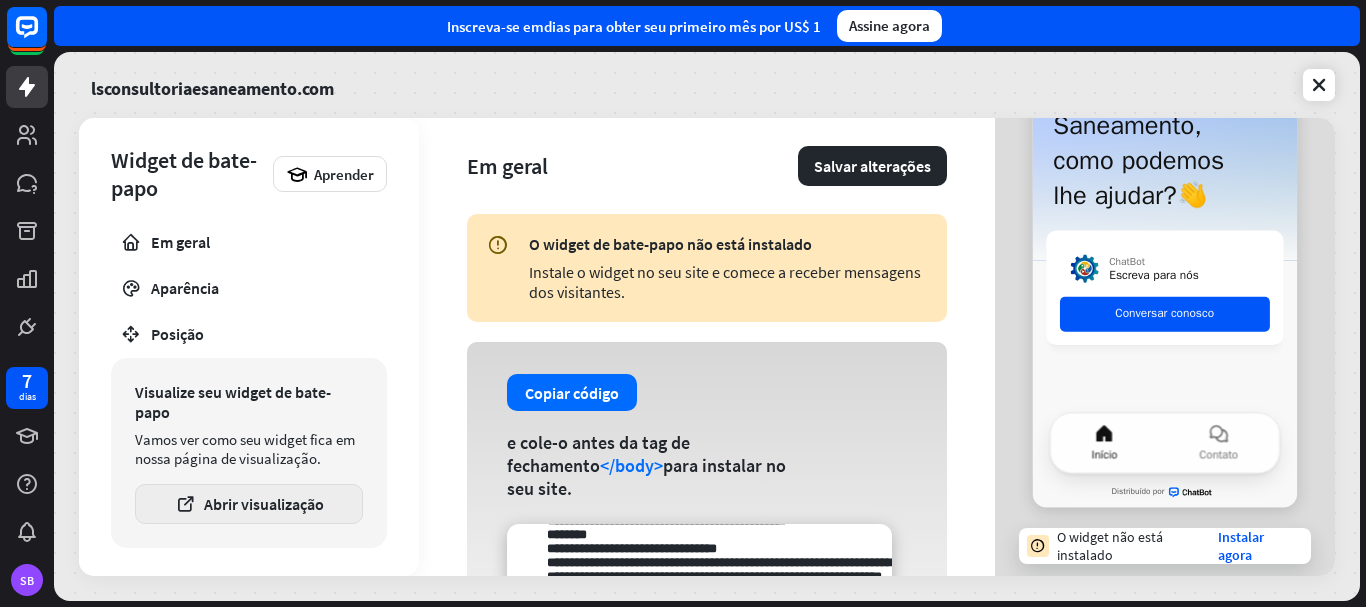 click on "Abrir visualização" at bounding box center [264, 504] 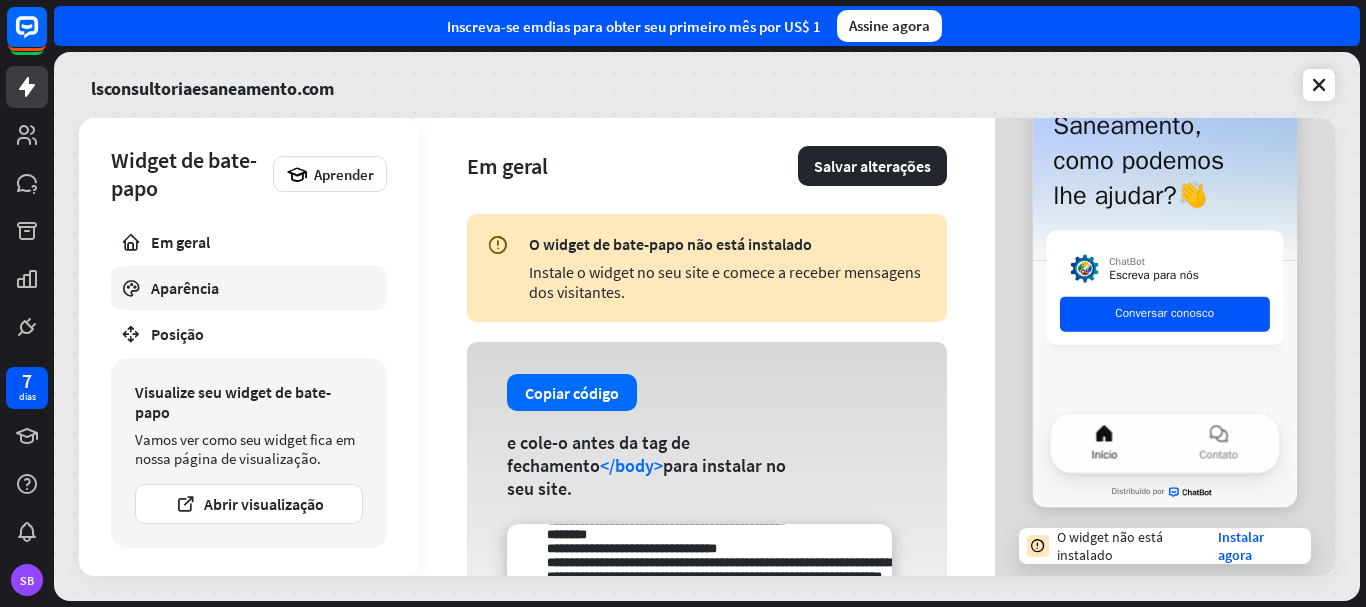click on "Aparência" at bounding box center [185, 288] 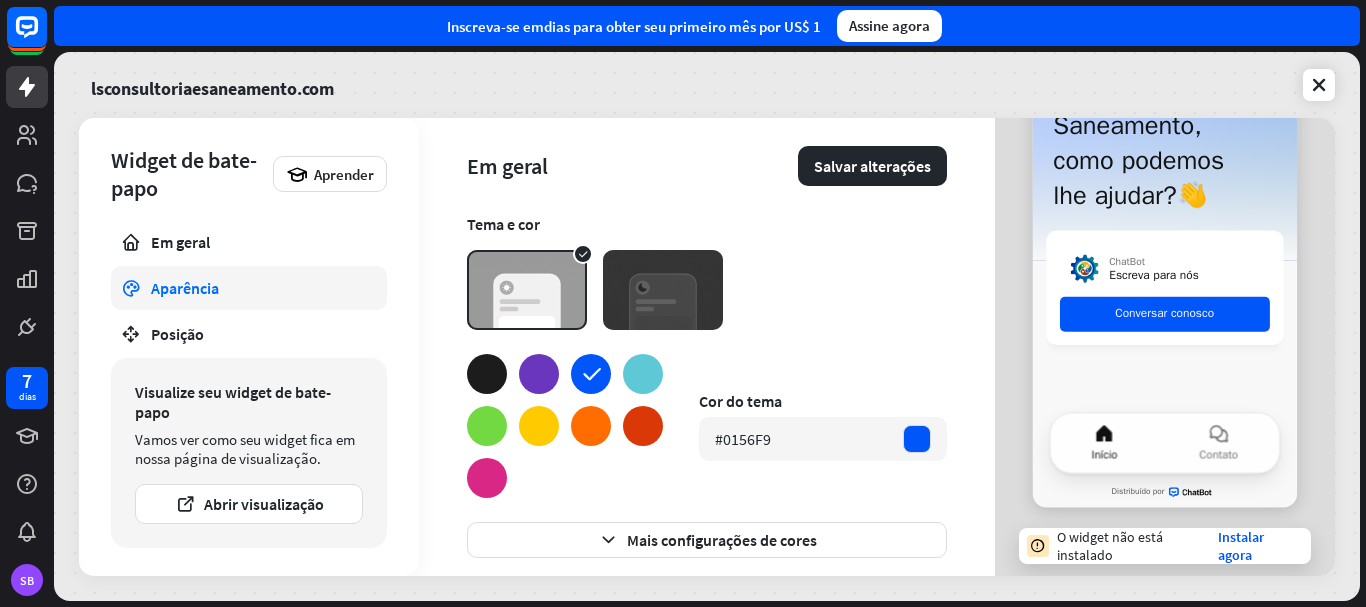 click at bounding box center (643, 374) 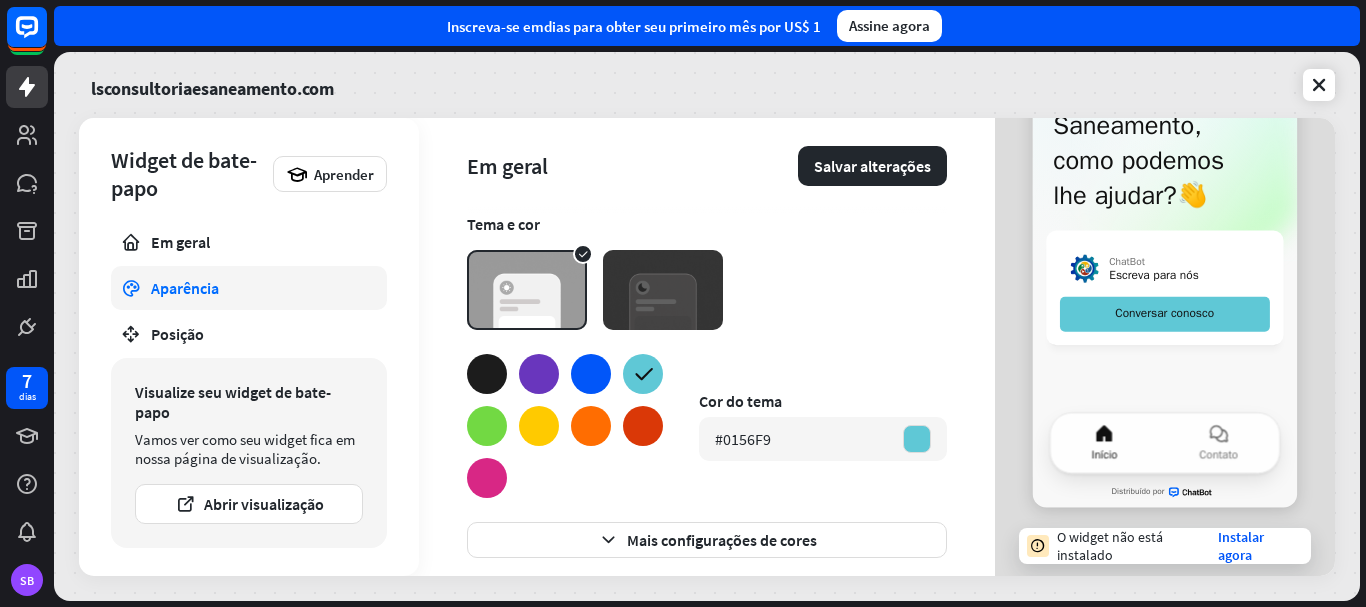 click at bounding box center [487, 426] 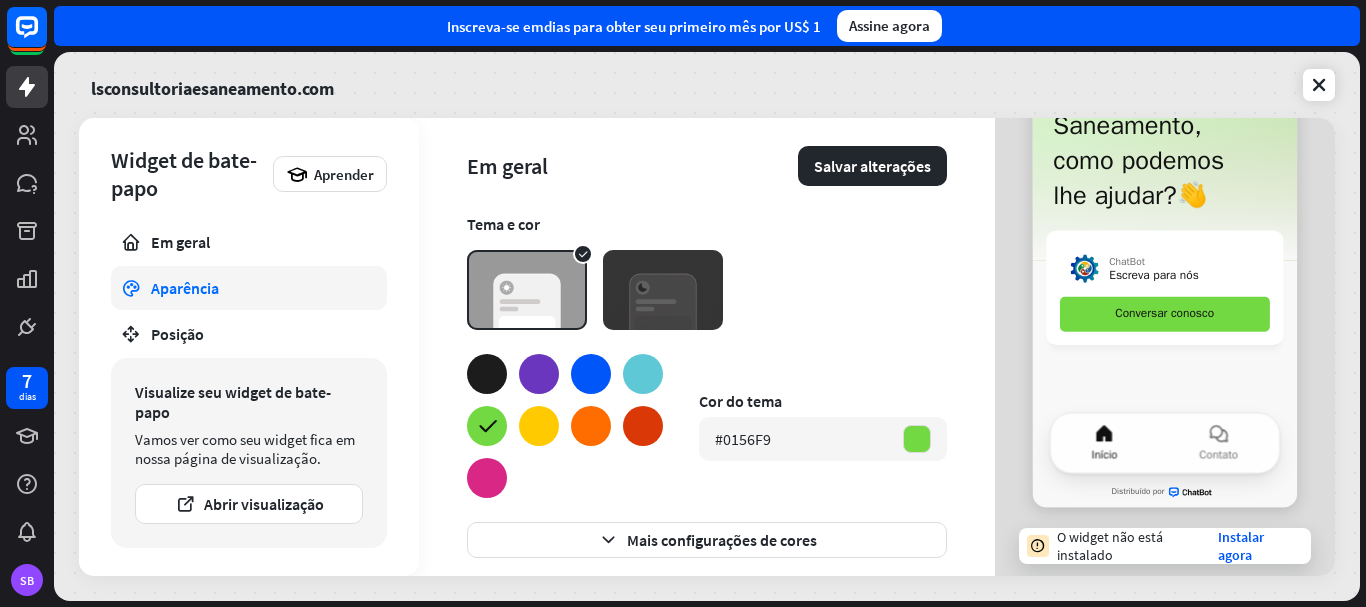 click at bounding box center [643, 374] 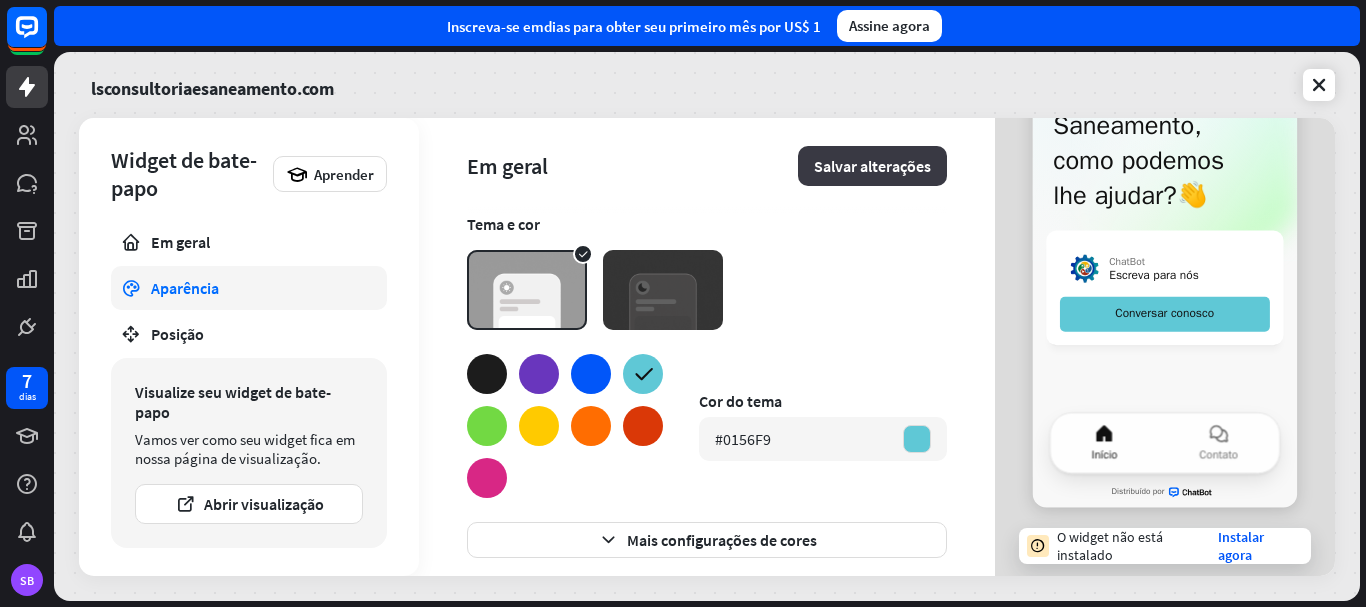 click on "Salvar alterações" at bounding box center (872, 166) 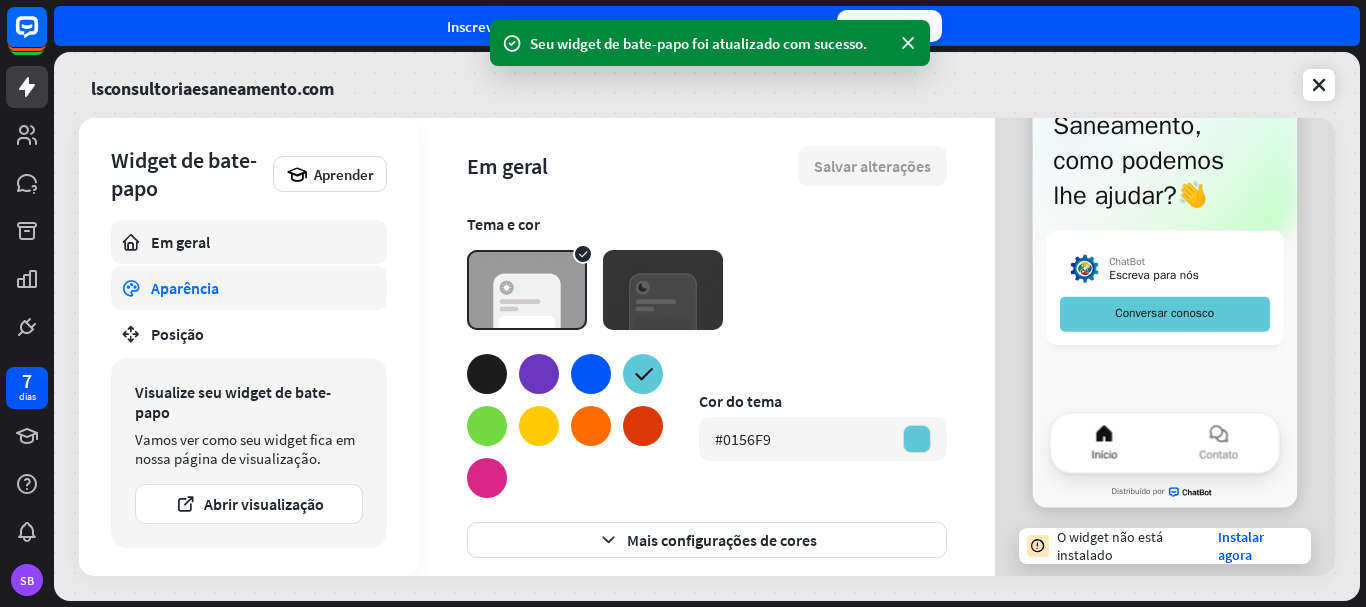 click on "Em geral" at bounding box center [180, 242] 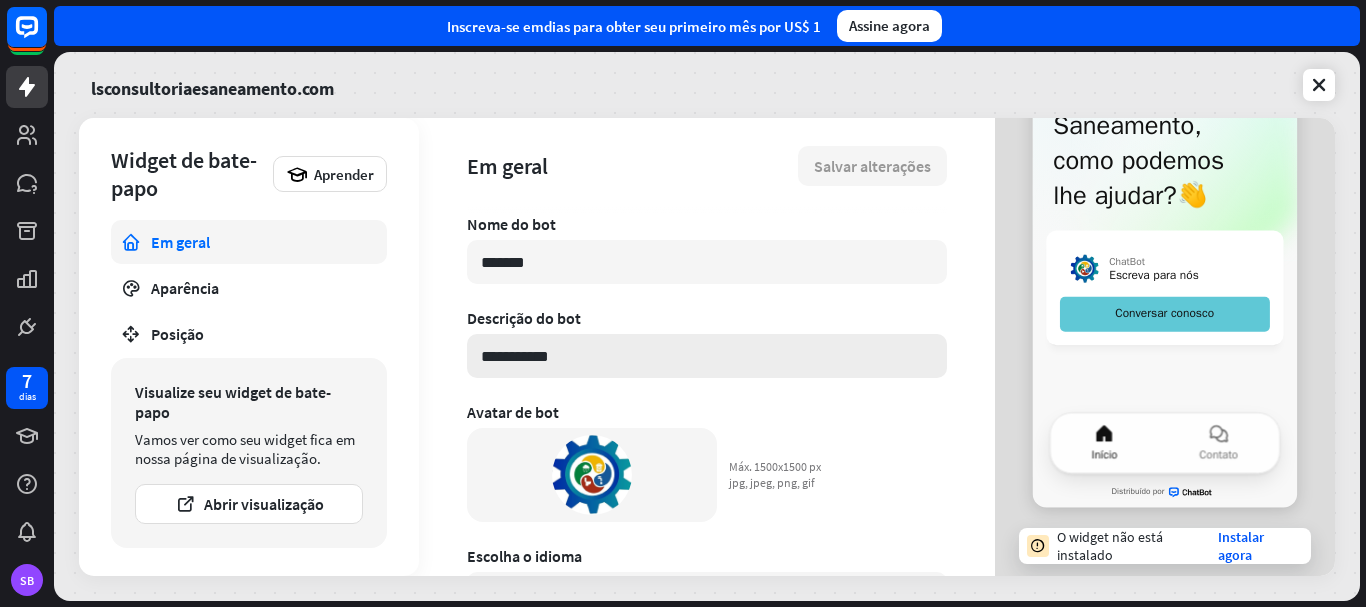 click on "**********" at bounding box center (707, 356) 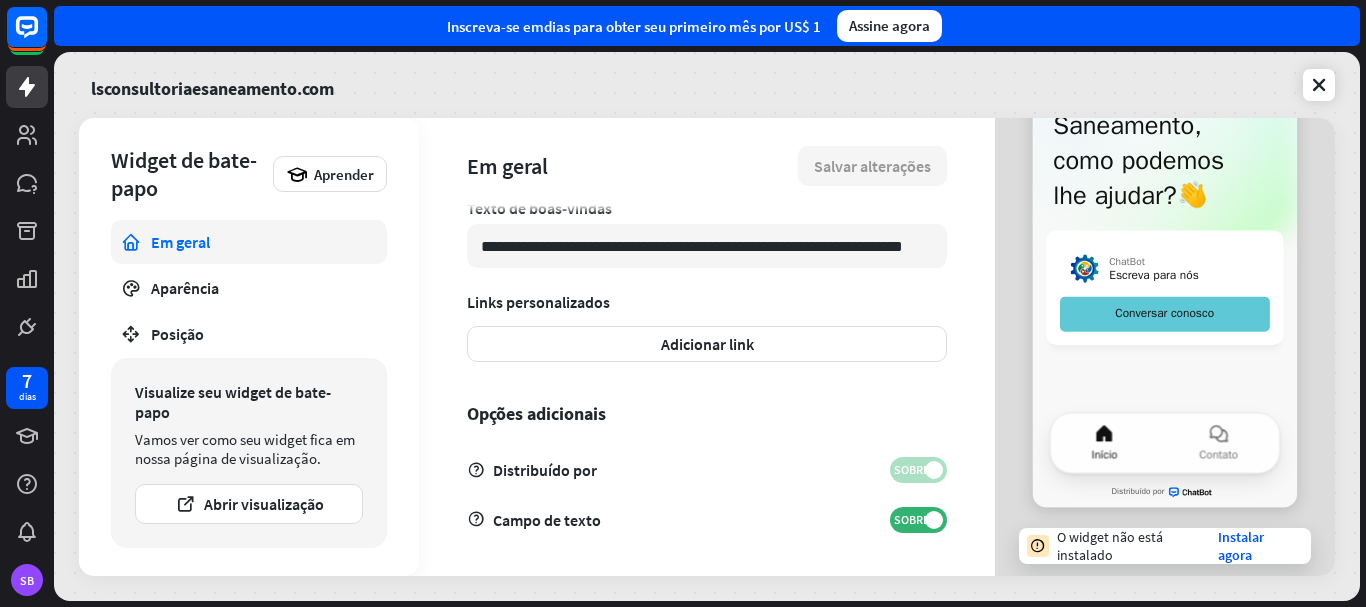 scroll, scrollTop: 710, scrollLeft: 0, axis: vertical 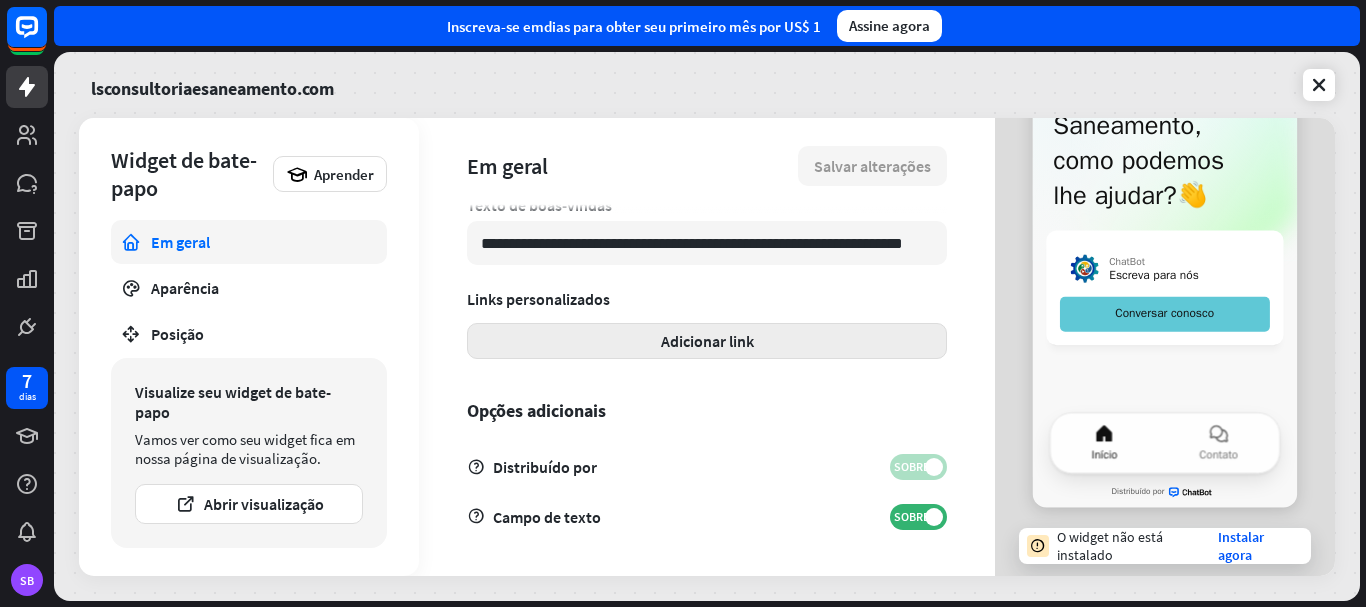 click on "Adicionar link" at bounding box center [707, 341] 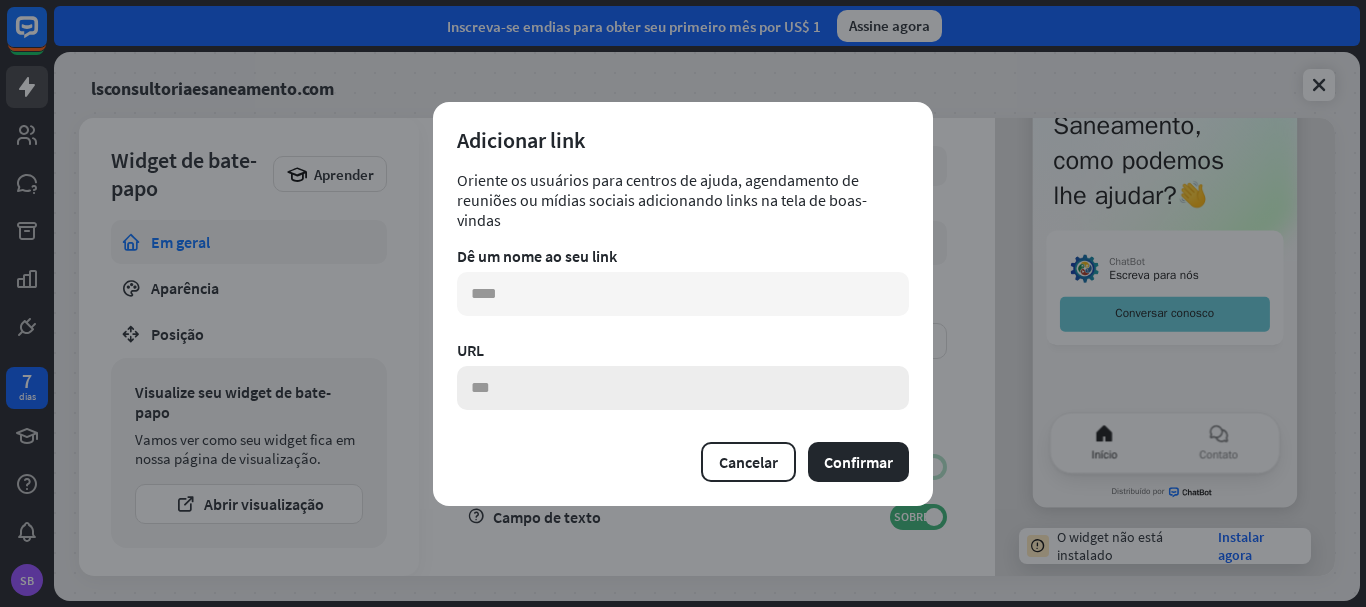 click at bounding box center (683, 388) 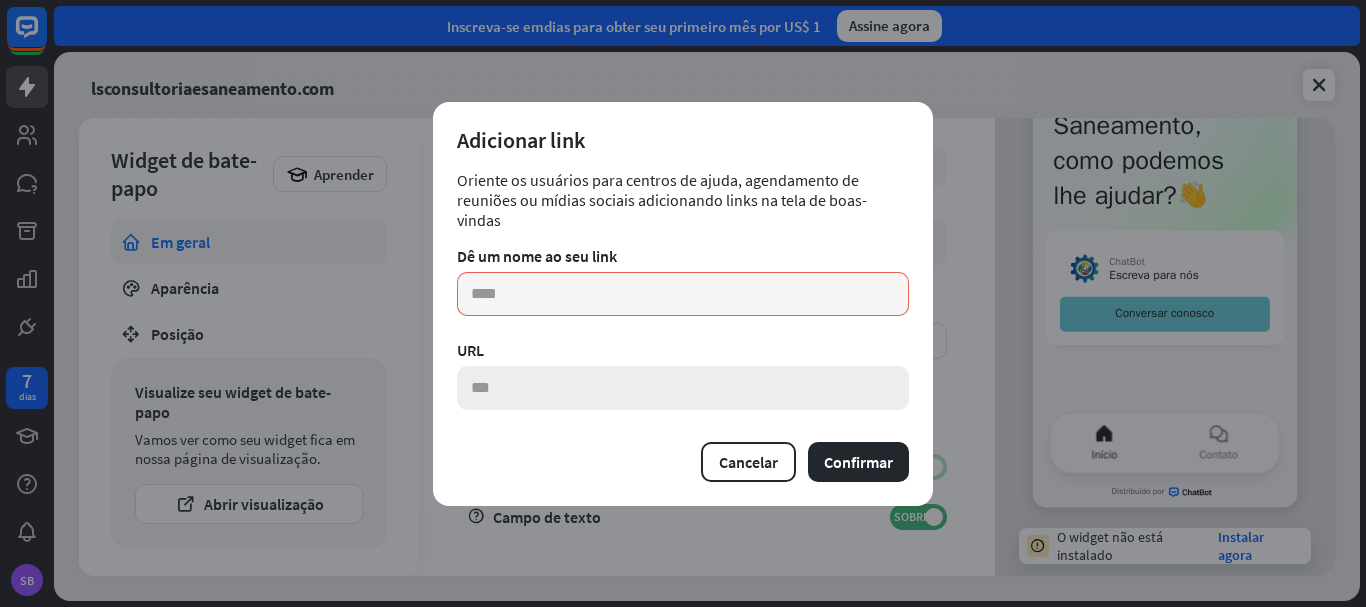 paste on "**********" 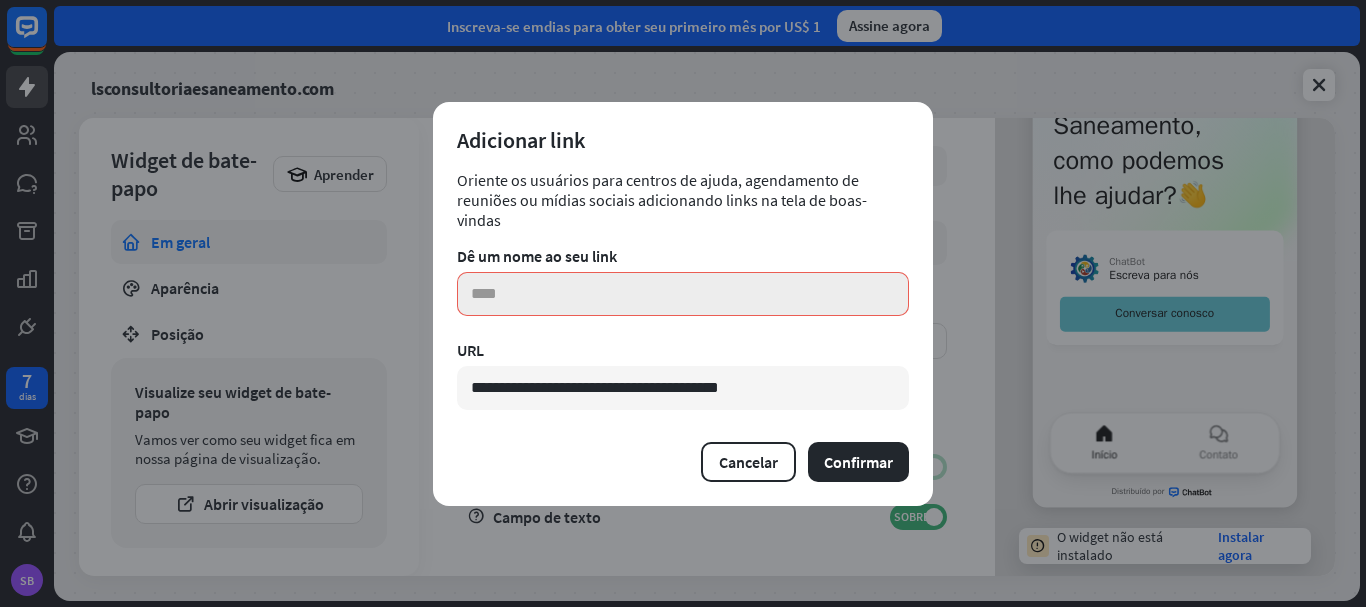 type on "**********" 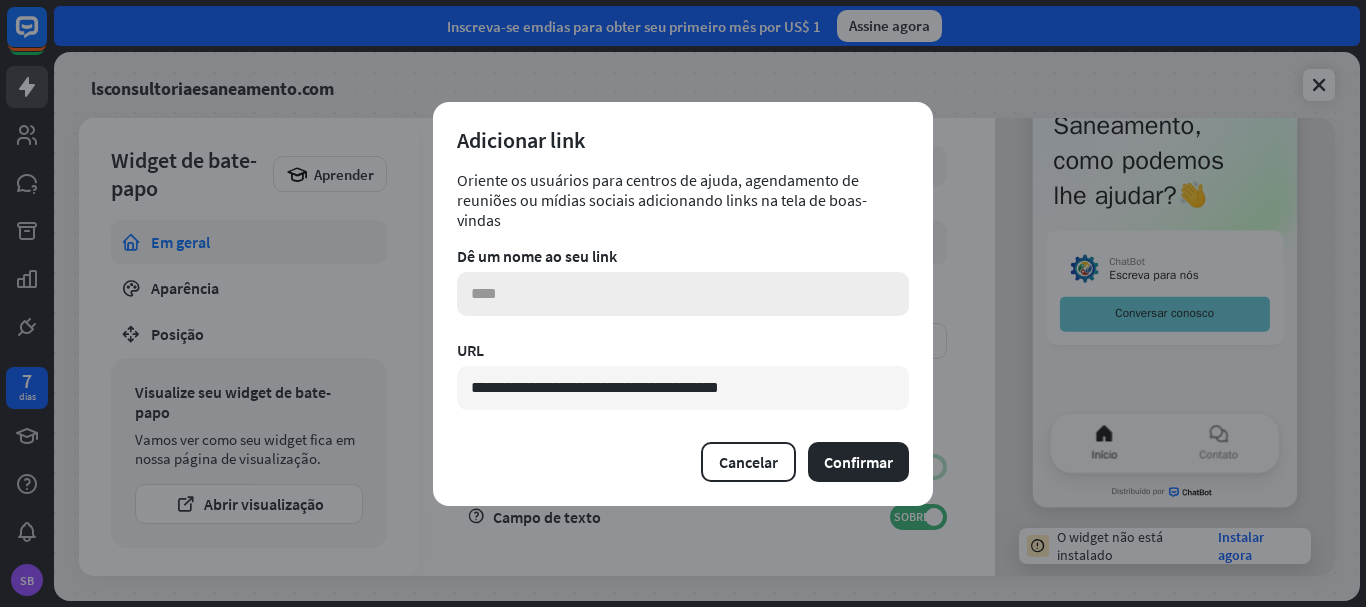 click at bounding box center [683, 294] 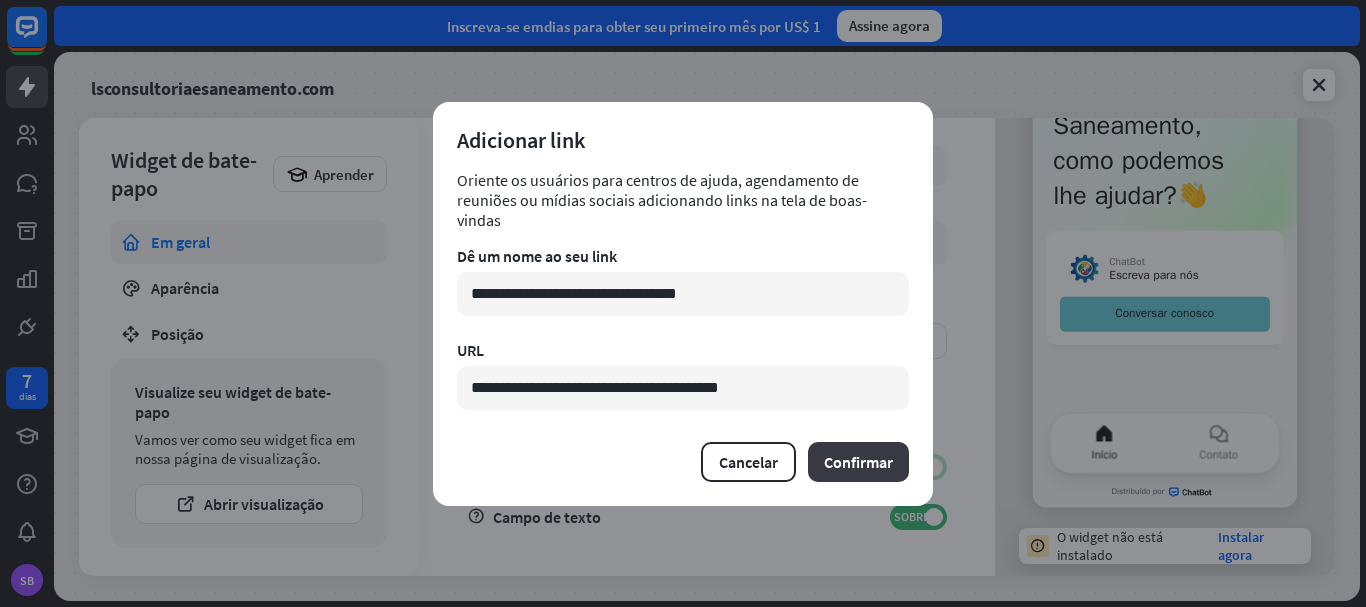 type on "**********" 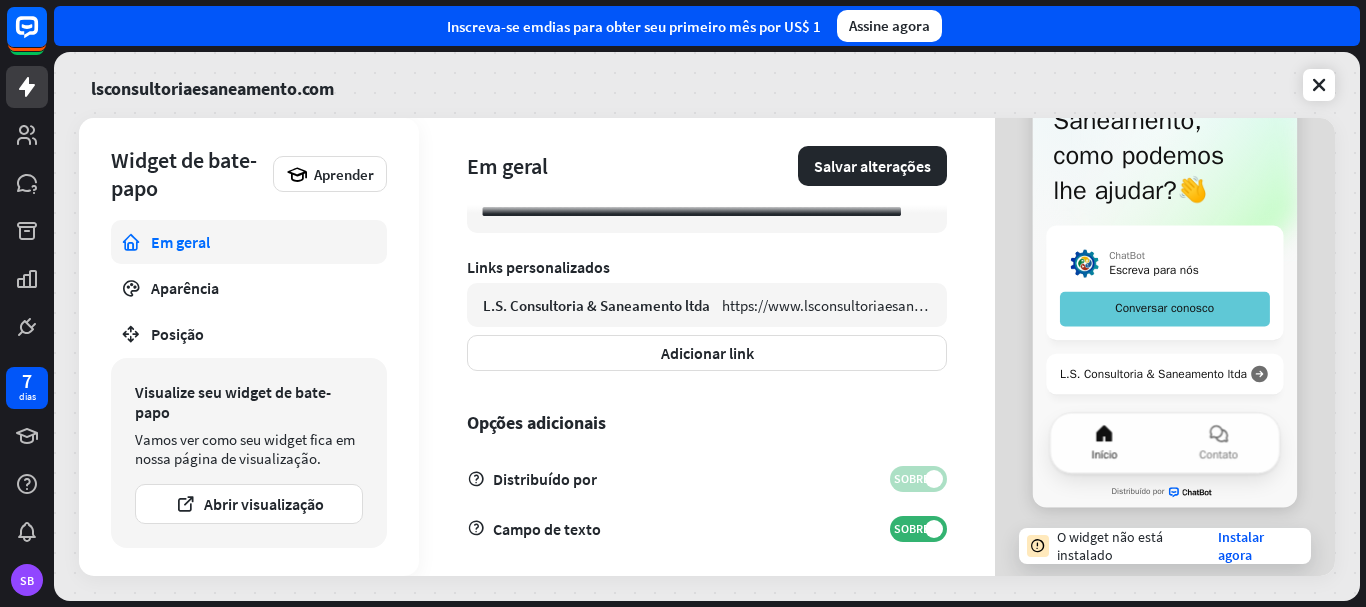 scroll, scrollTop: 754, scrollLeft: 0, axis: vertical 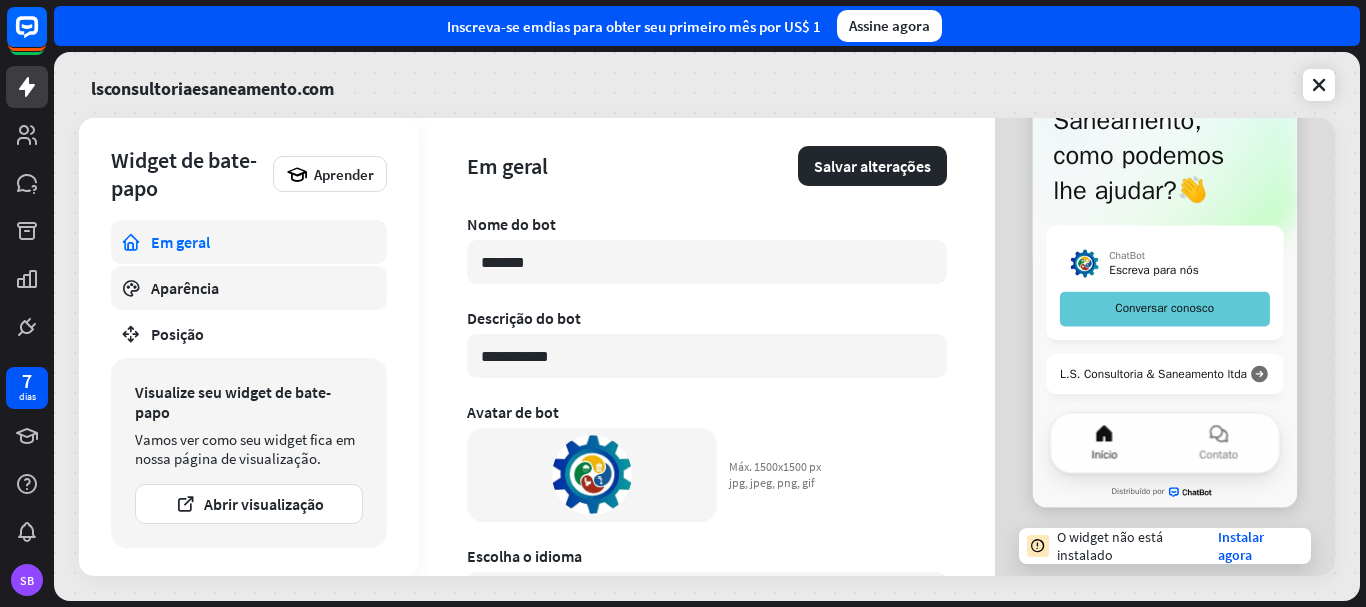 click on "Aparência" at bounding box center (185, 288) 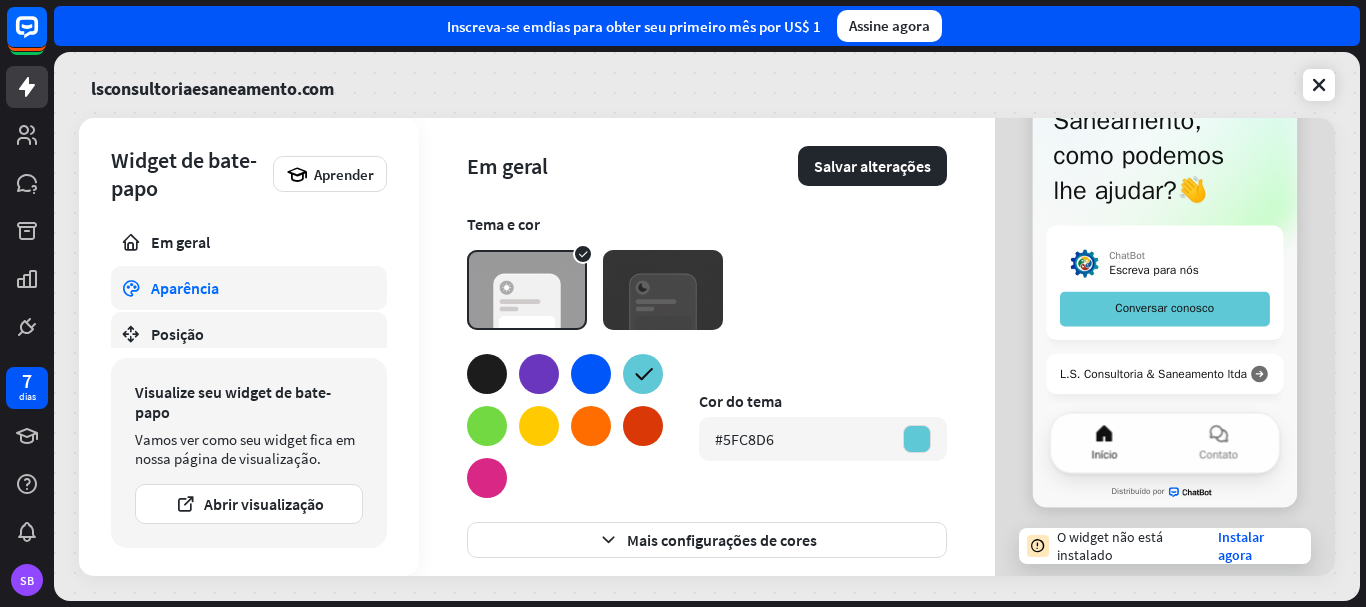 click on "Posição" at bounding box center (177, 334) 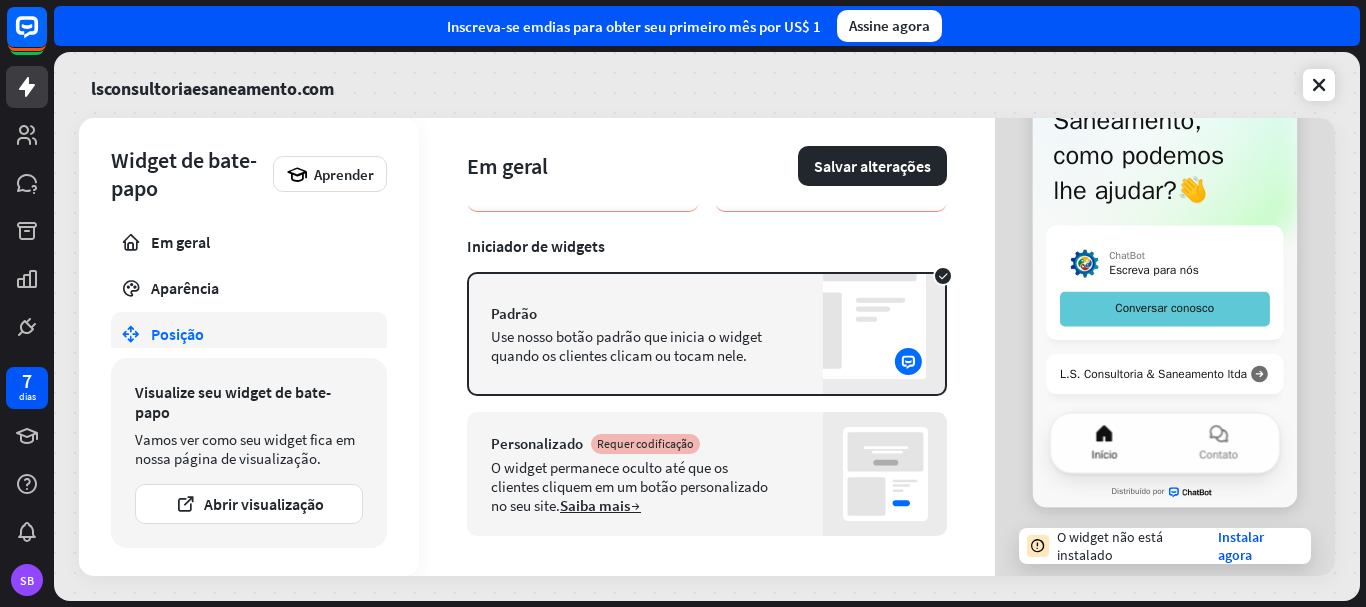 scroll, scrollTop: 202, scrollLeft: 0, axis: vertical 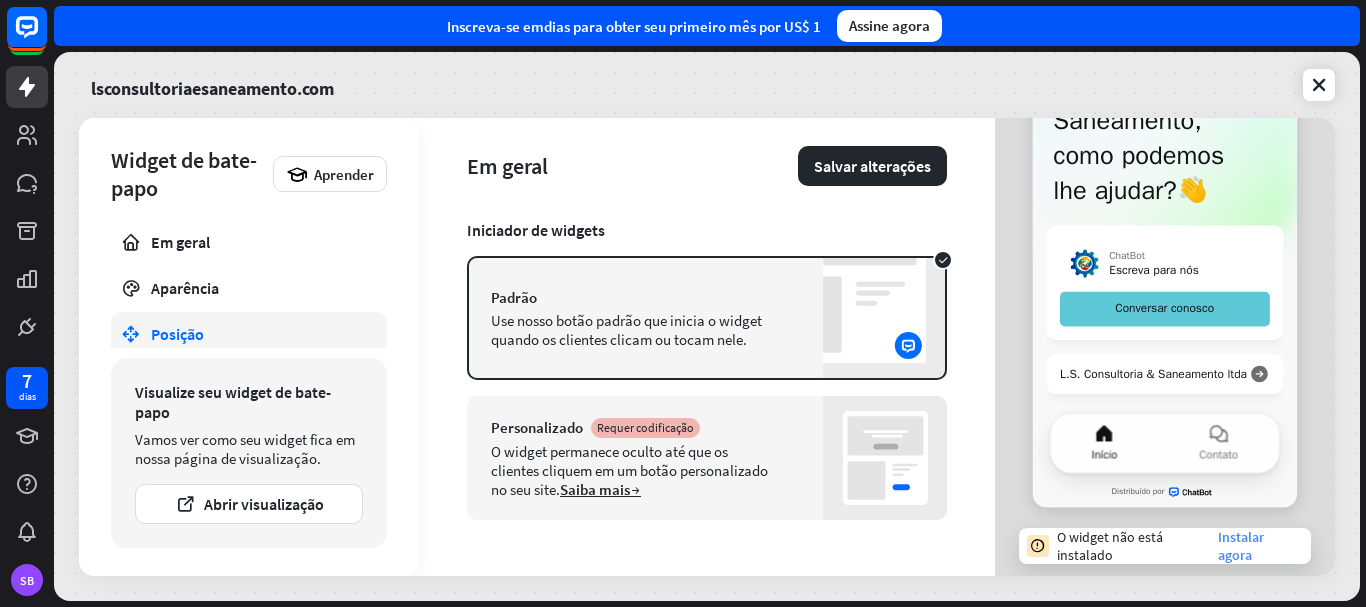 click on "Instalar agora" at bounding box center (1241, 546) 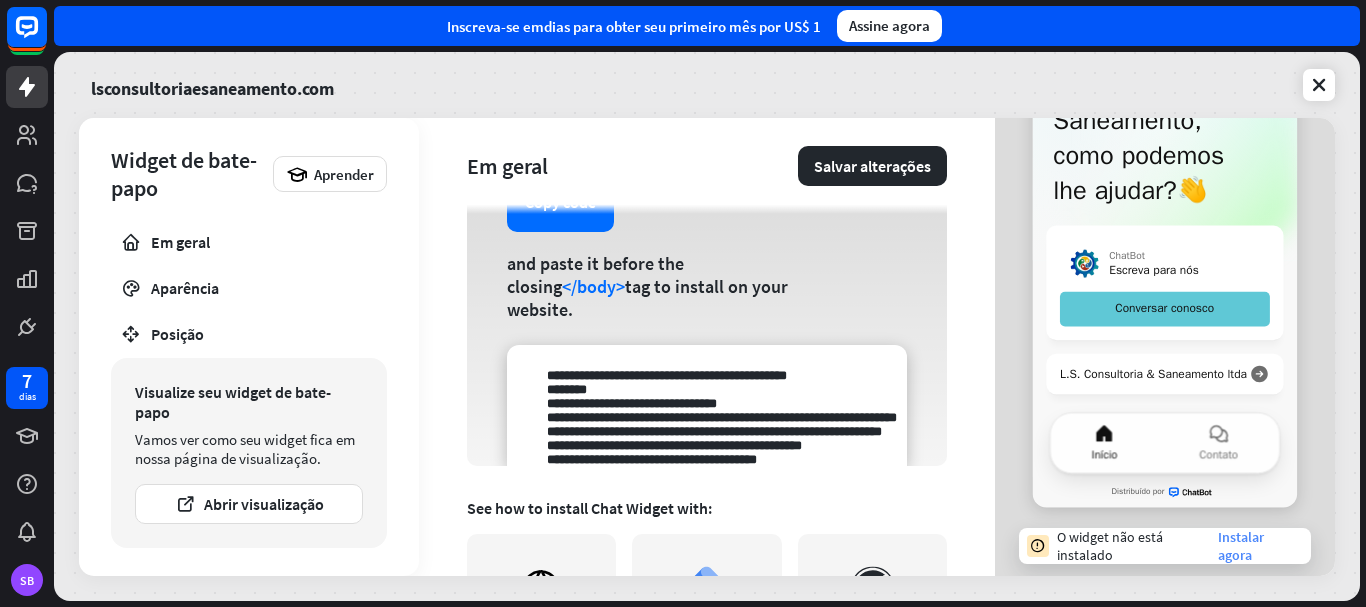 scroll, scrollTop: 0, scrollLeft: 0, axis: both 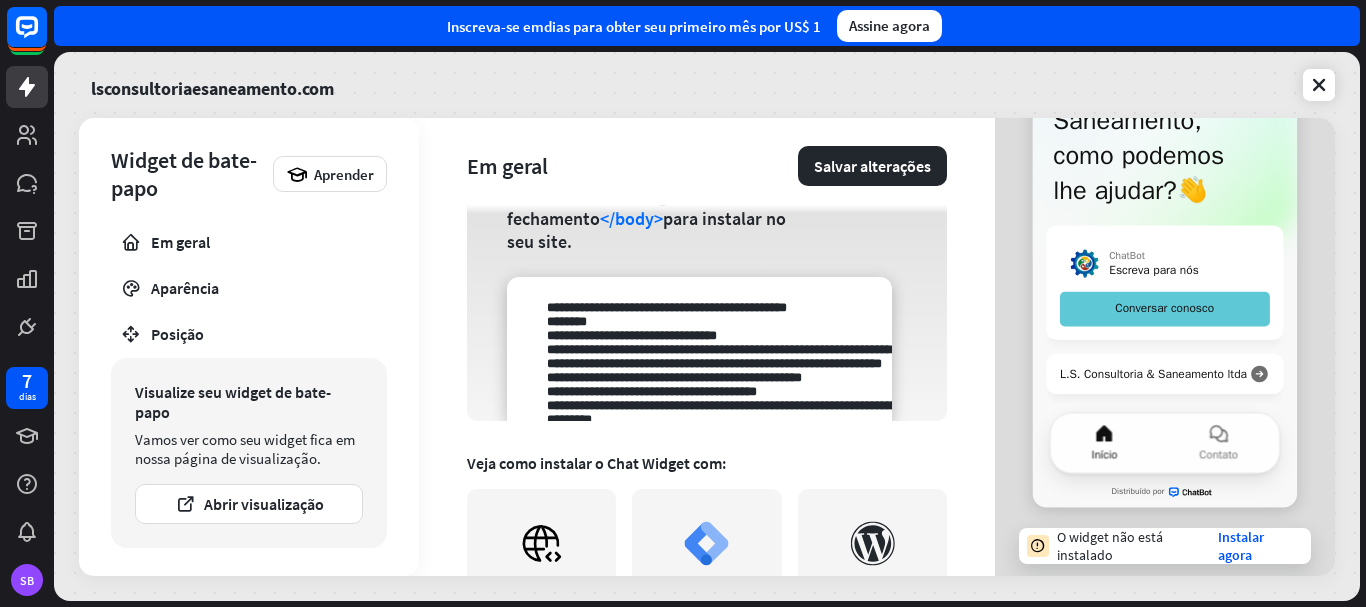 drag, startPoint x: 545, startPoint y: 551, endPoint x: 699, endPoint y: 403, distance: 213.5884 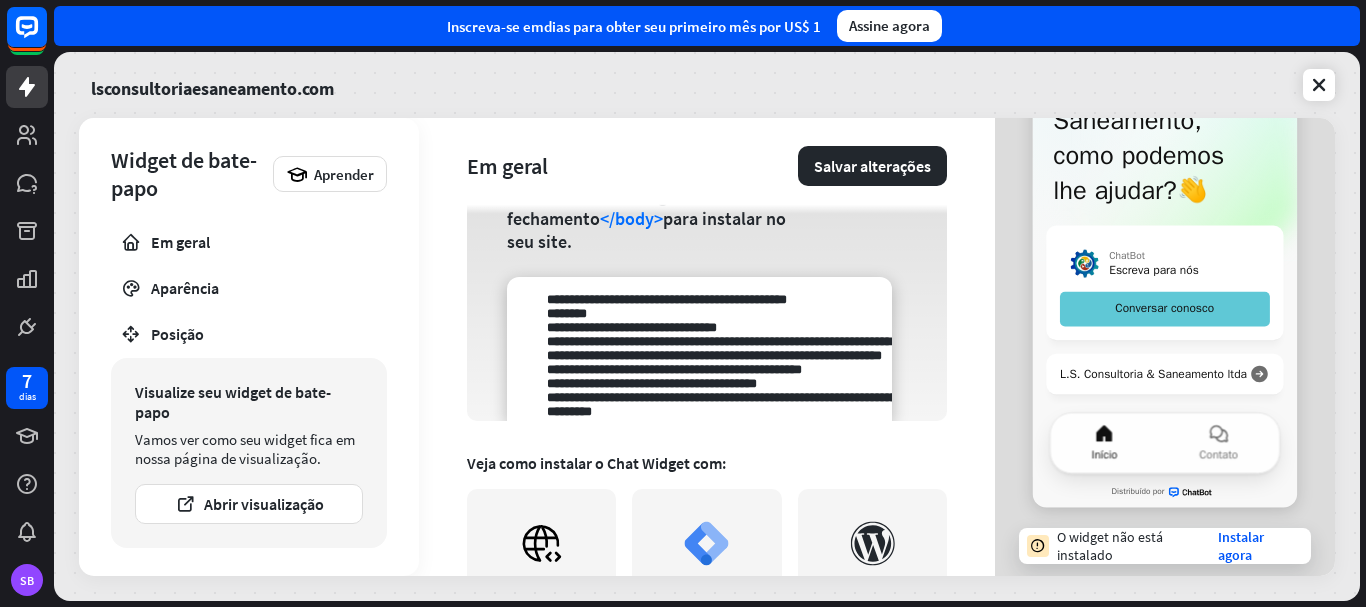 scroll, scrollTop: 56, scrollLeft: 0, axis: vertical 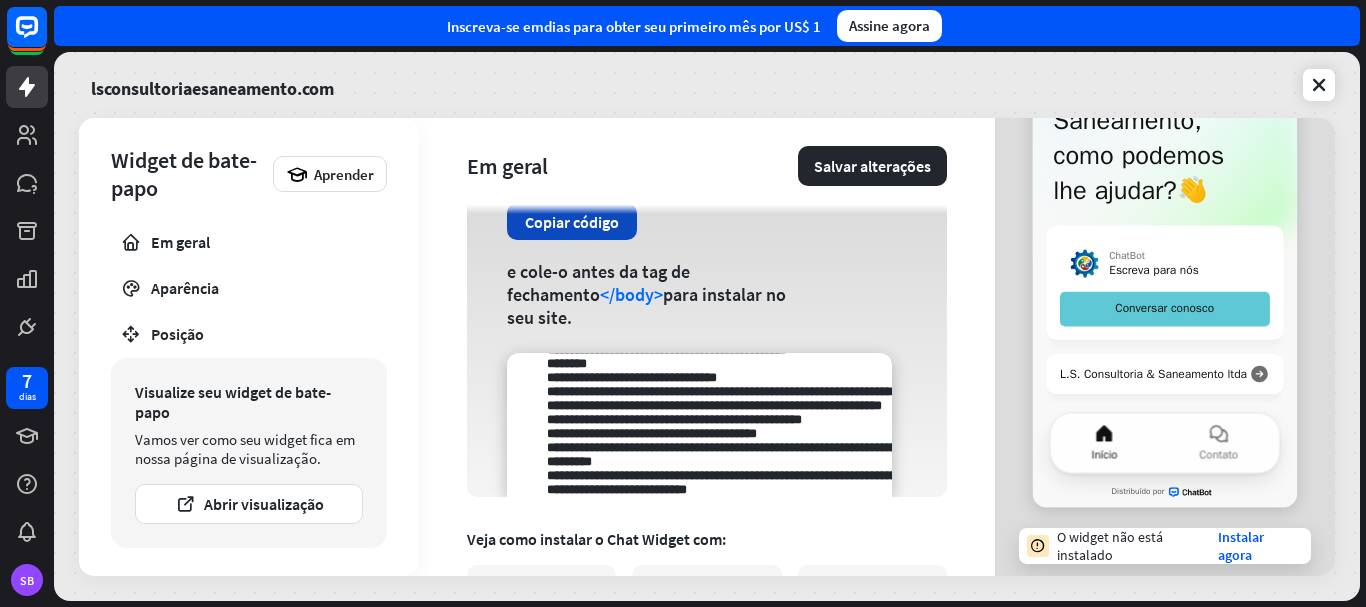 click on "Copiar código" at bounding box center [572, 222] 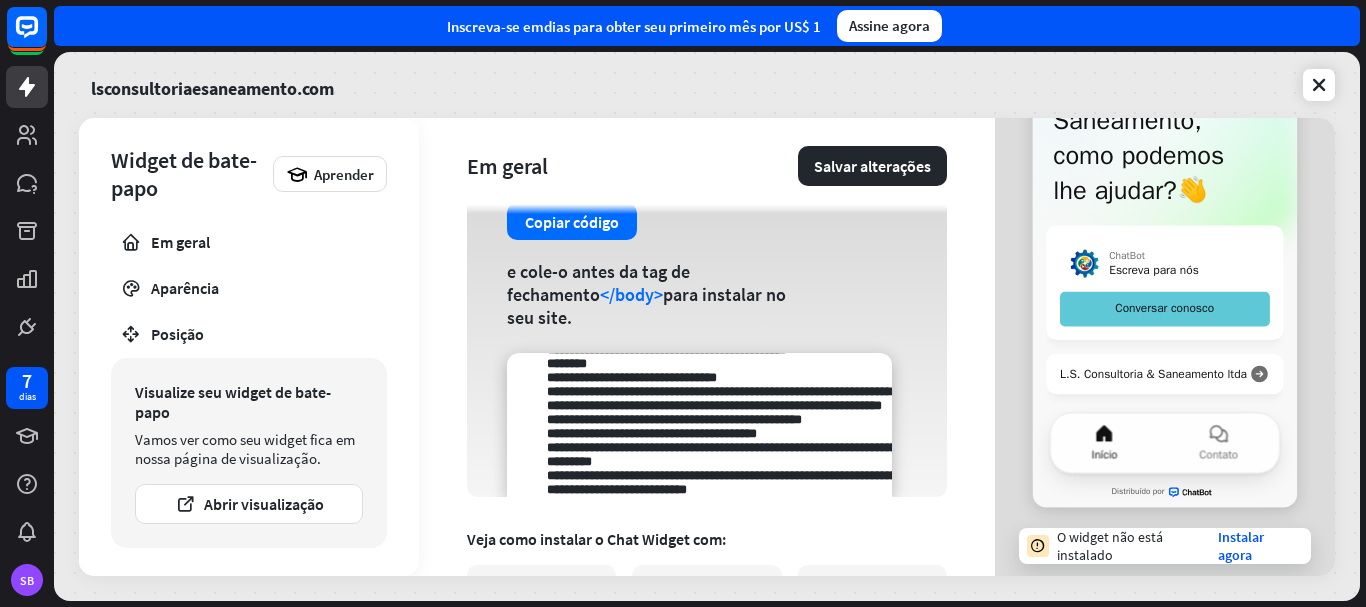 scroll, scrollTop: 0, scrollLeft: 0, axis: both 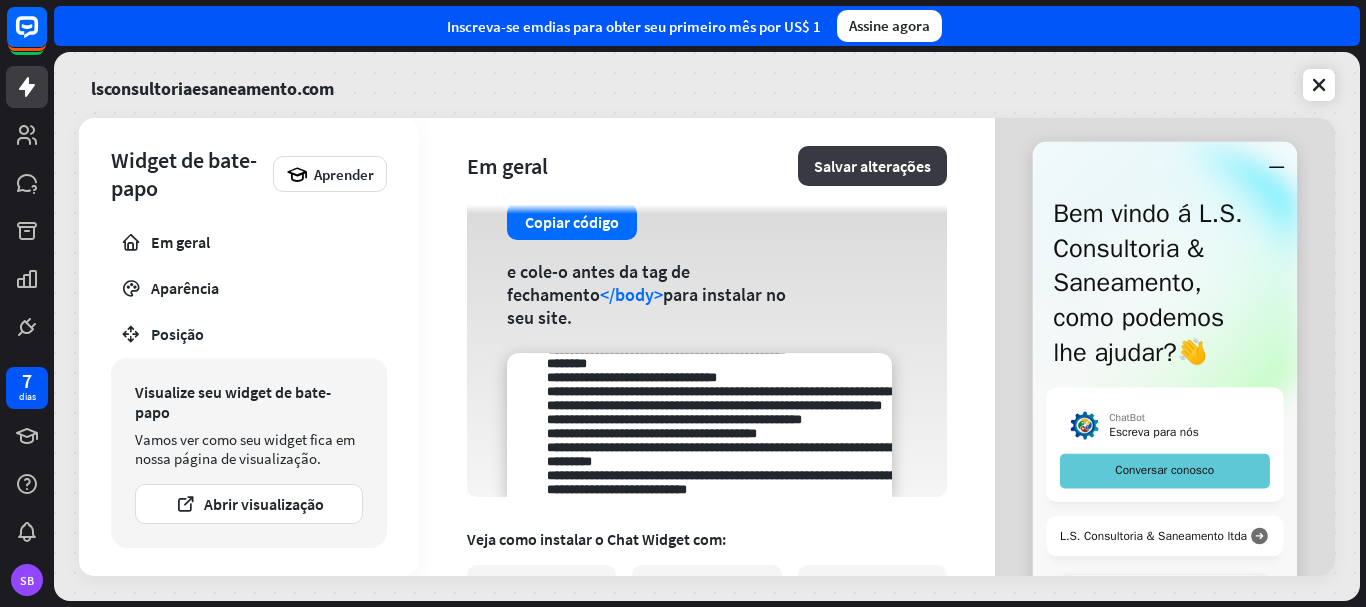 click on "Salvar alterações" at bounding box center [872, 166] 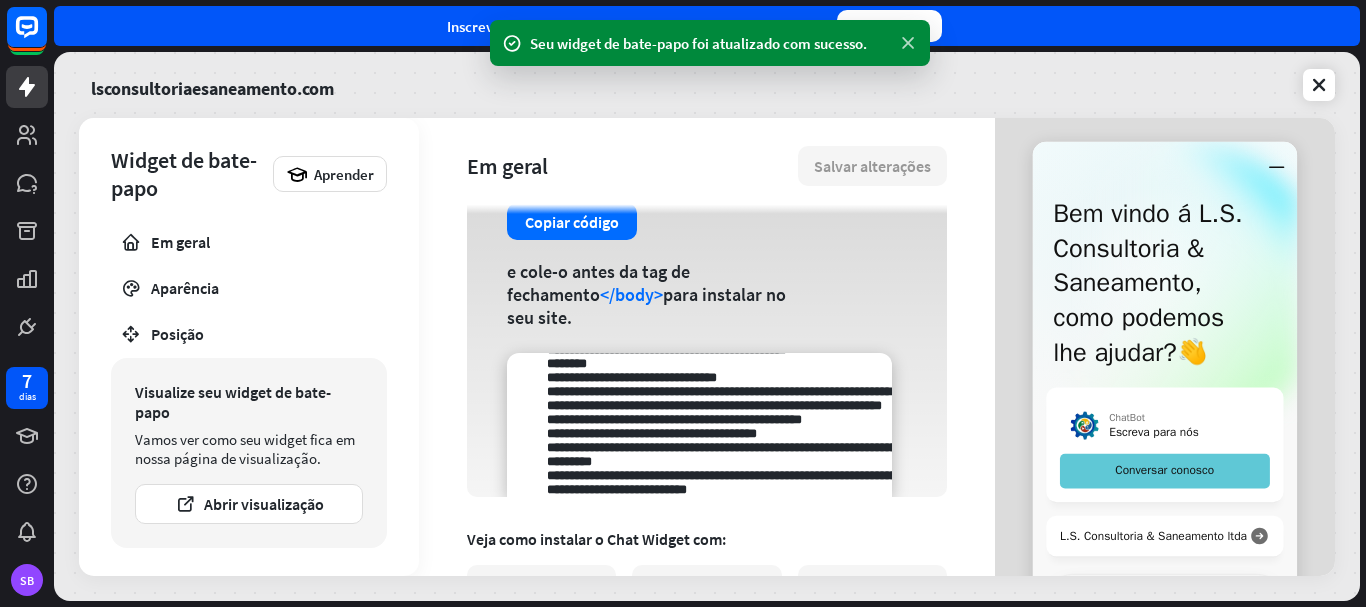 click at bounding box center (908, 43) 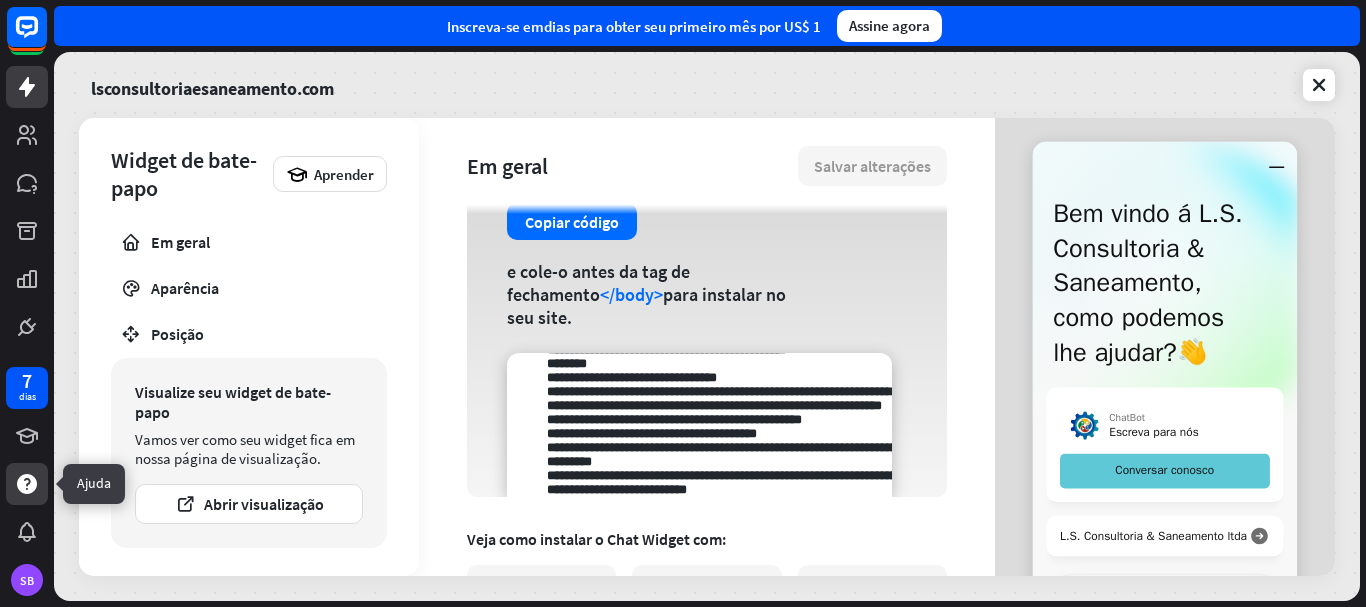 click 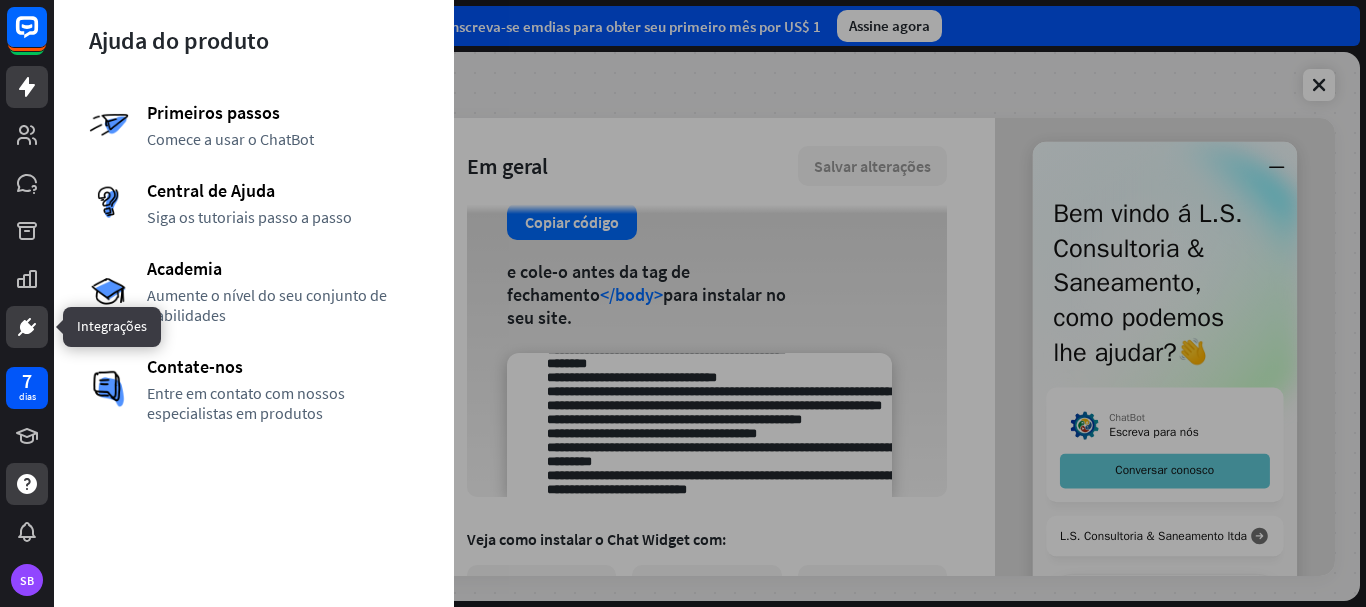 click 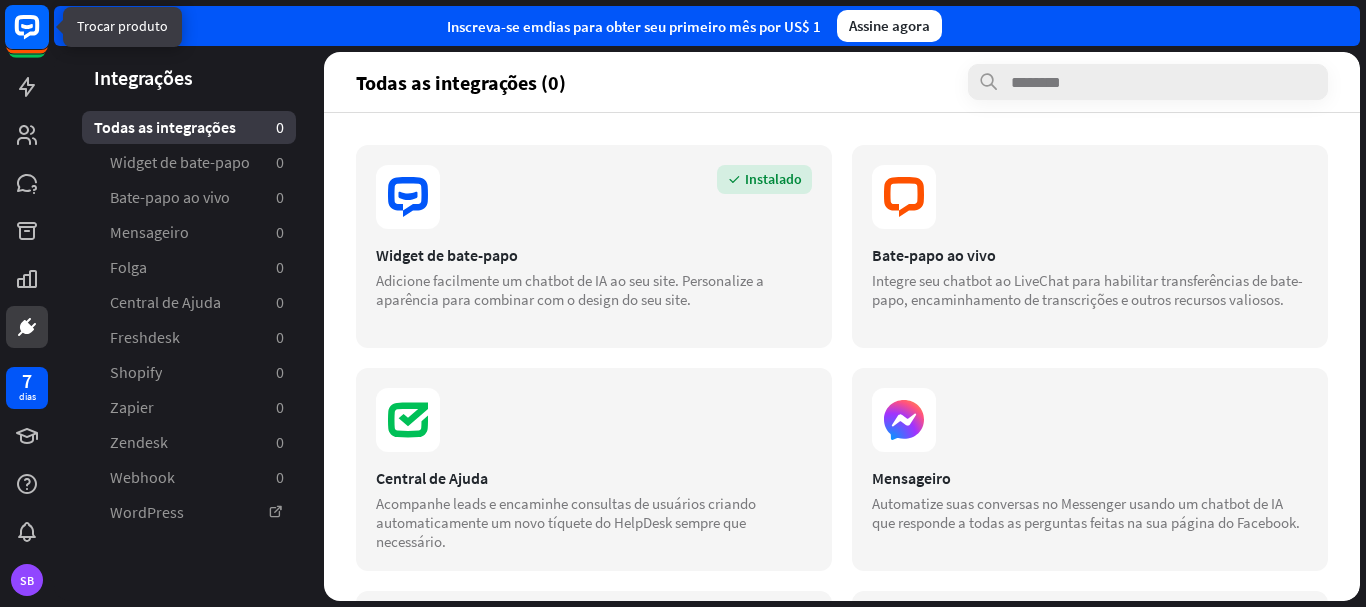 click 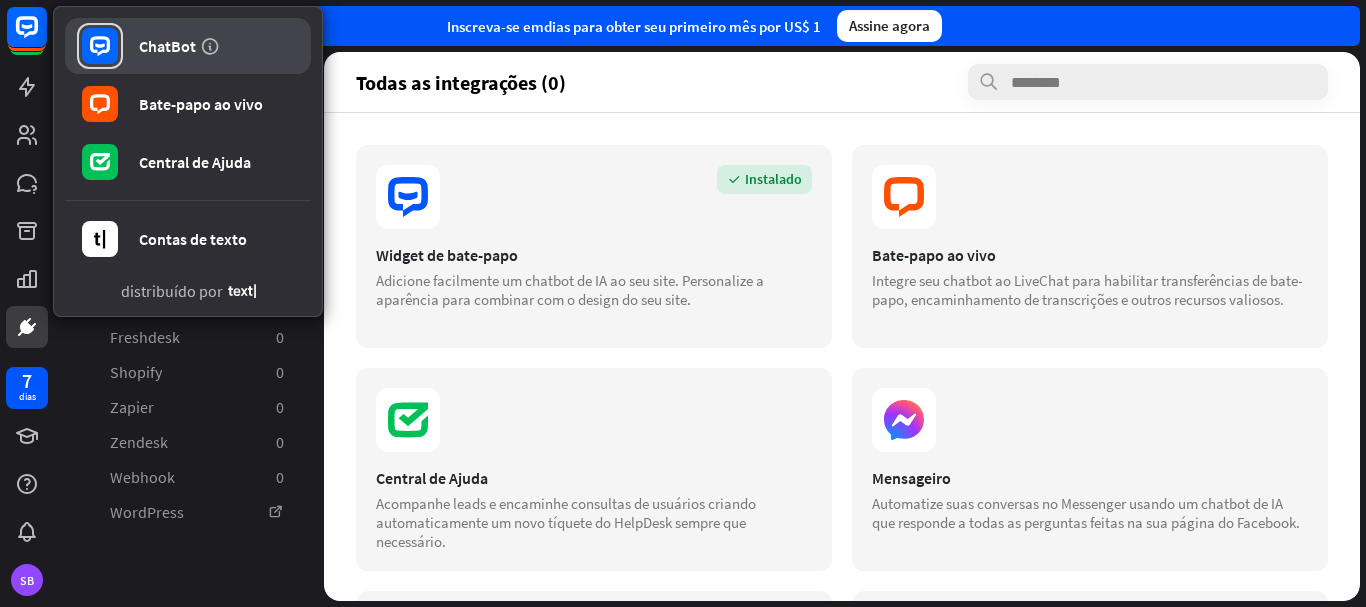 click on "ChatBot" at bounding box center (188, 46) 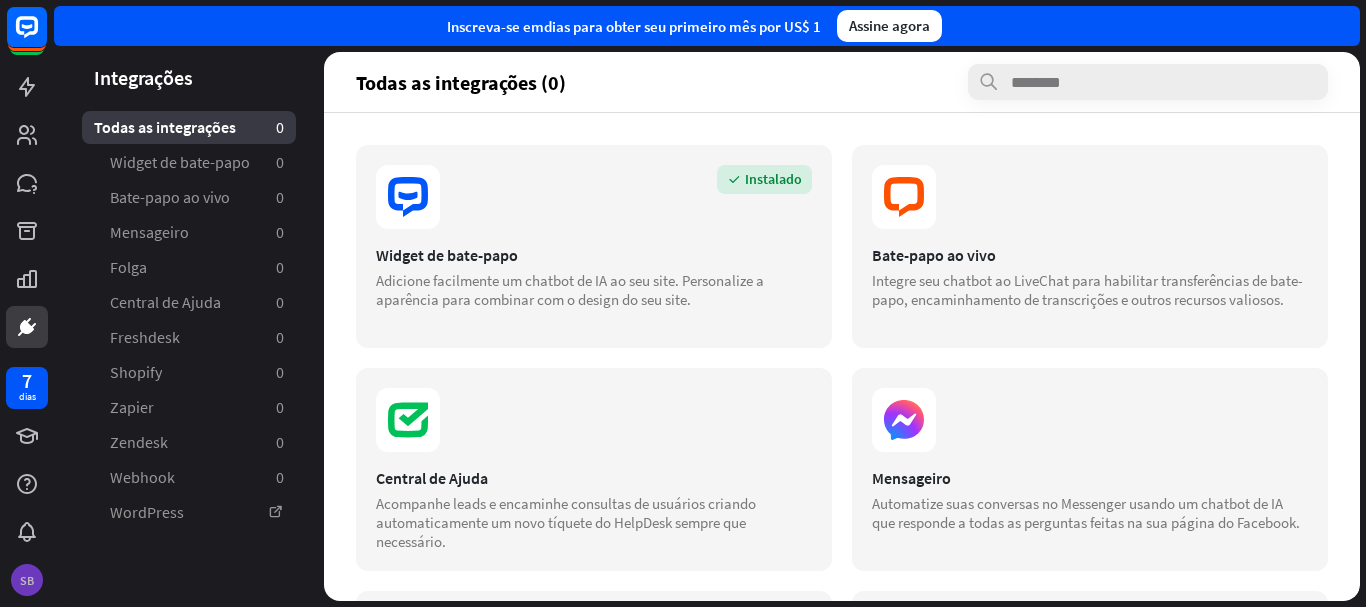 click on "SB" at bounding box center [27, 580] 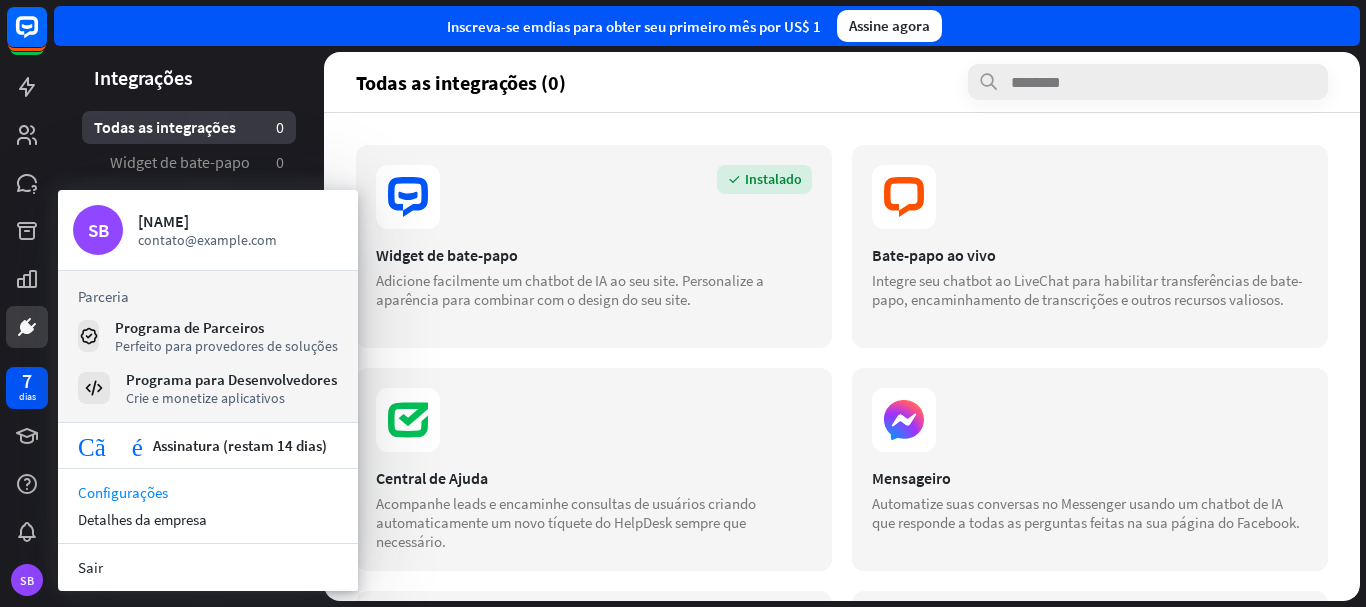 click on "Configurações" at bounding box center [123, 492] 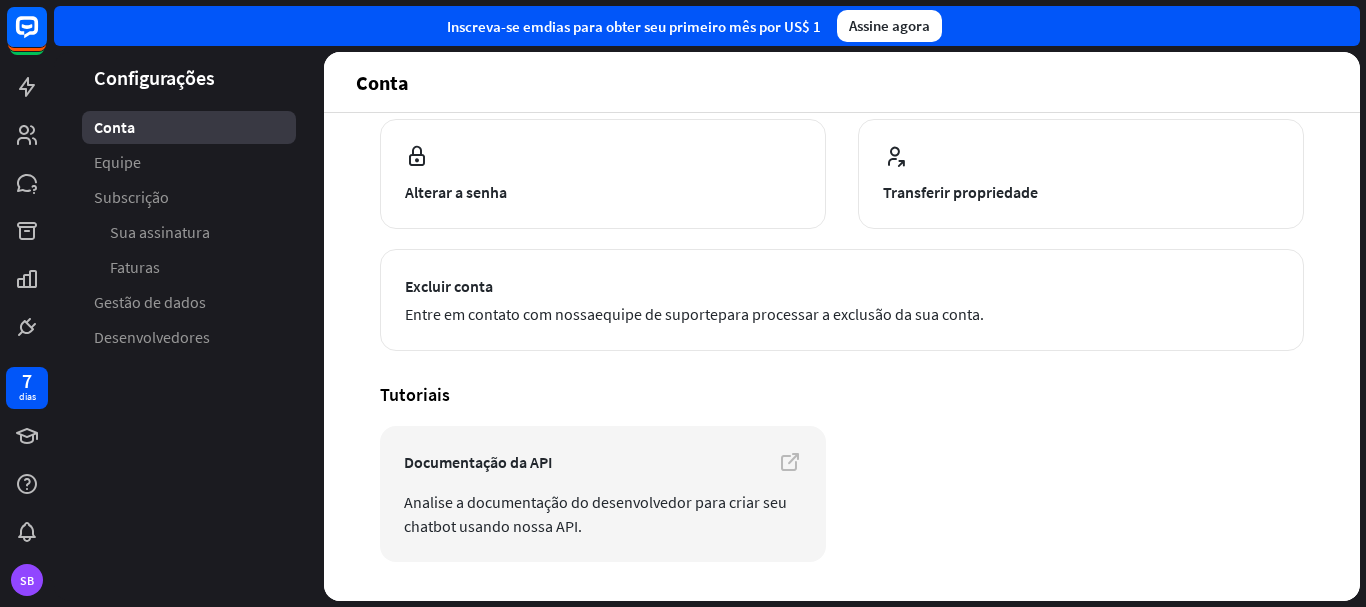 scroll, scrollTop: 280, scrollLeft: 0, axis: vertical 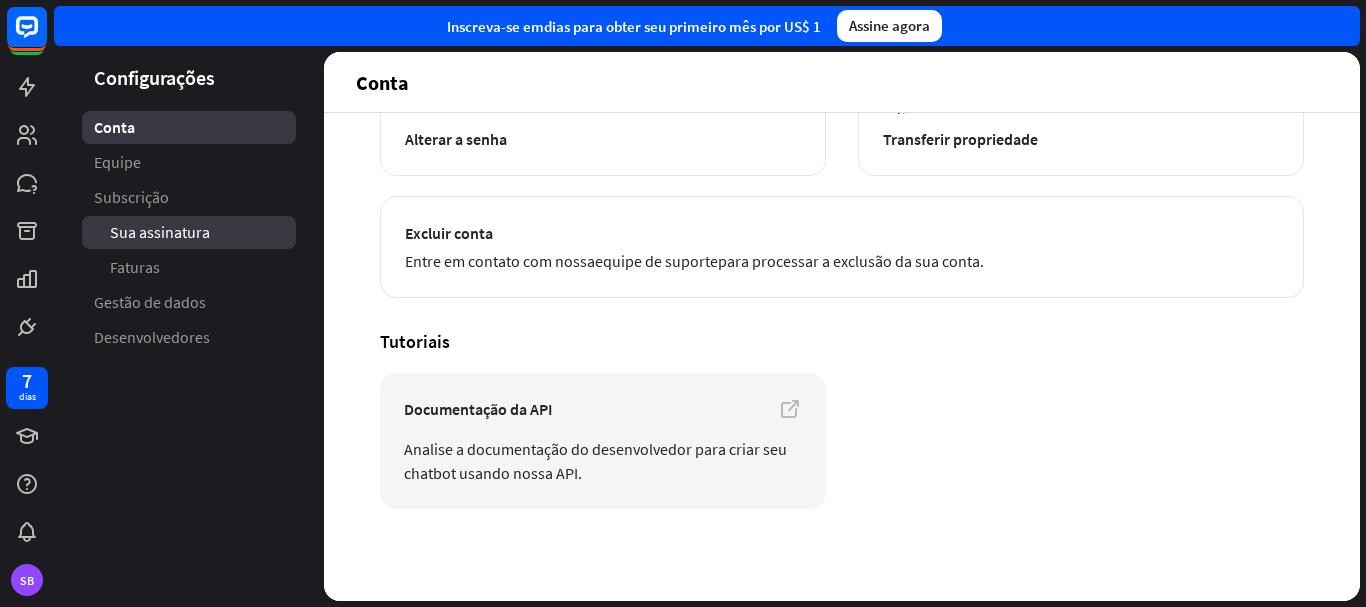 click on "Sua assinatura" at bounding box center [189, 232] 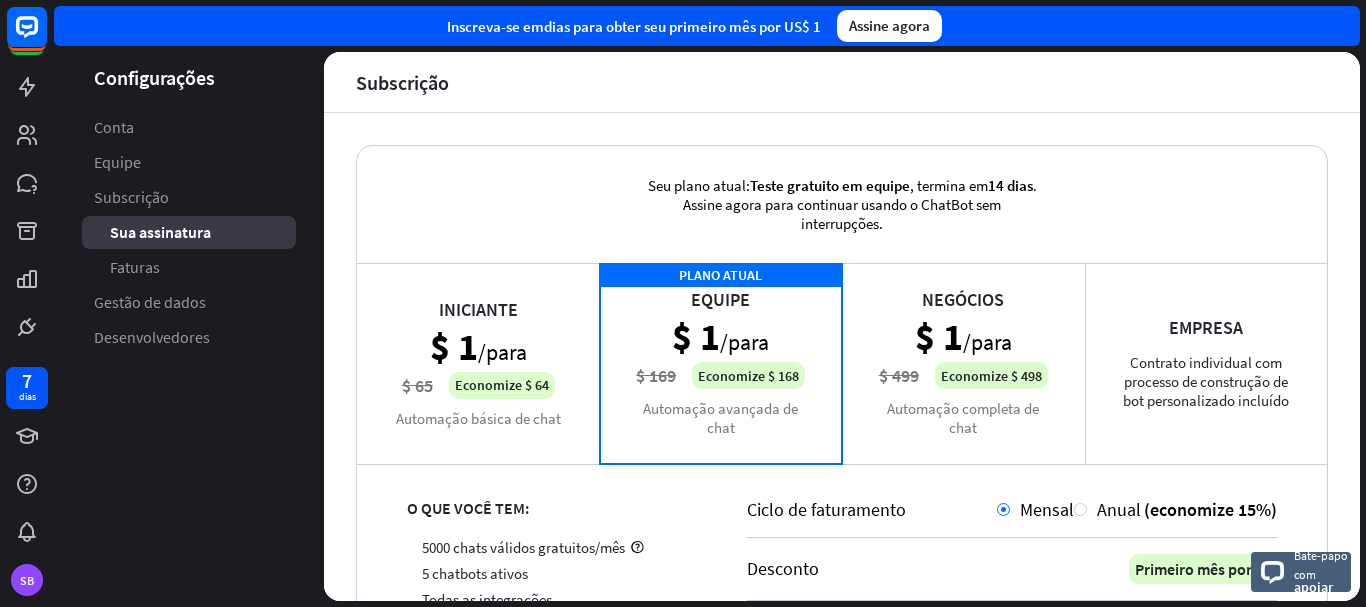 click on "Iniciante
$ 1   /para   $ 65   Economize $ 64
Automação básica de chat" at bounding box center (478, 363) 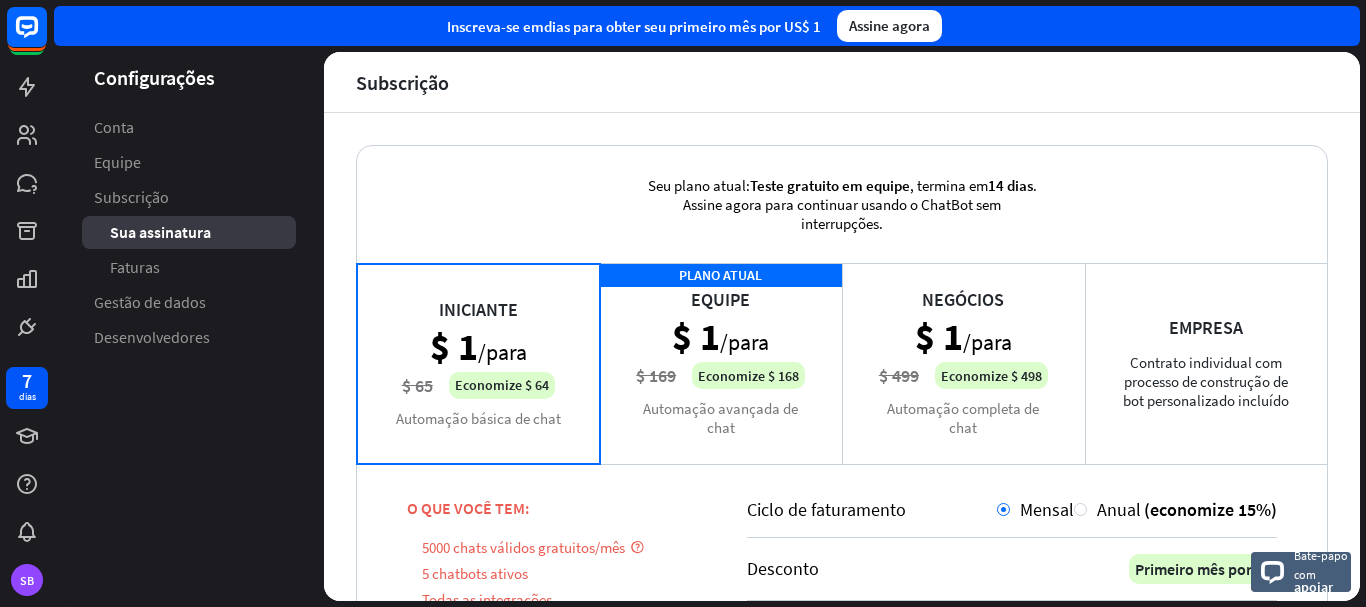 click on "Iniciante
$ 1   /para   $ 65   Economize $ 64
Automação básica de chat" at bounding box center (478, 363) 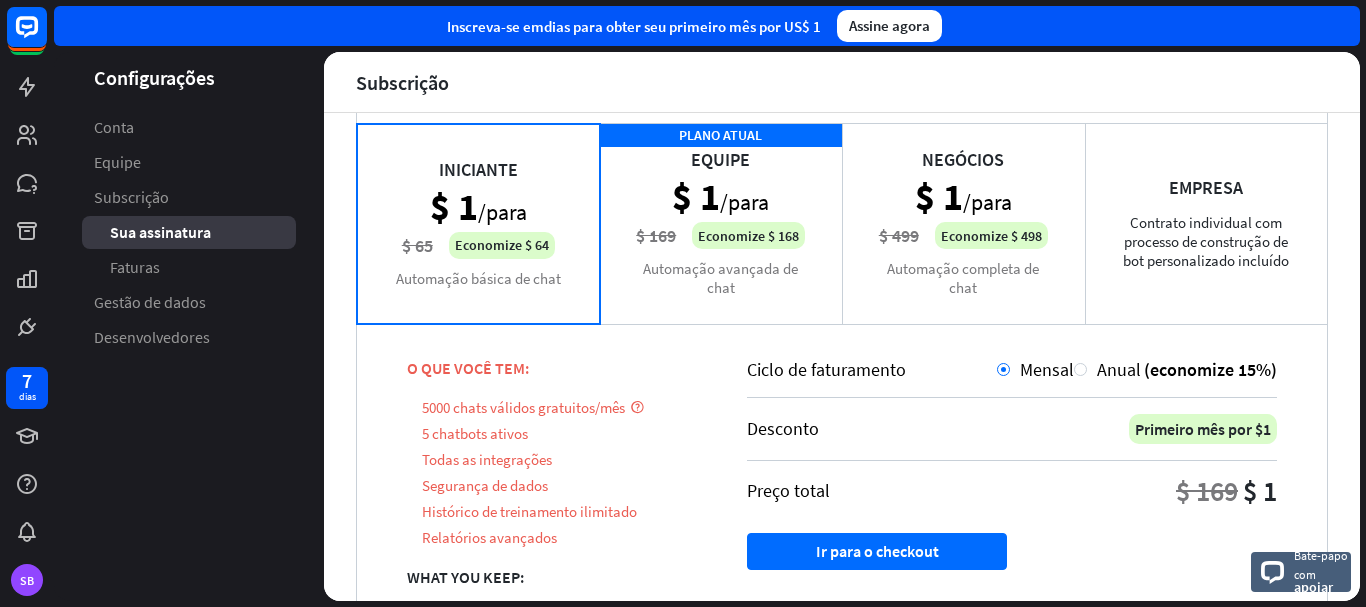 scroll, scrollTop: 238, scrollLeft: 0, axis: vertical 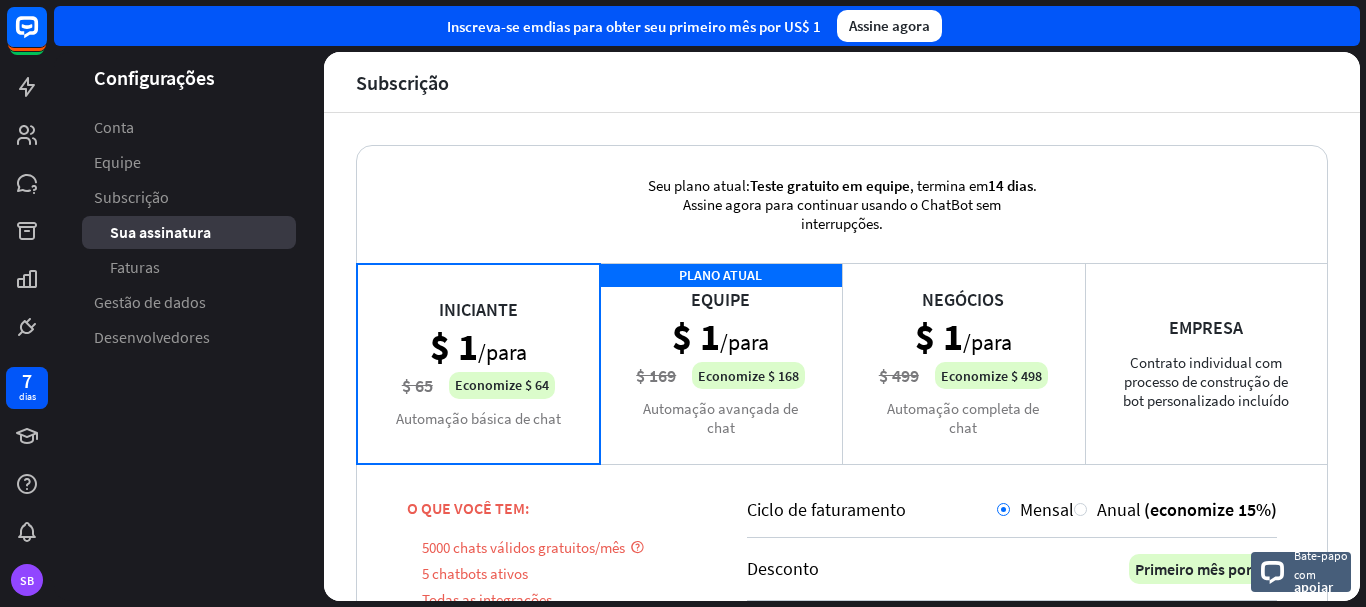 click on "Iniciante
$ 1   /para   $ 65   Economize $ 64
Automação básica de chat" at bounding box center [478, 363] 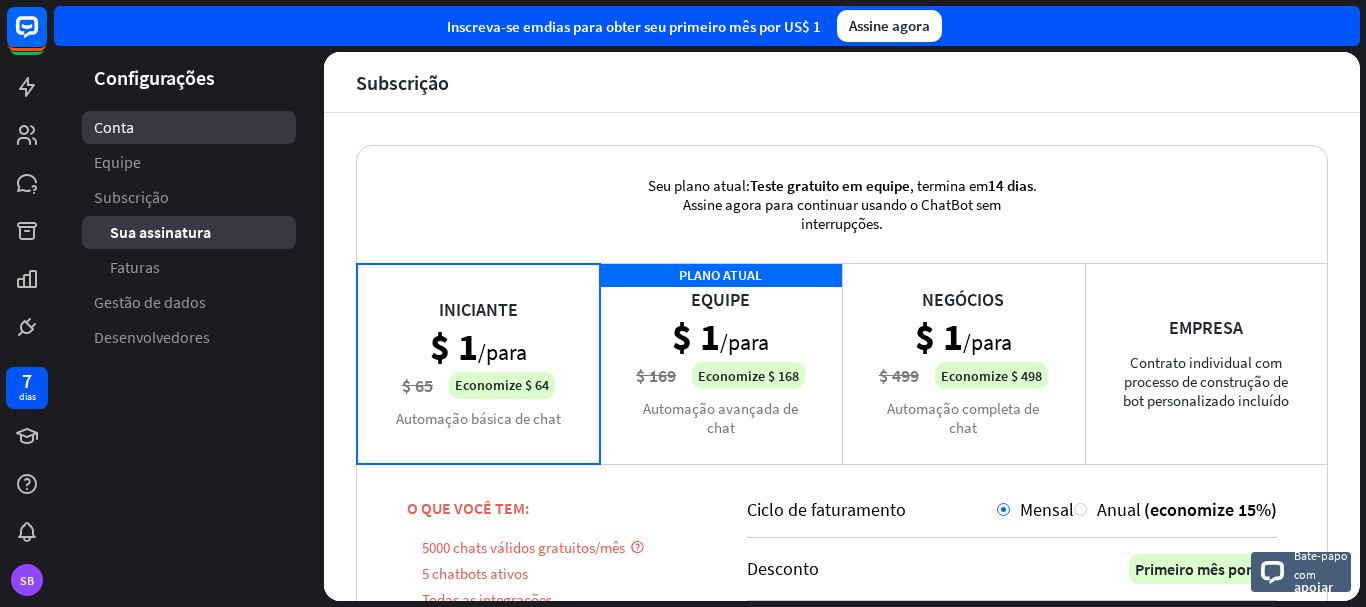 click on "Conta" at bounding box center (189, 127) 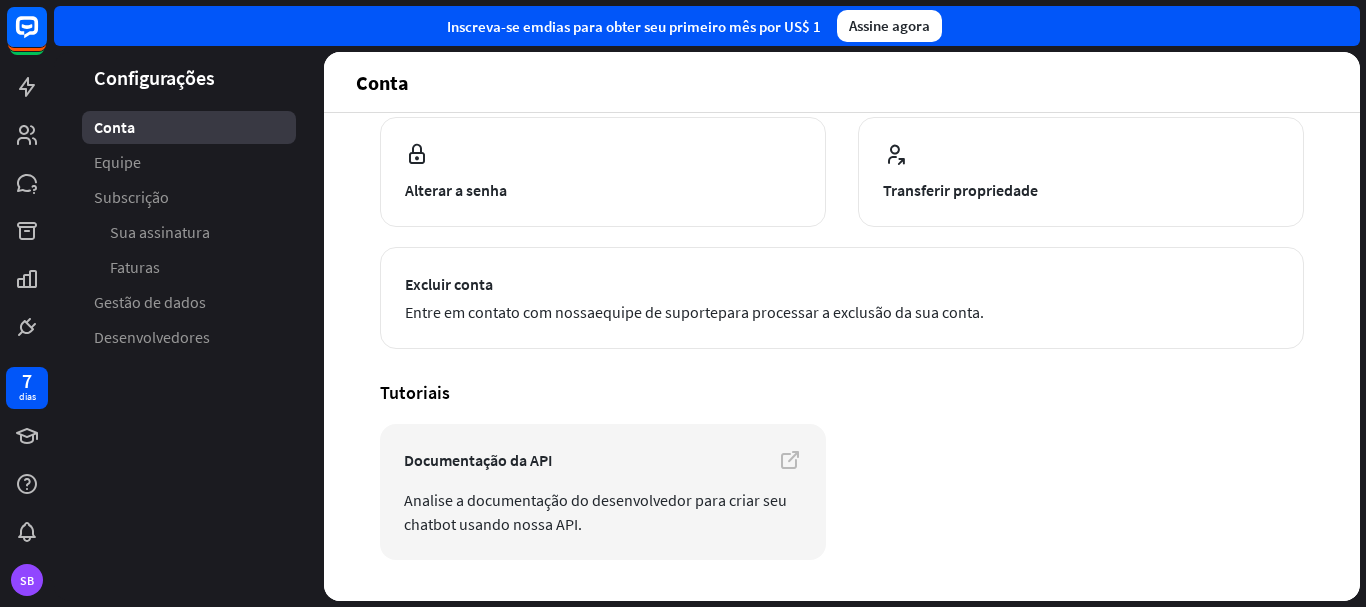 scroll, scrollTop: 280, scrollLeft: 0, axis: vertical 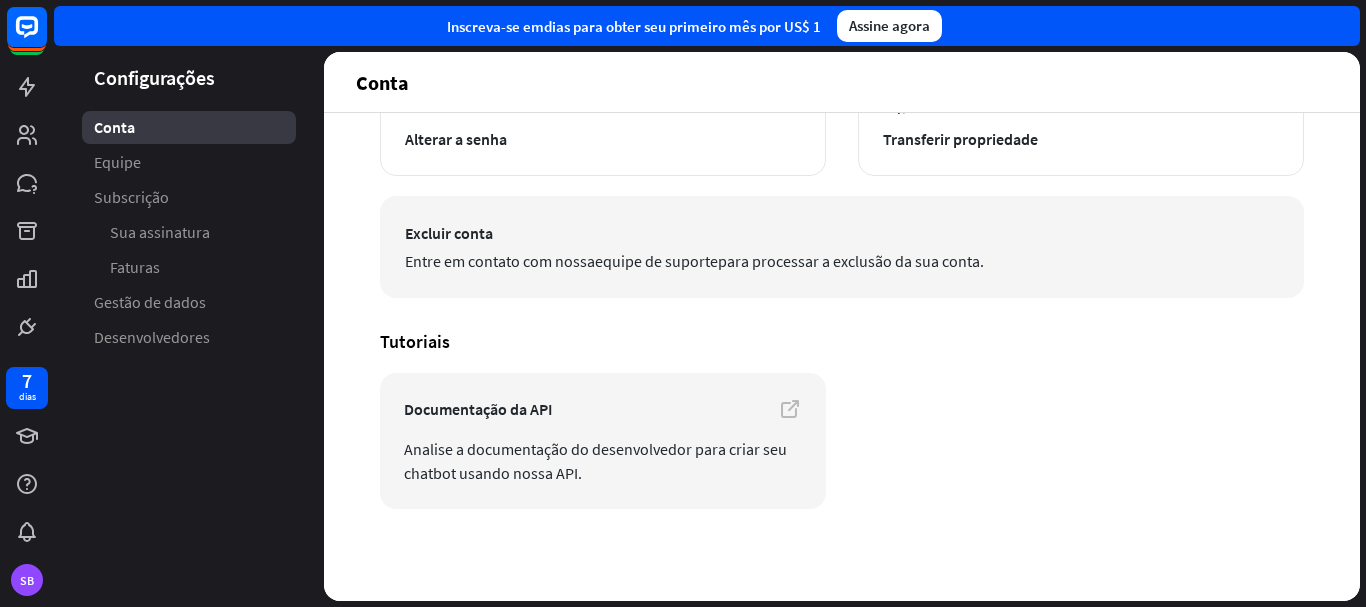 click on "Excluir conta
Entre em contato com nossa
equipe de suporte
para processar a exclusão da sua conta." at bounding box center (842, 247) 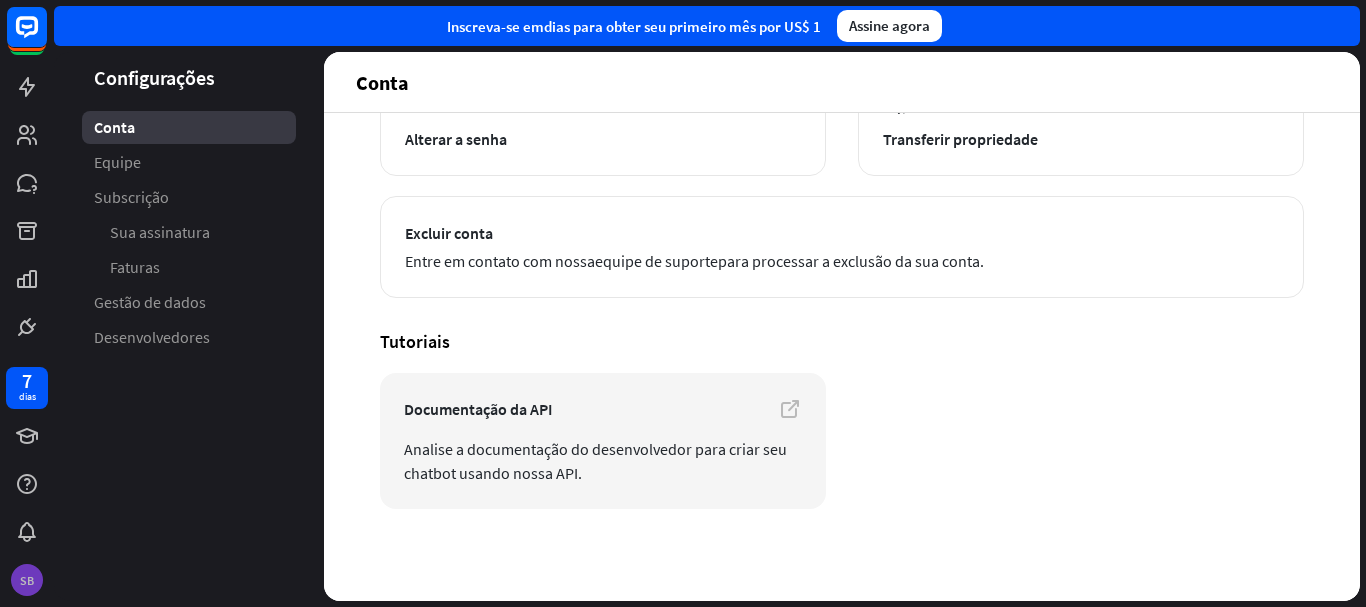 click on "SB" at bounding box center (27, 580) 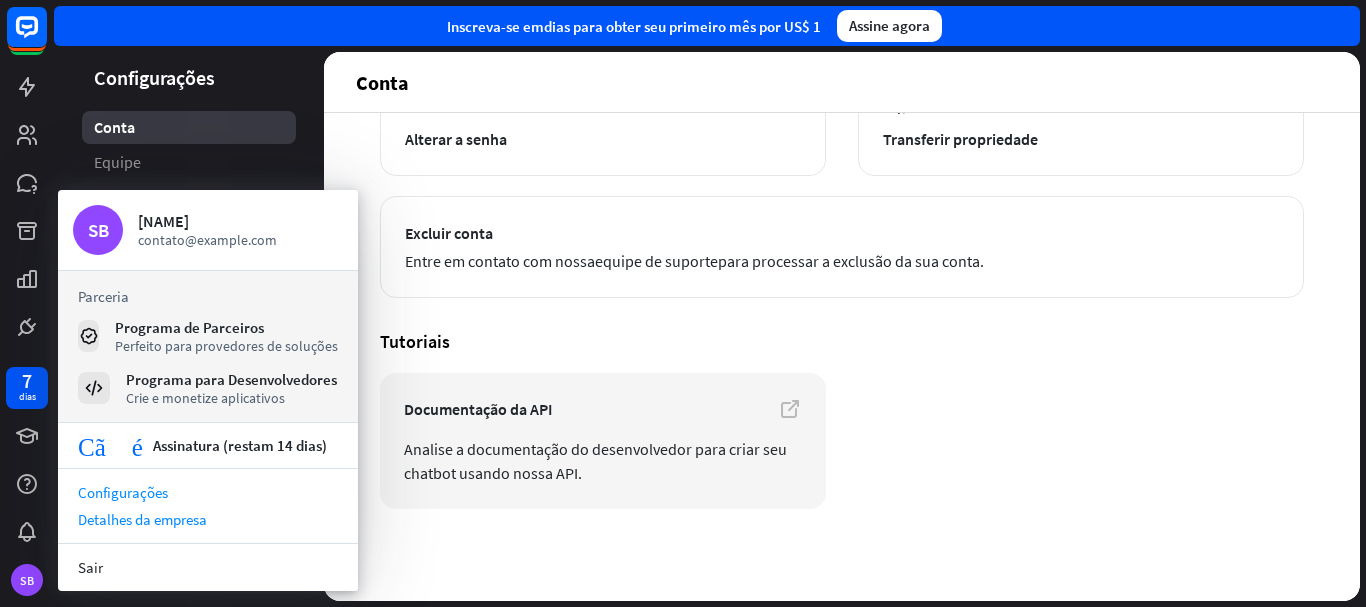 click on "Detalhes da empresa" at bounding box center (142, 519) 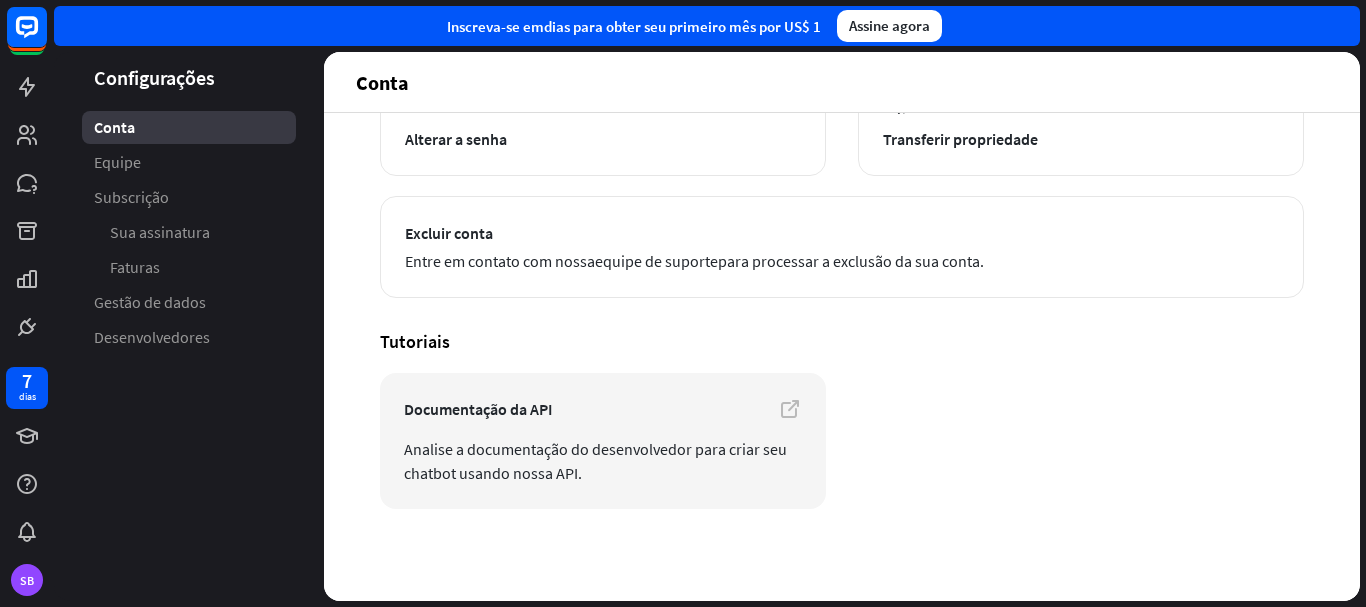 click on "Detalhes da empresa
fechar
Preencha os dados da sua empresa para que possamos atendê-lo melhor no futuro. Esses dados também contribuirão para a ferramenta de benchmarking e os Relatórios de Atendimento ao Cliente.
Nome da empresa
Endereço do site
Cidade
País
Portugal
seta para baixo
Indústria
Automotivo
seta para baixo
Tamanho da empresa
1-9" at bounding box center [683, 303] 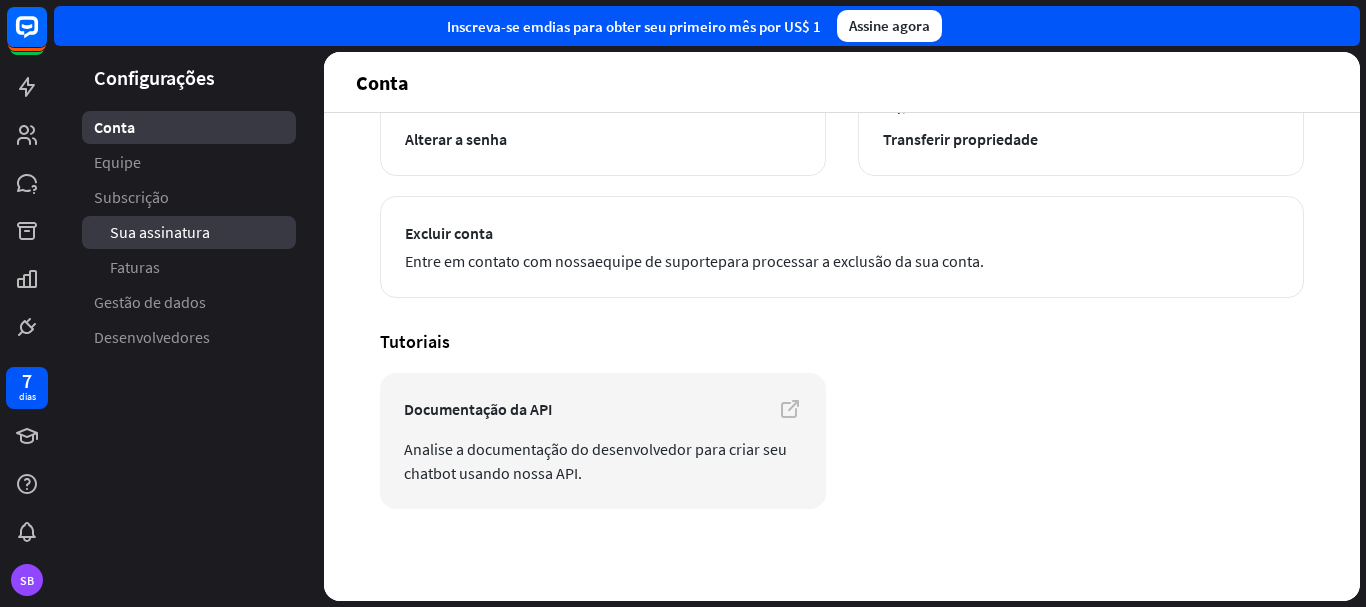 click on "Sua assinatura" at bounding box center (160, 232) 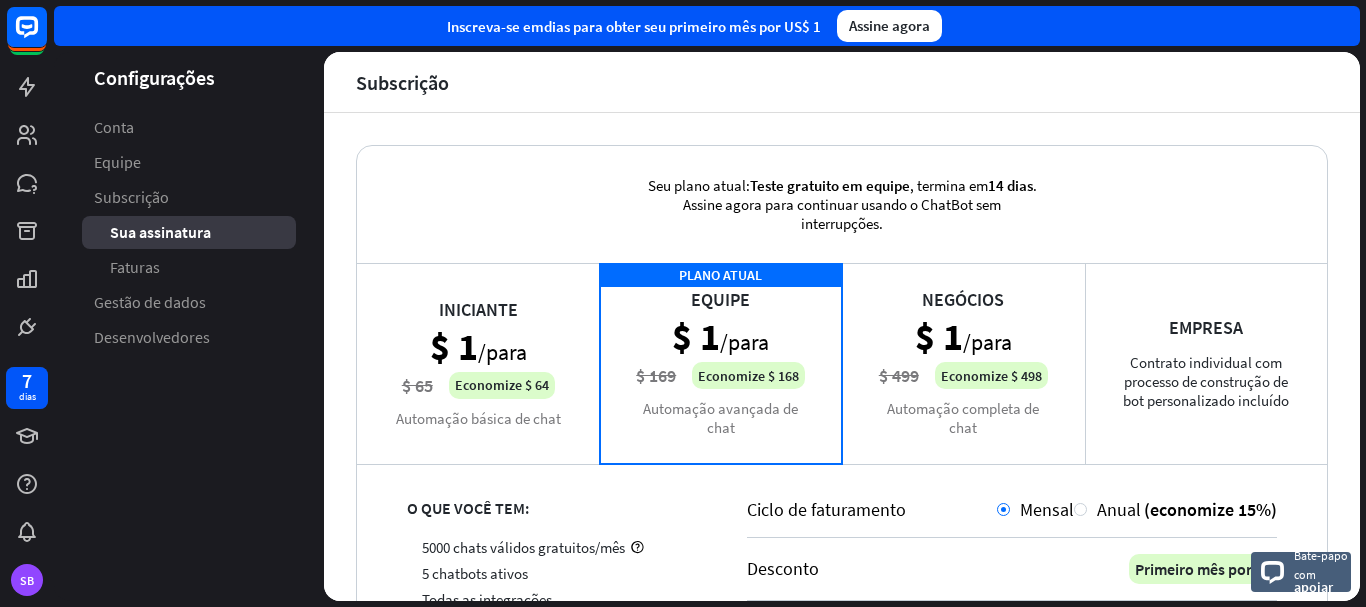 click on "Iniciante
$ 1   /para   $ 65   Economize $ 64
Automação básica de chat" at bounding box center (478, 363) 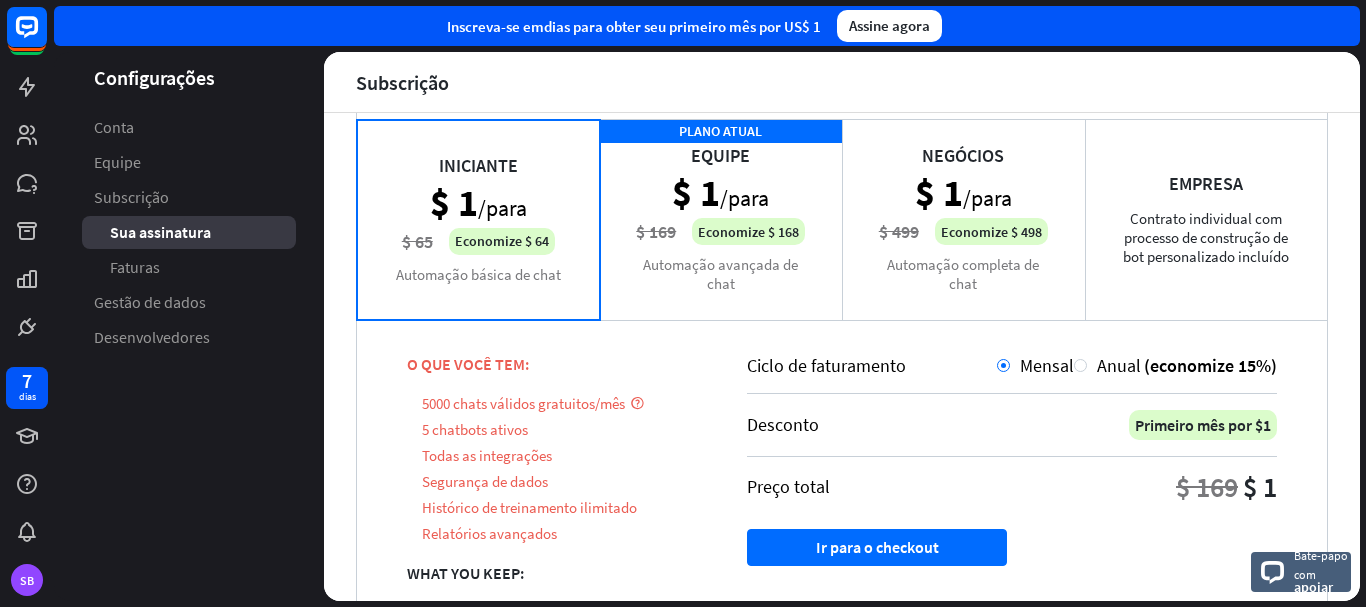 scroll, scrollTop: 305, scrollLeft: 0, axis: vertical 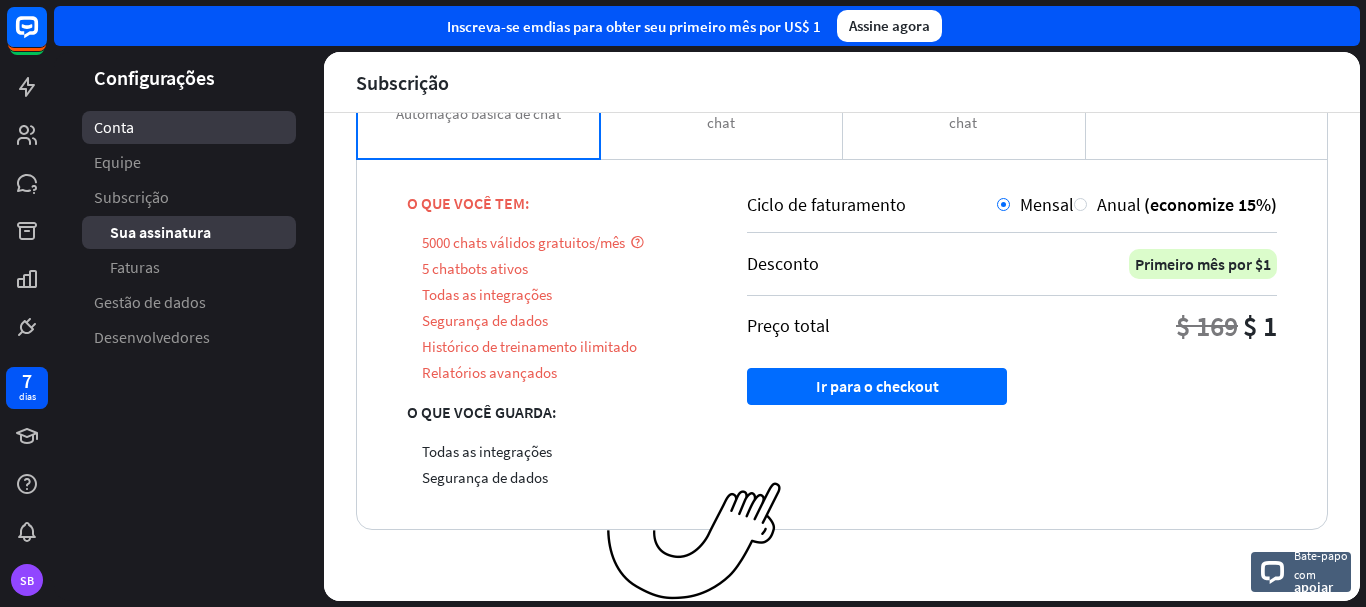 click on "Conta" at bounding box center [189, 127] 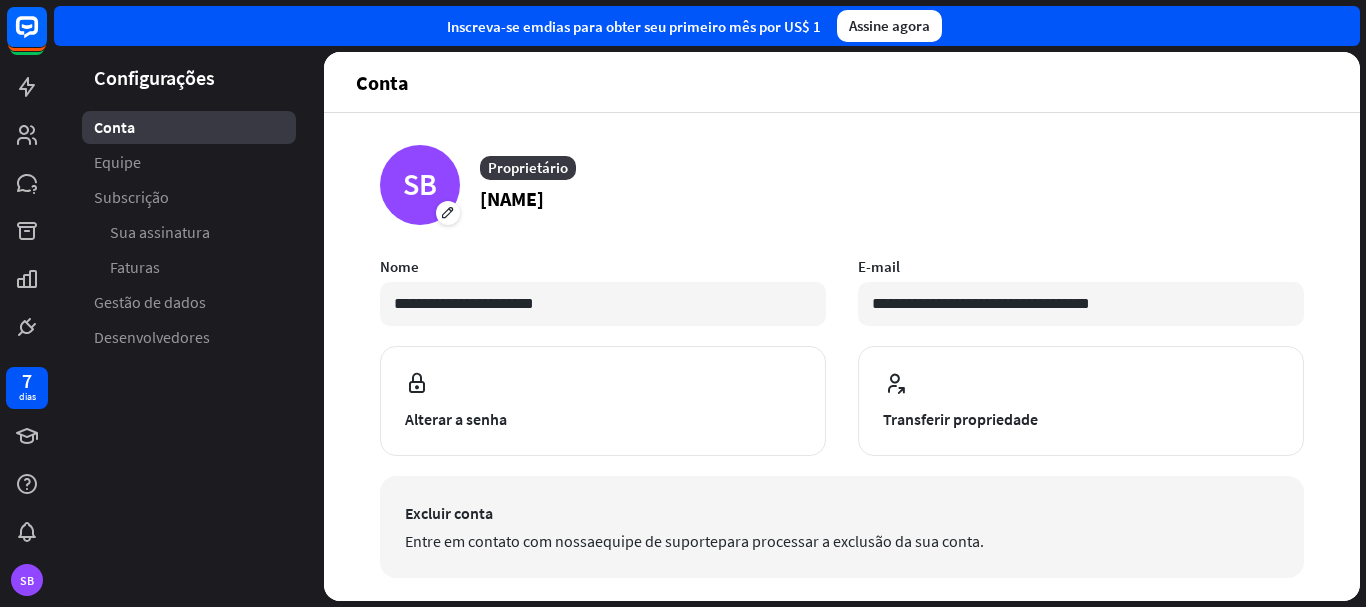 click on "Excluir conta" at bounding box center (842, 513) 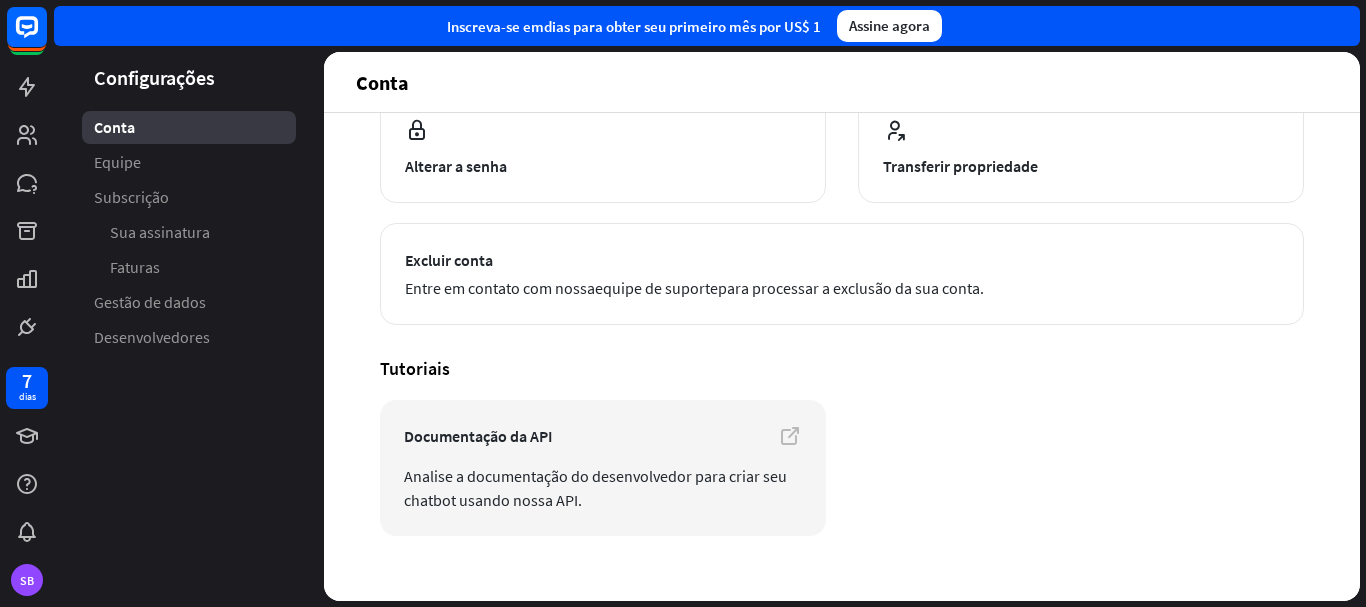 scroll, scrollTop: 280, scrollLeft: 0, axis: vertical 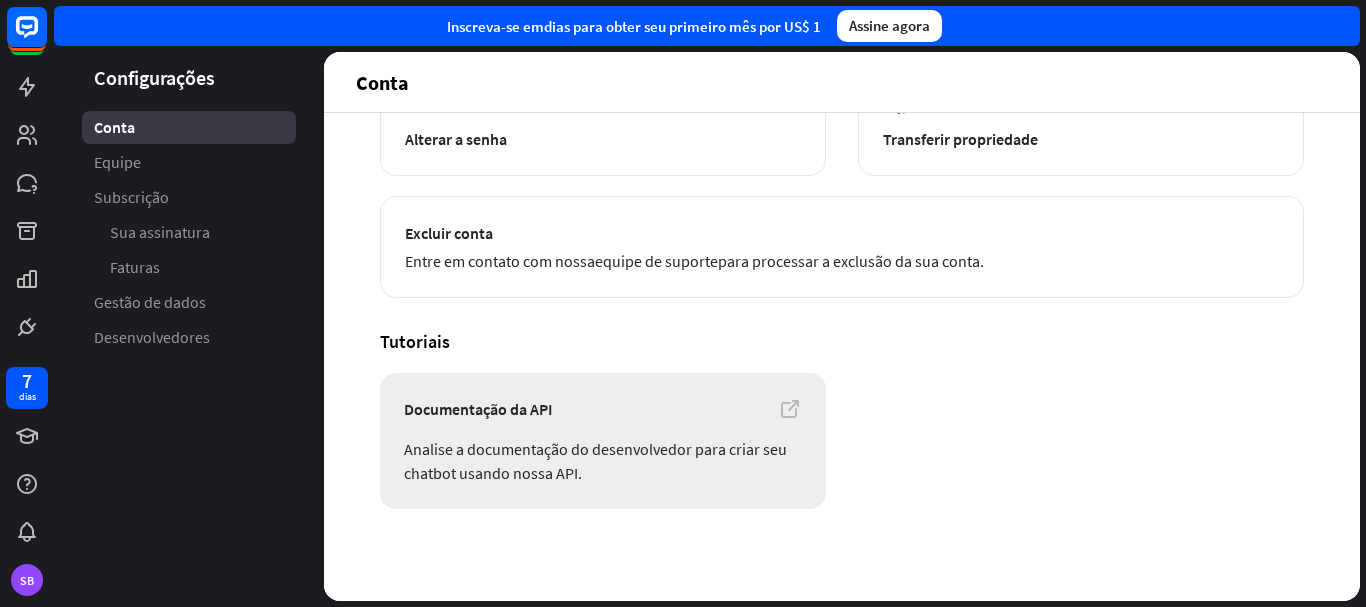 click at bounding box center (790, 409) 